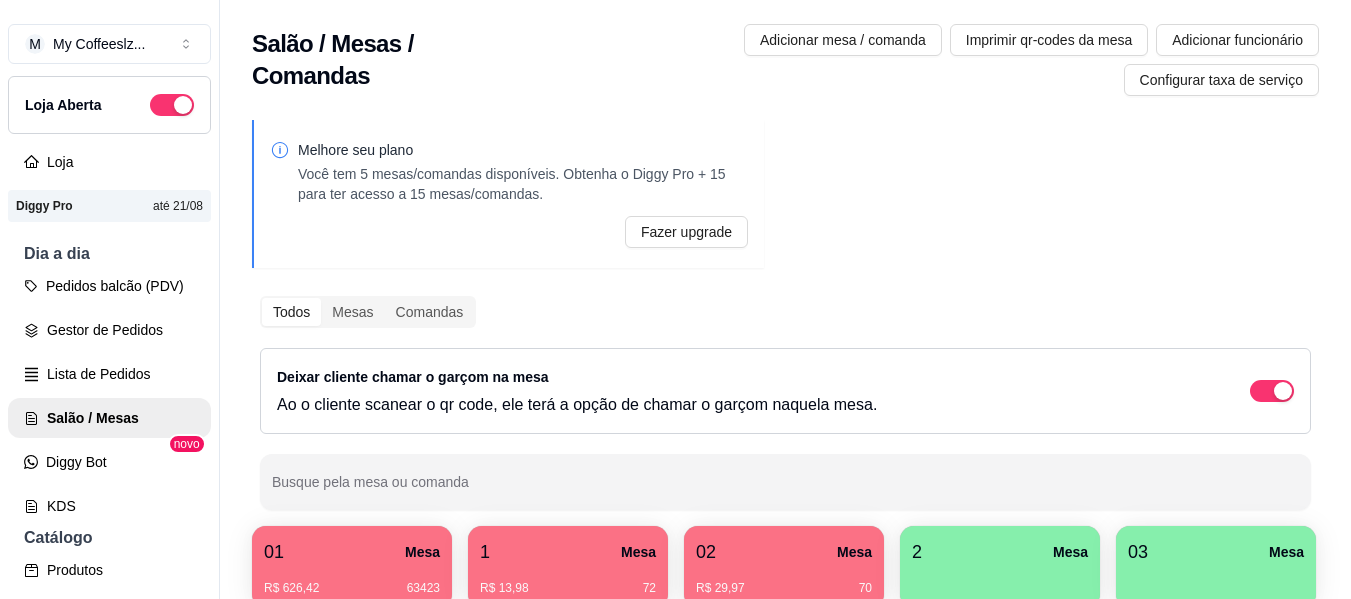 click on "2 Mesa" at bounding box center (1000, 552) 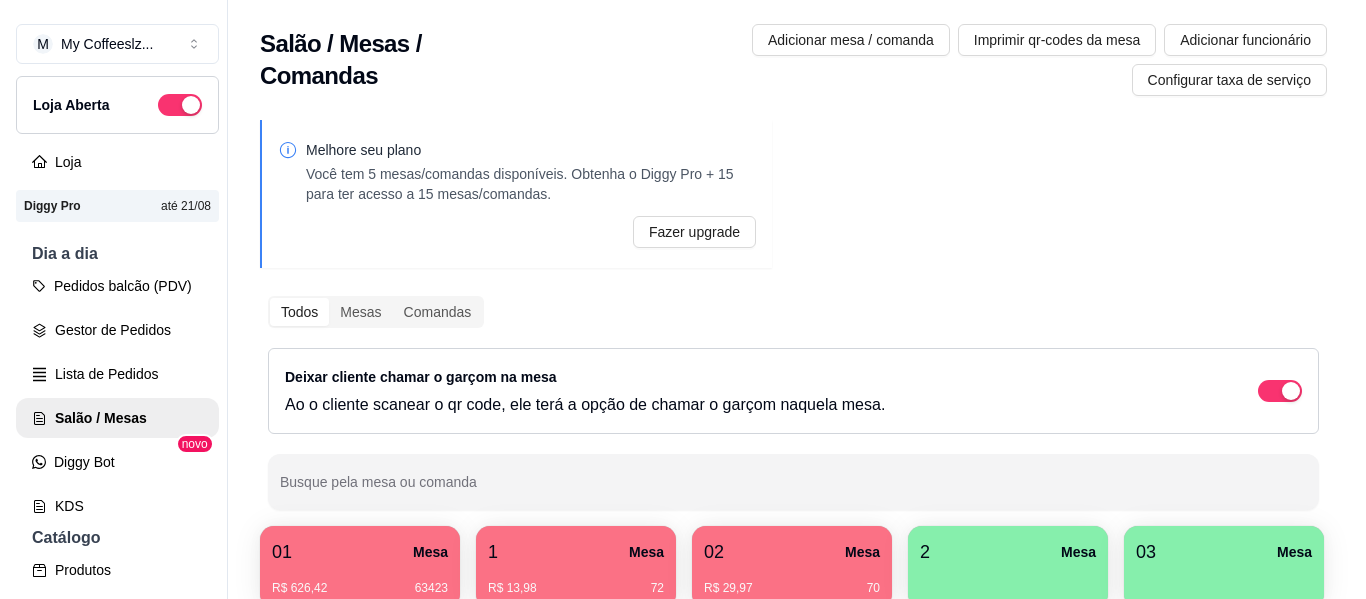 scroll, scrollTop: 0, scrollLeft: 0, axis: both 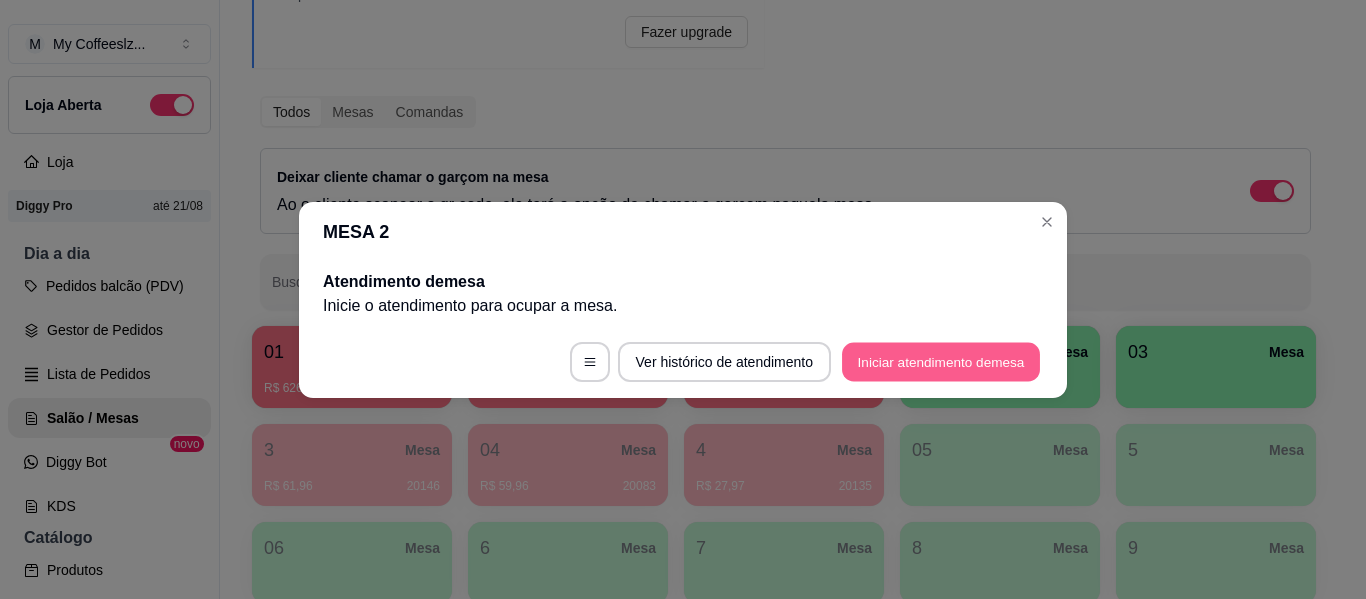 click on "Iniciar atendimento de  mesa" at bounding box center [941, 361] 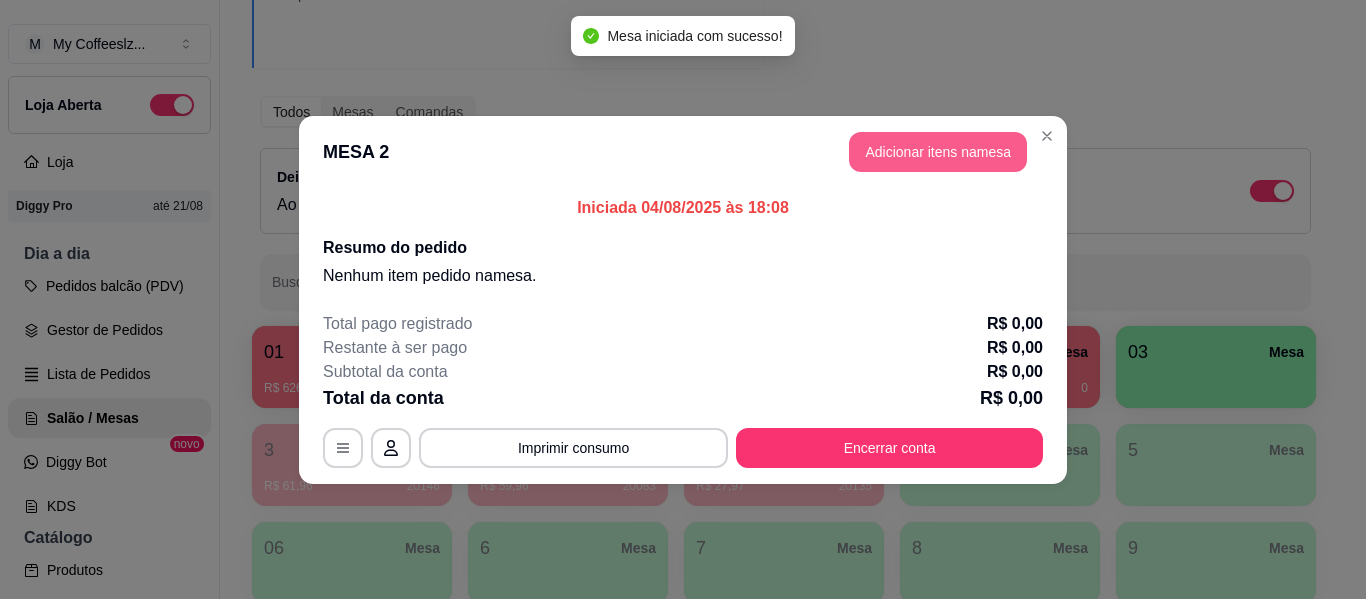 click on "Adicionar itens na  mesa" at bounding box center (938, 152) 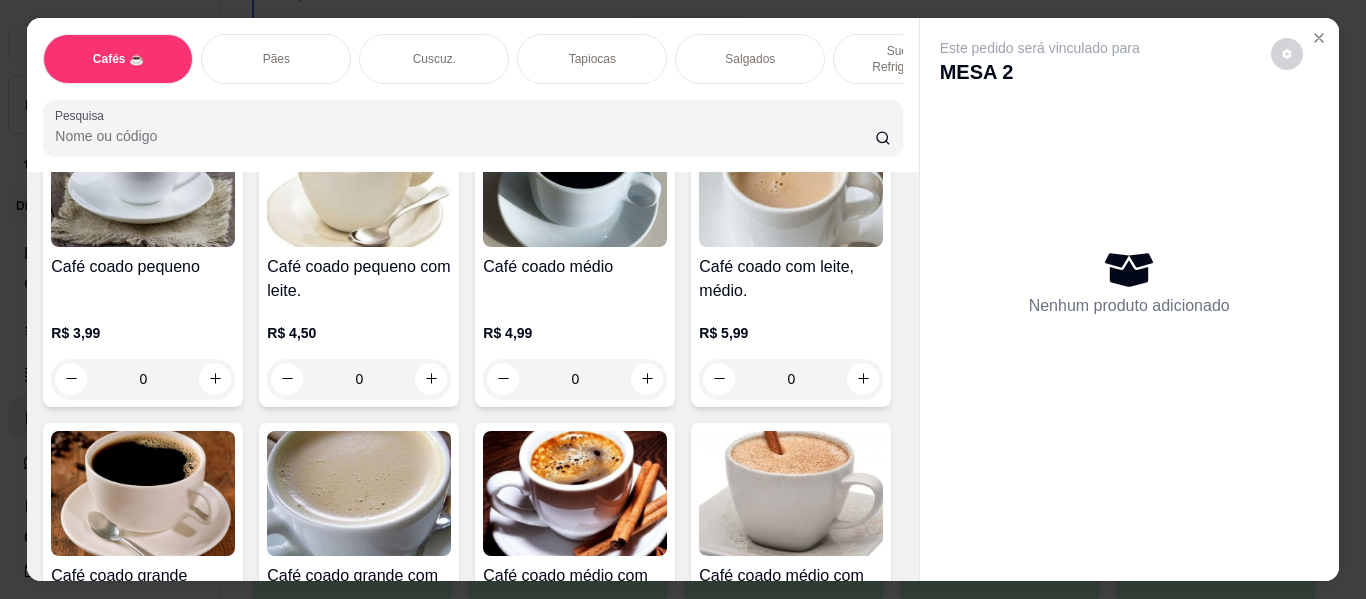 scroll, scrollTop: 200, scrollLeft: 0, axis: vertical 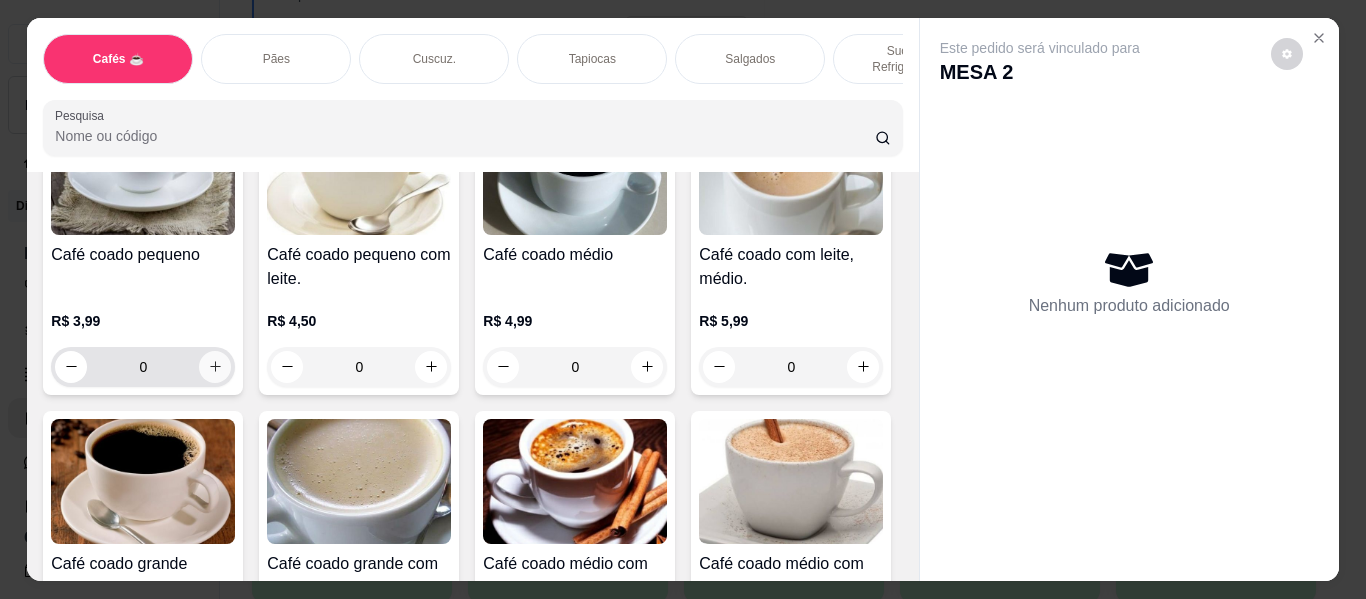 click 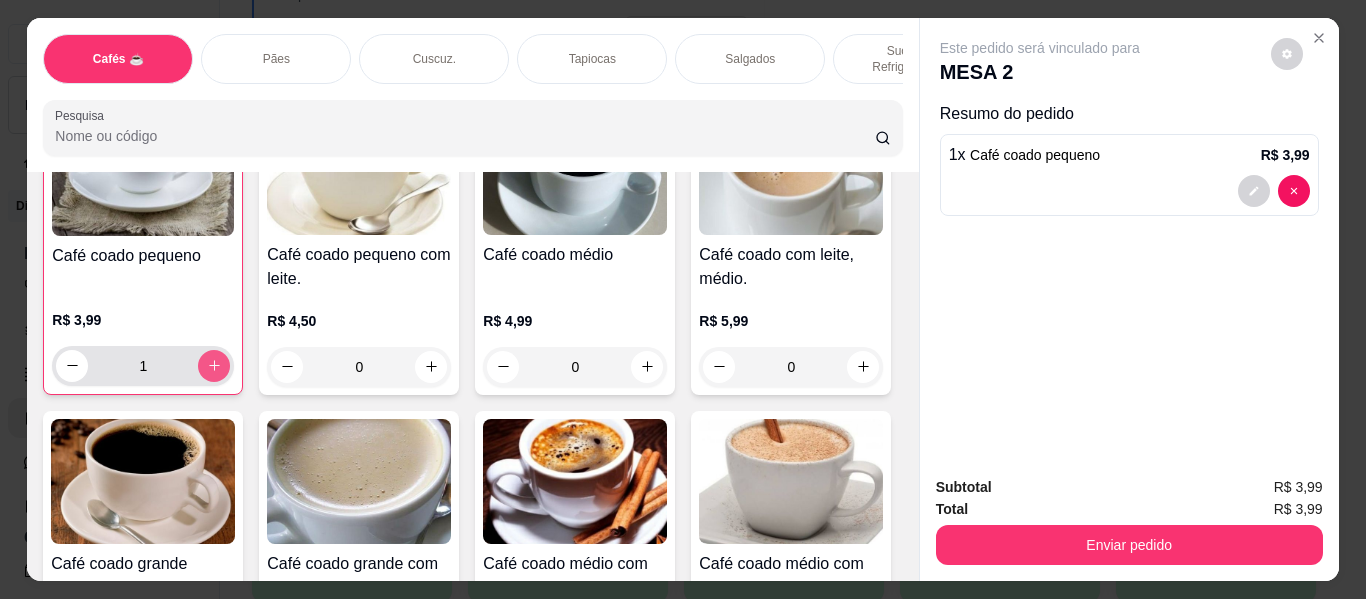 scroll, scrollTop: 201, scrollLeft: 0, axis: vertical 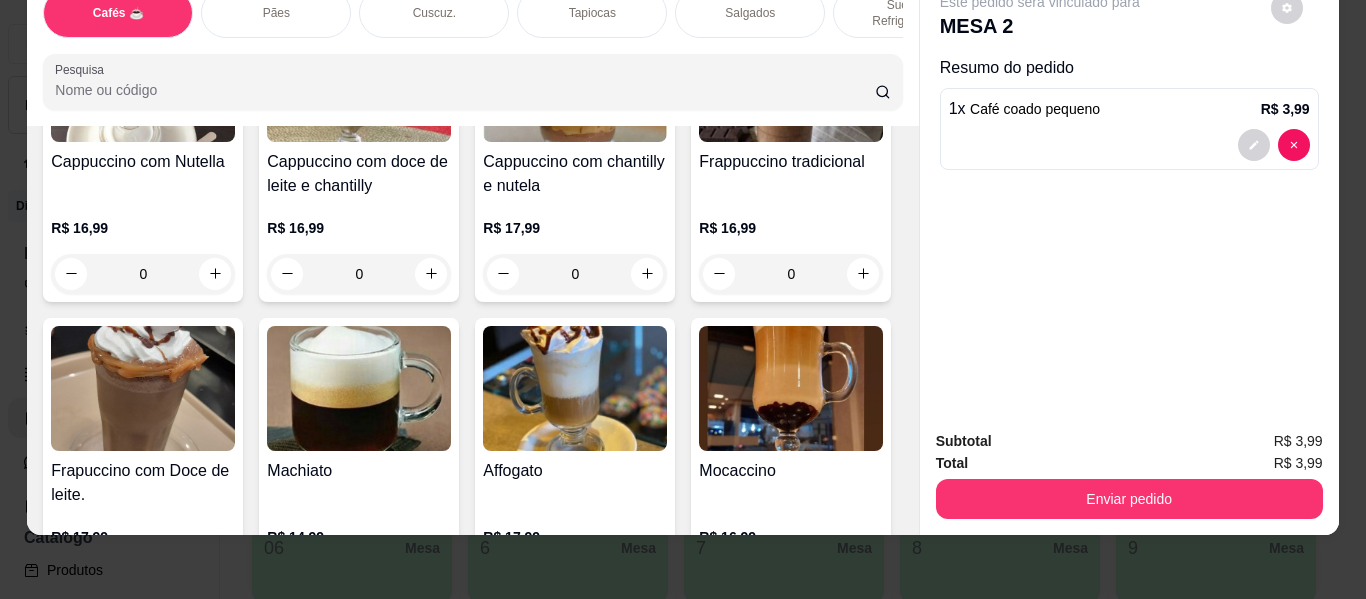 click at bounding box center [215, -36] 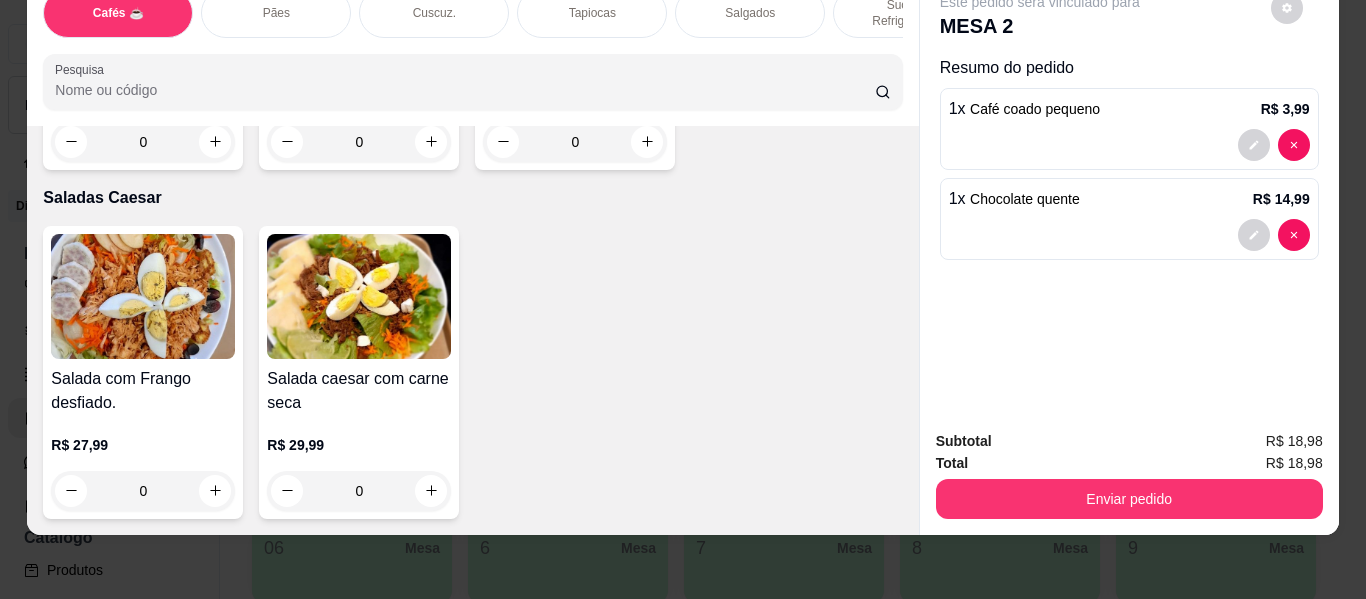 scroll, scrollTop: 12301, scrollLeft: 0, axis: vertical 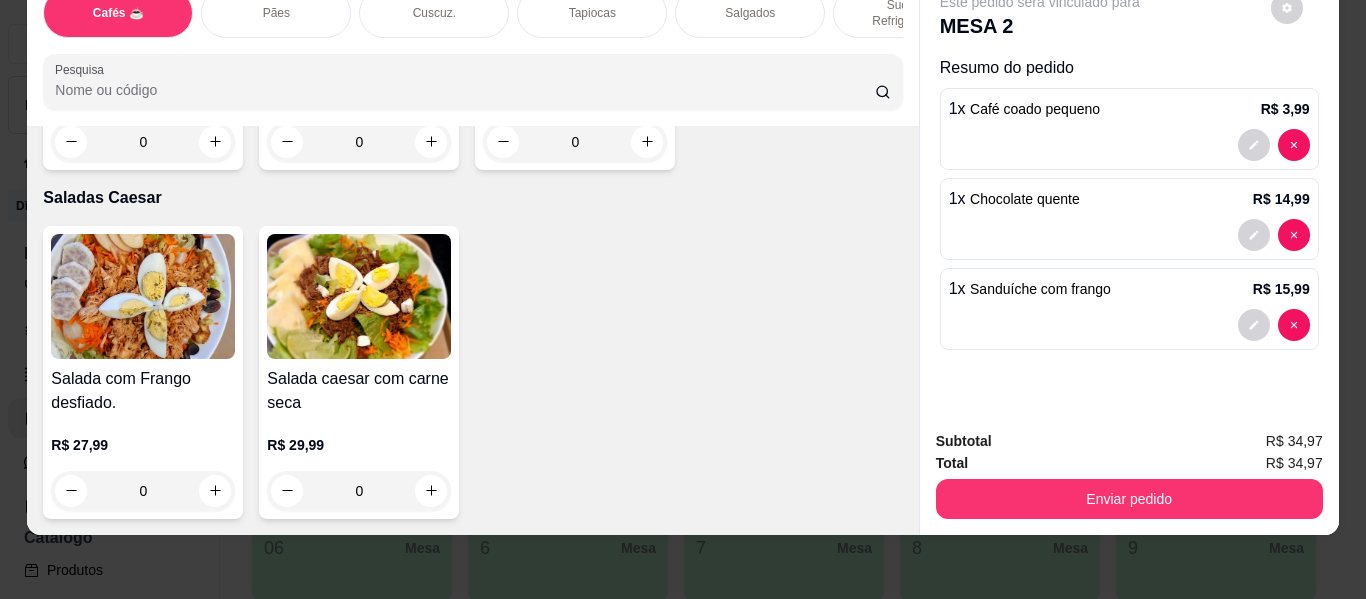 click at bounding box center (214, -906) 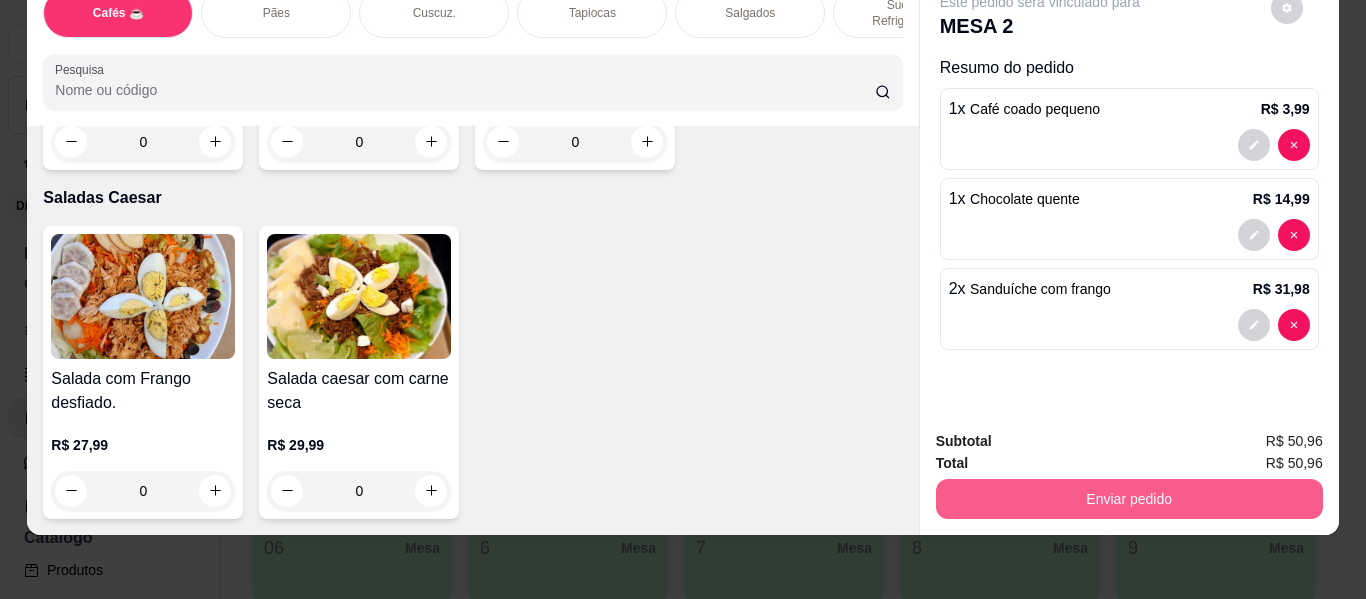 click on "Enviar pedido" at bounding box center [1129, 499] 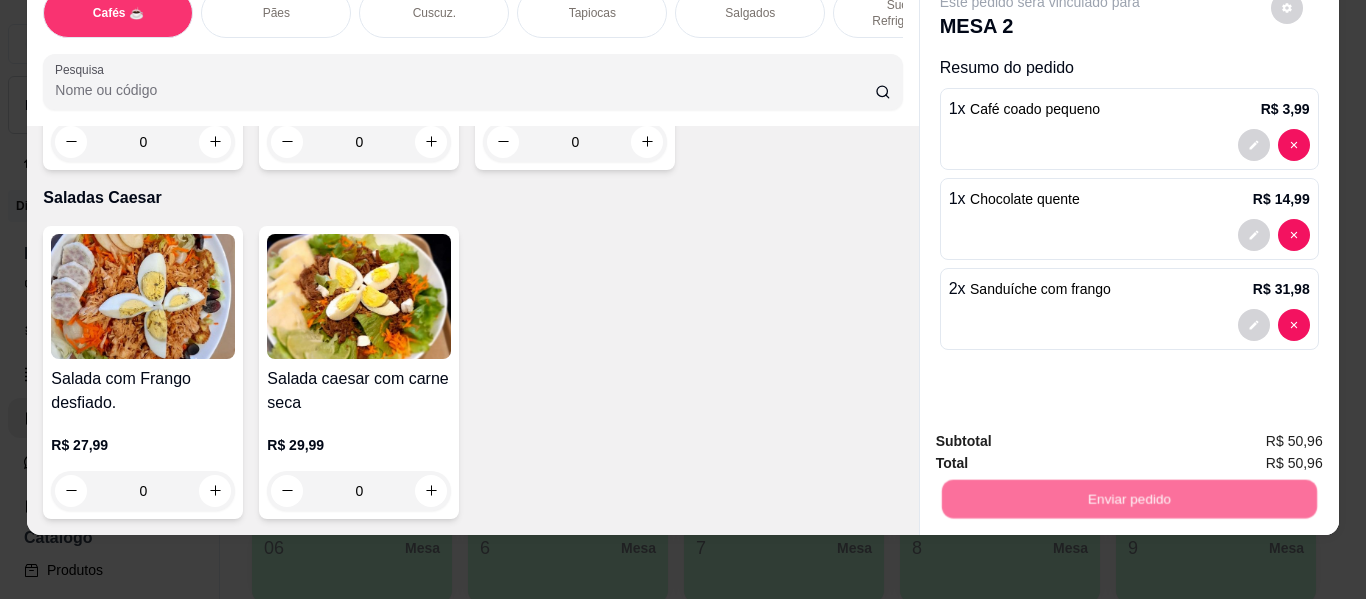 click on "Não registrar e enviar pedido" at bounding box center [1063, 434] 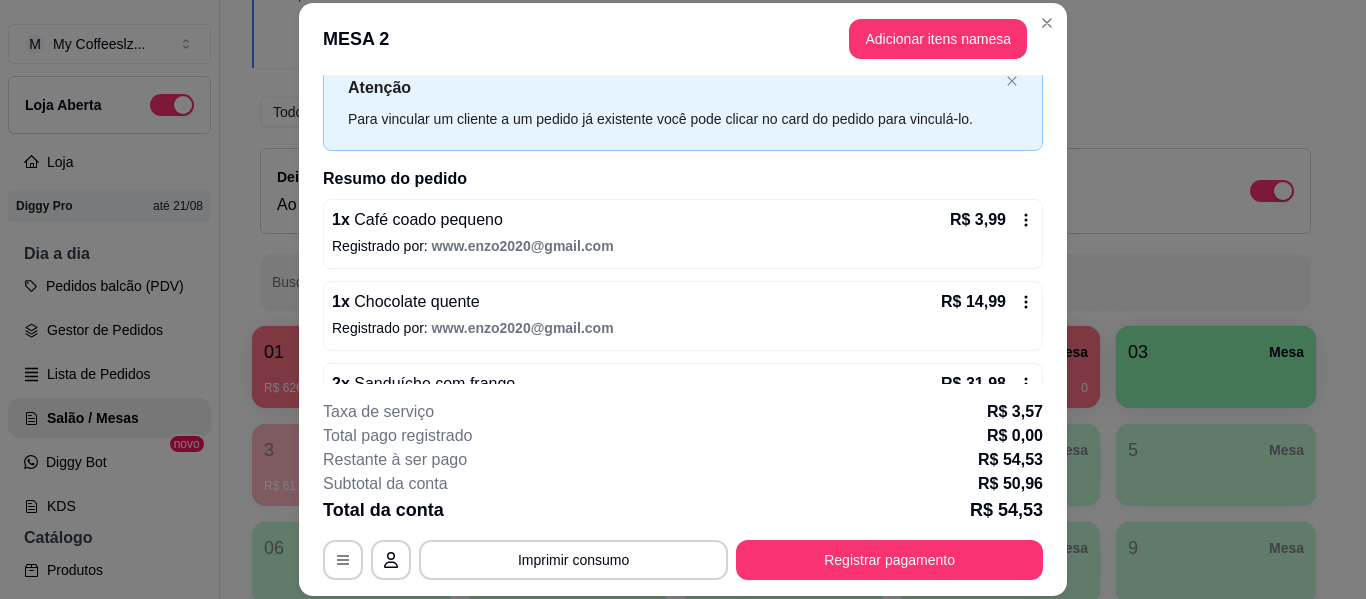 scroll, scrollTop: 100, scrollLeft: 0, axis: vertical 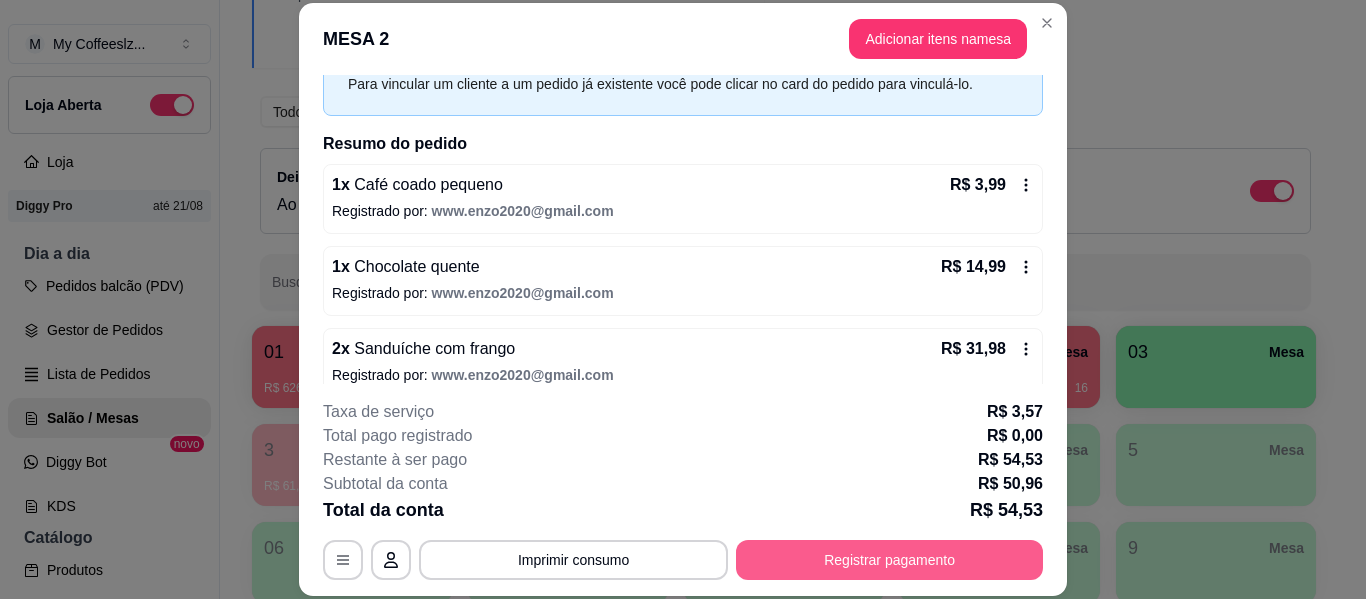 click on "Registrar pagamento" at bounding box center [889, 560] 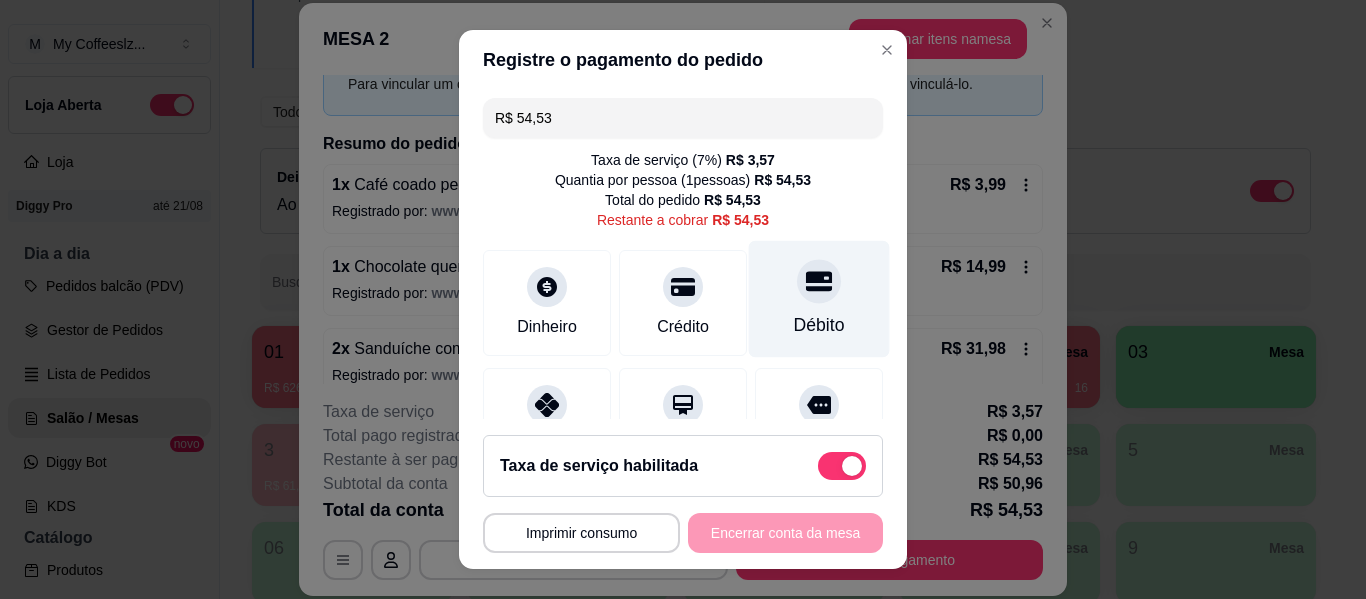 click 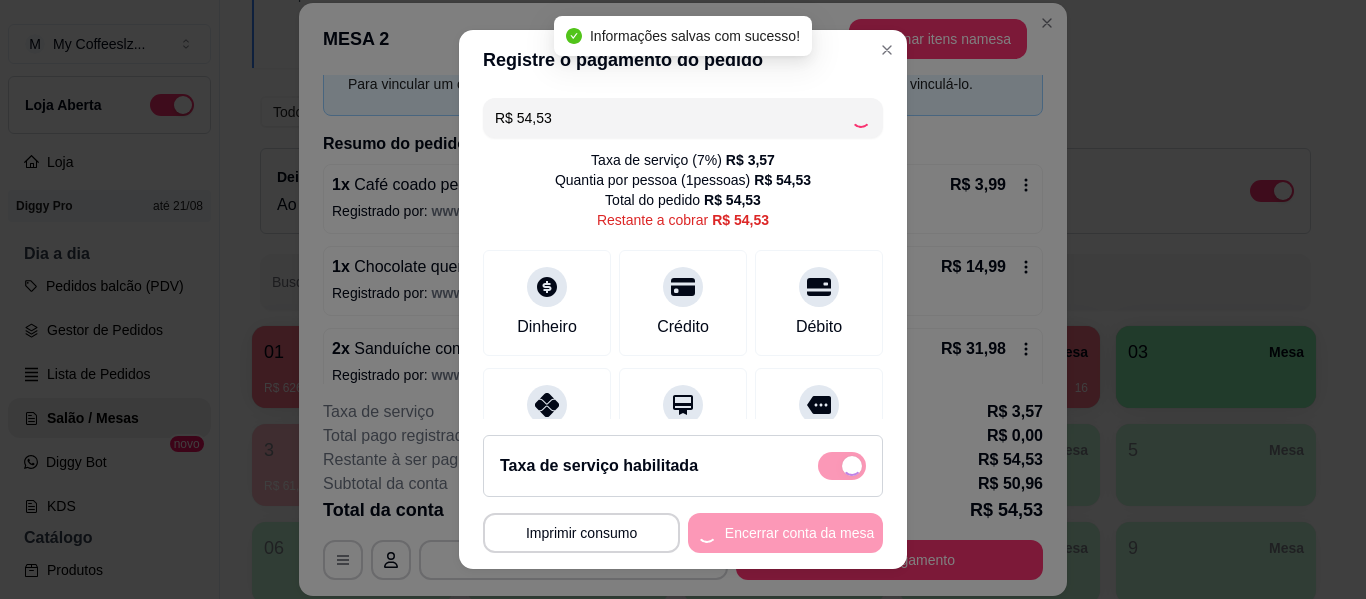 type on "R$ 0,00" 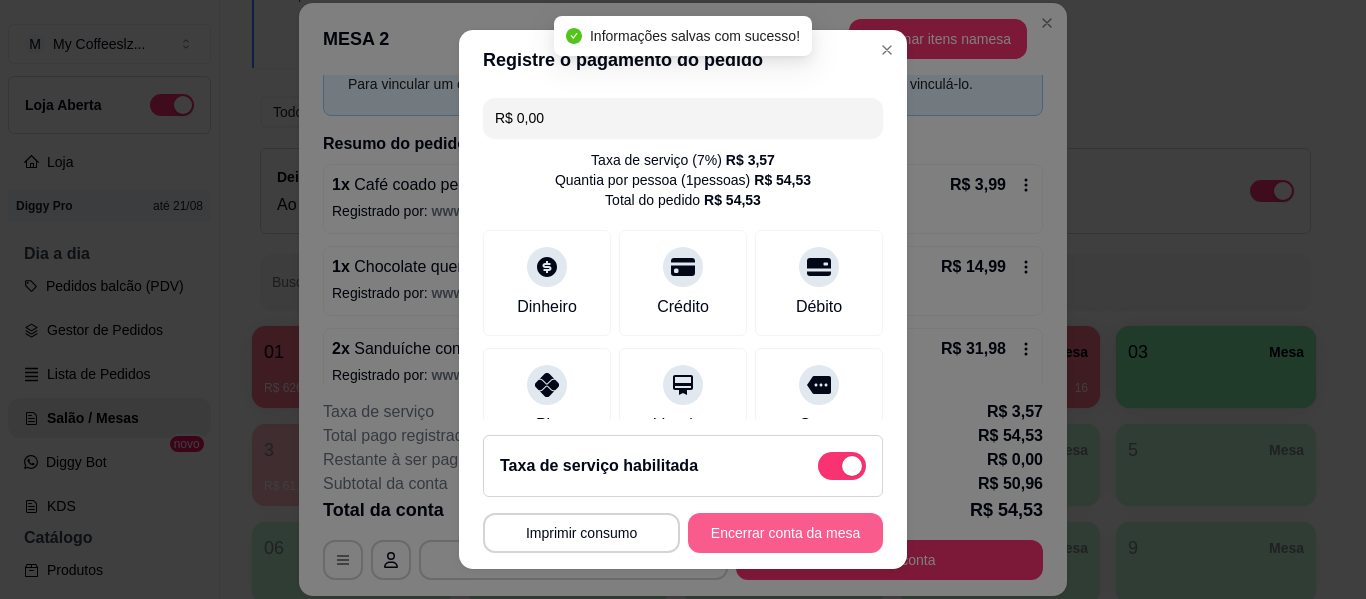 click on "Encerrar conta da mesa" at bounding box center [785, 533] 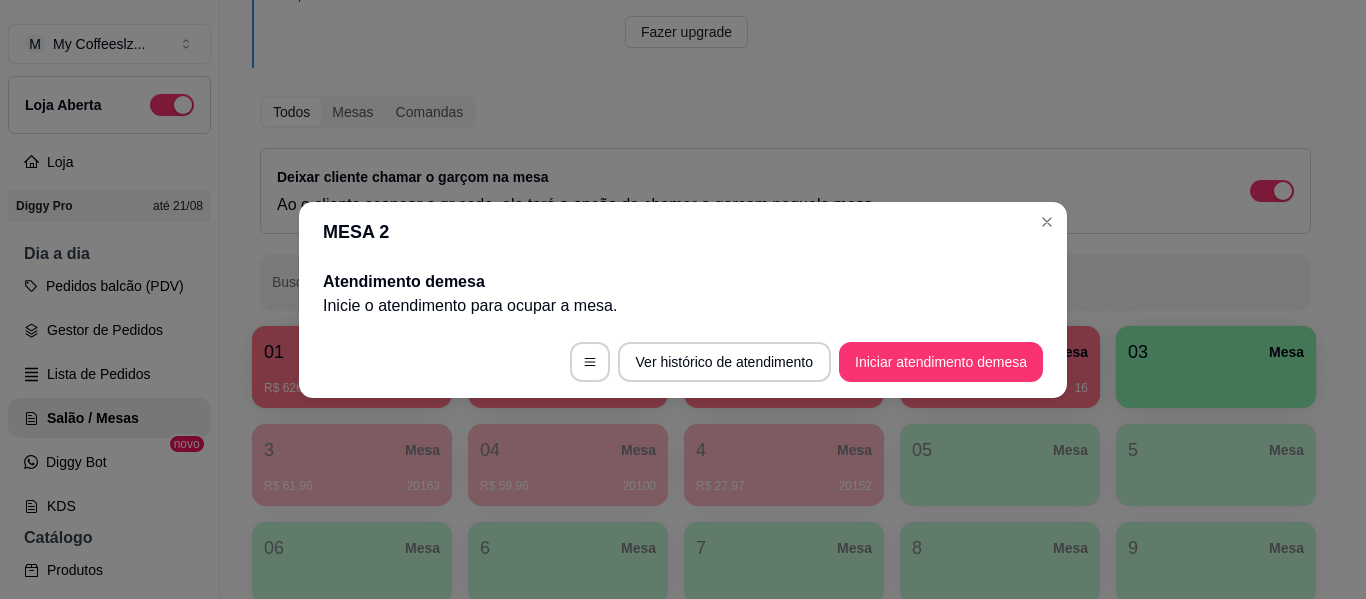 scroll, scrollTop: 0, scrollLeft: 0, axis: both 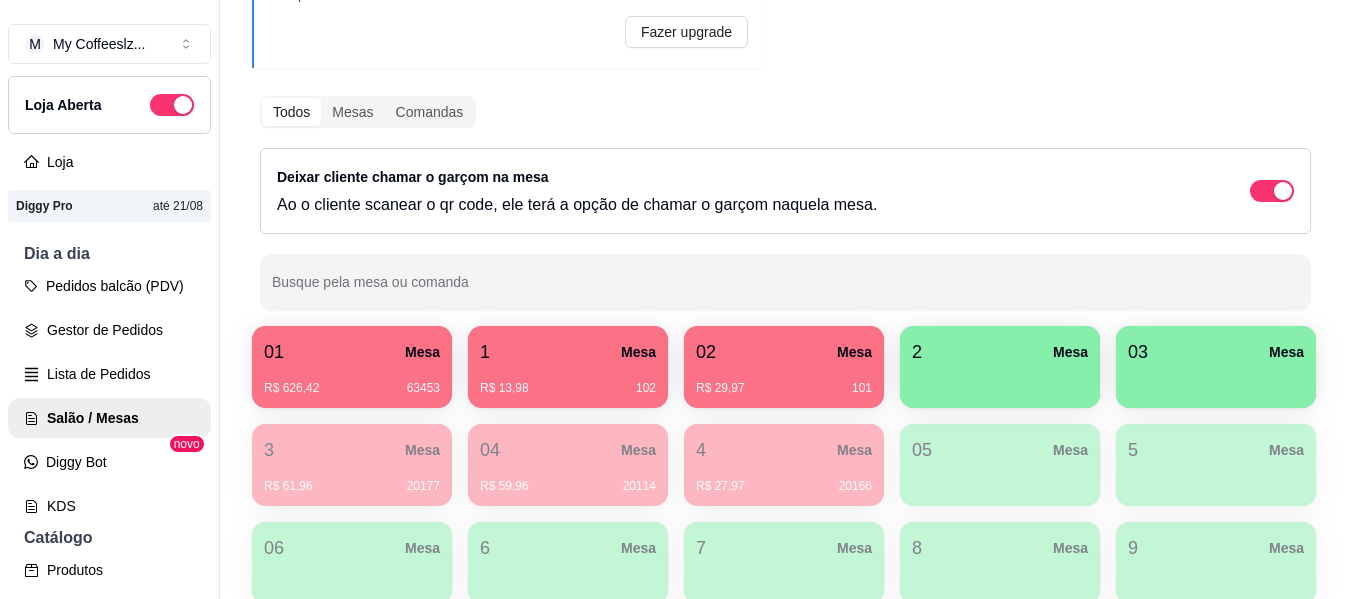 click on "Mesa" at bounding box center [854, 352] 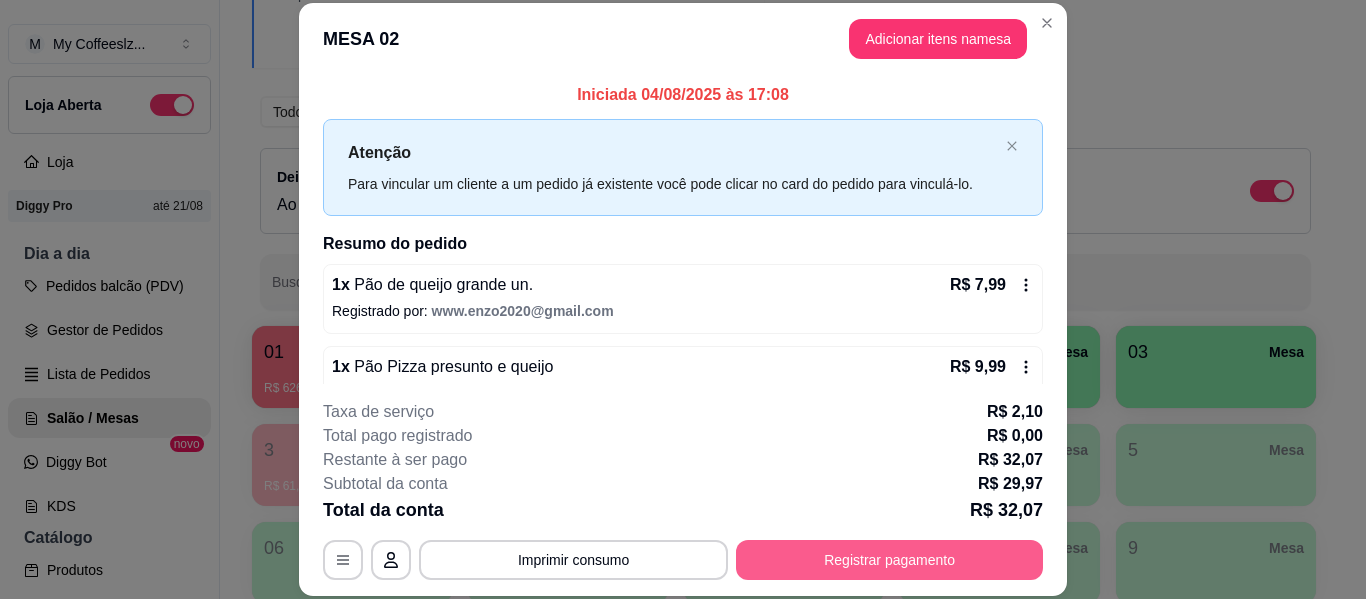 click on "Registrar pagamento" at bounding box center (889, 560) 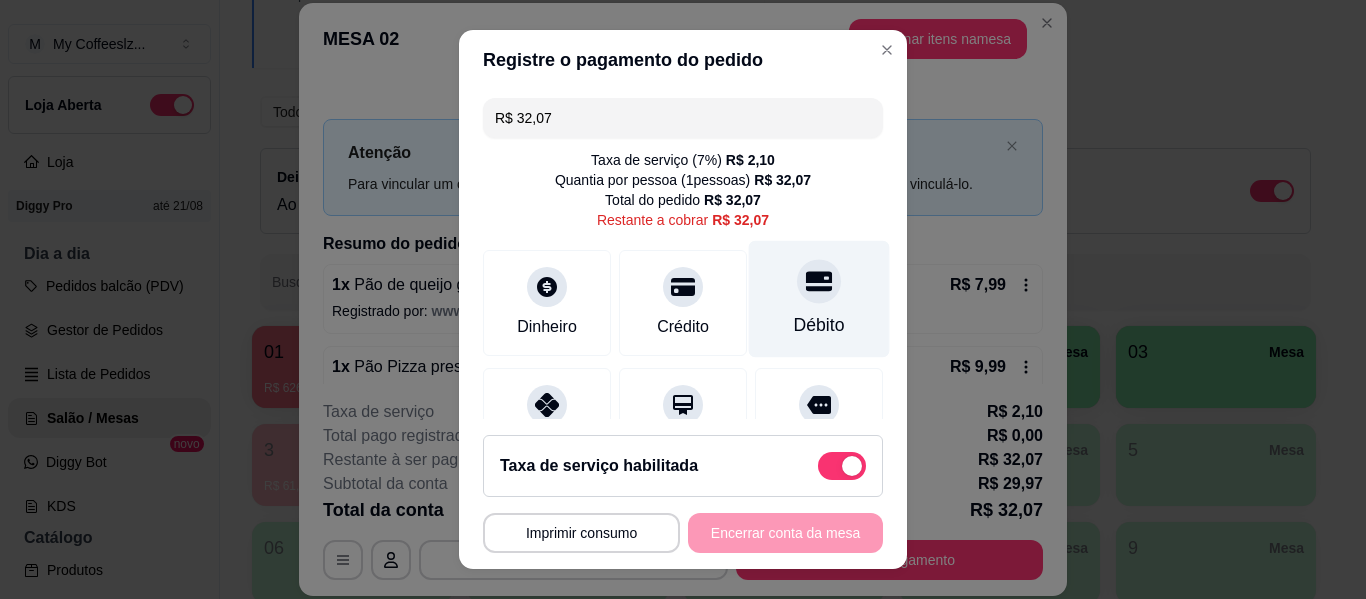 click at bounding box center (819, 281) 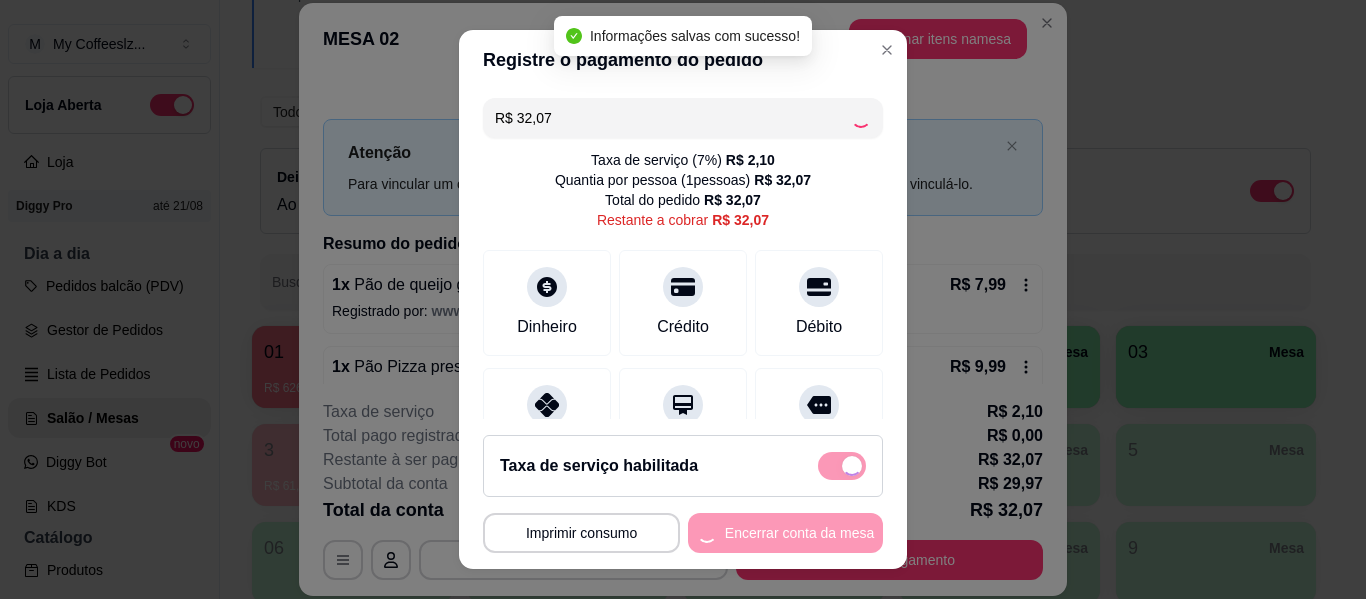 type on "R$ 0,00" 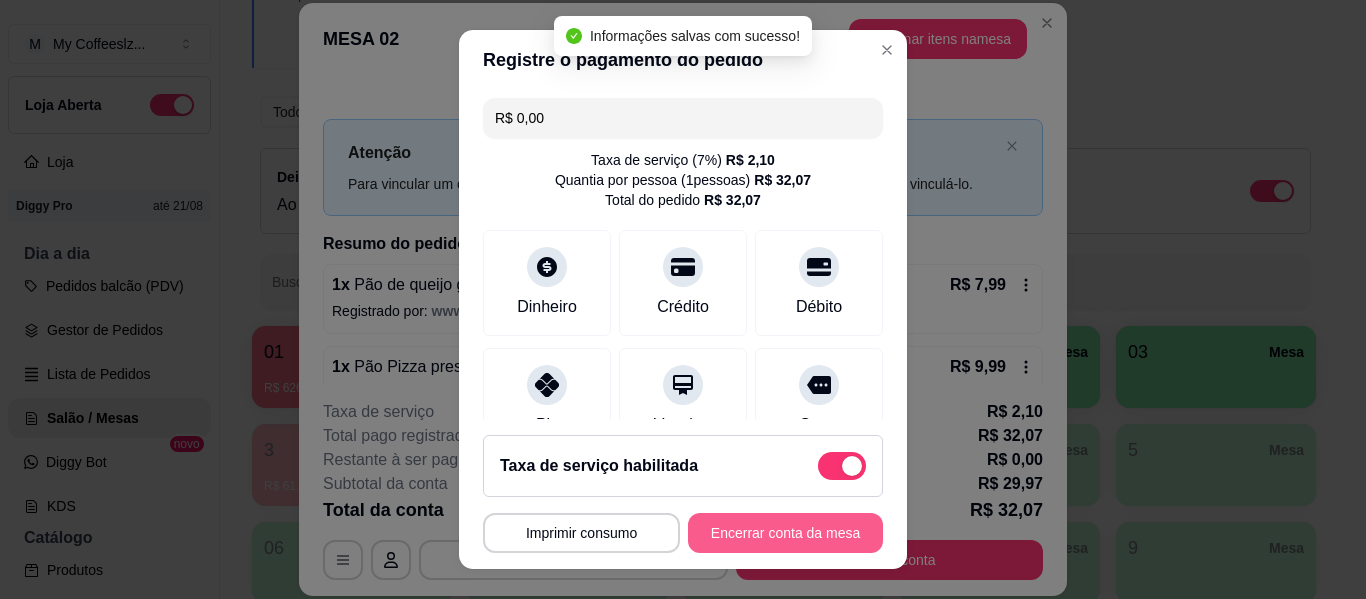 click on "Encerrar conta da mesa" at bounding box center [785, 533] 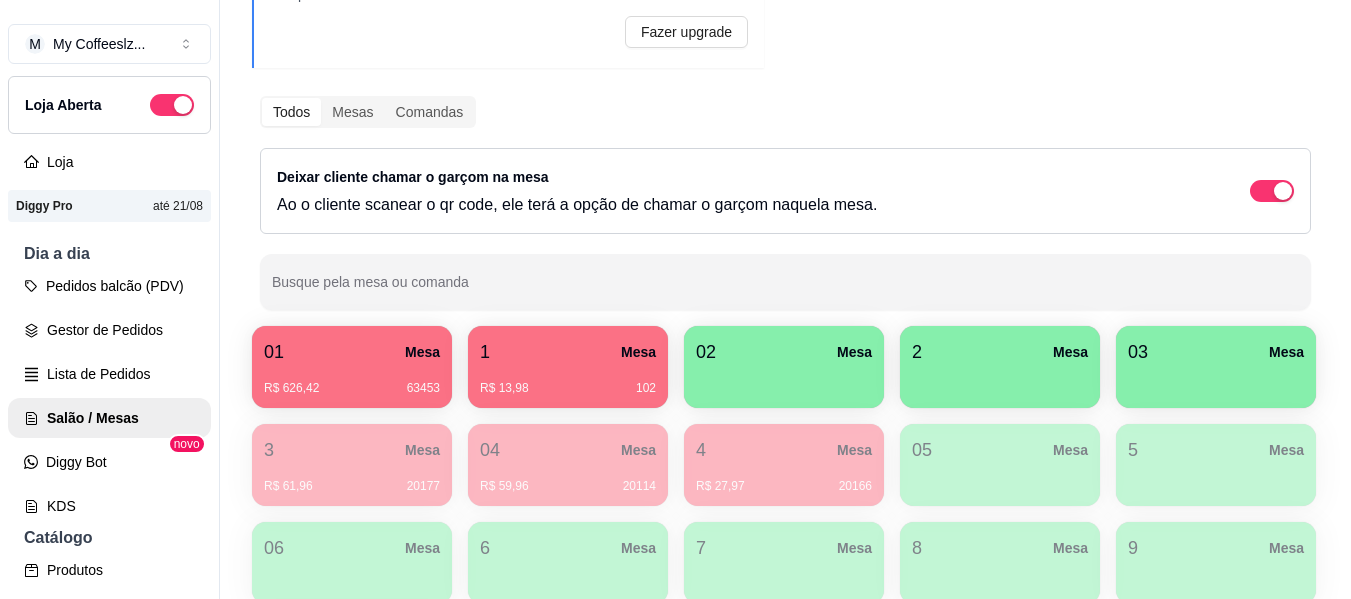 click on "Mesa" at bounding box center (638, 352) 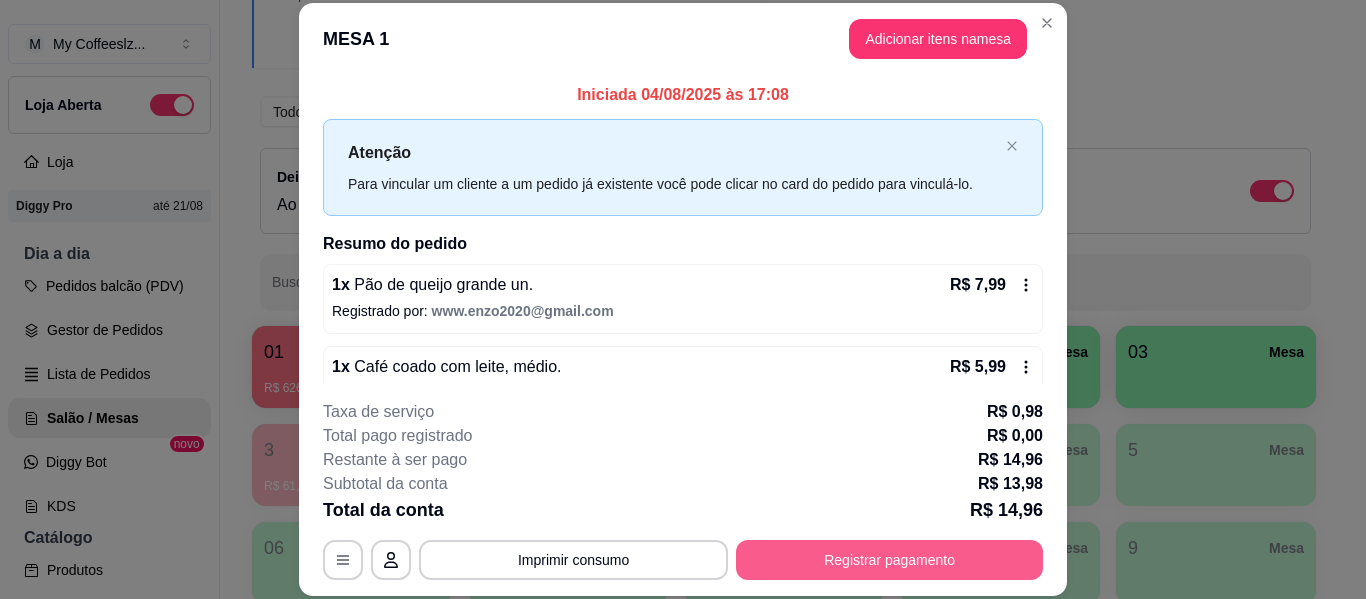 click on "Registrar pagamento" at bounding box center [889, 560] 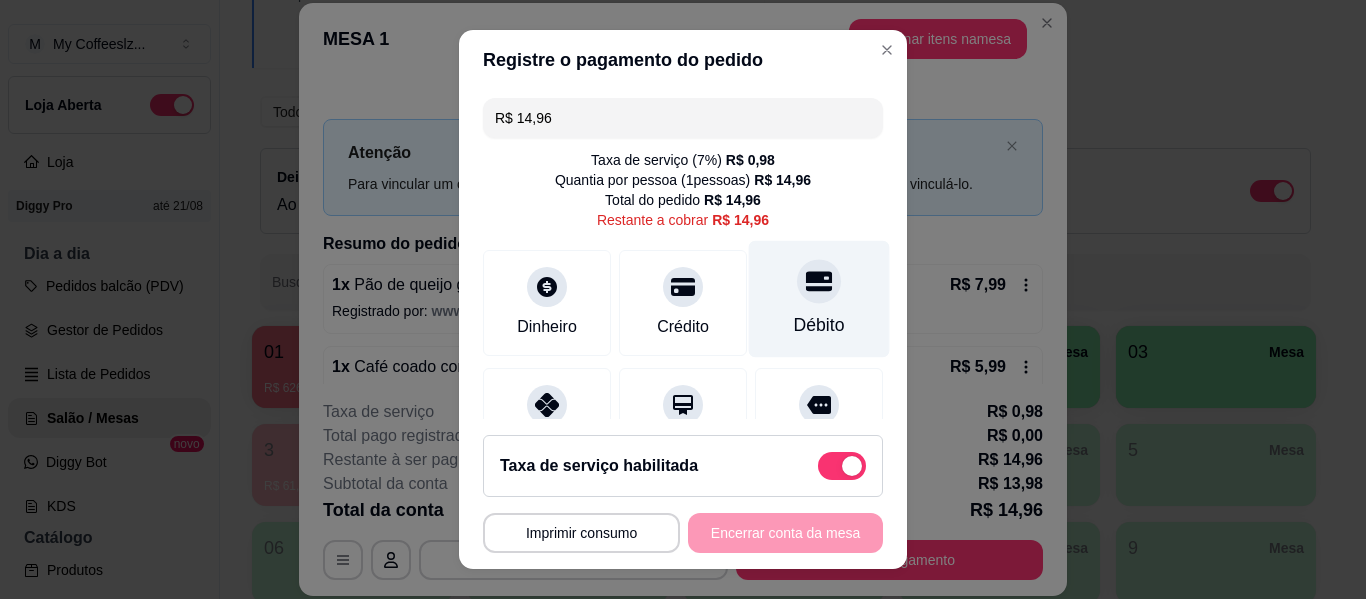 click 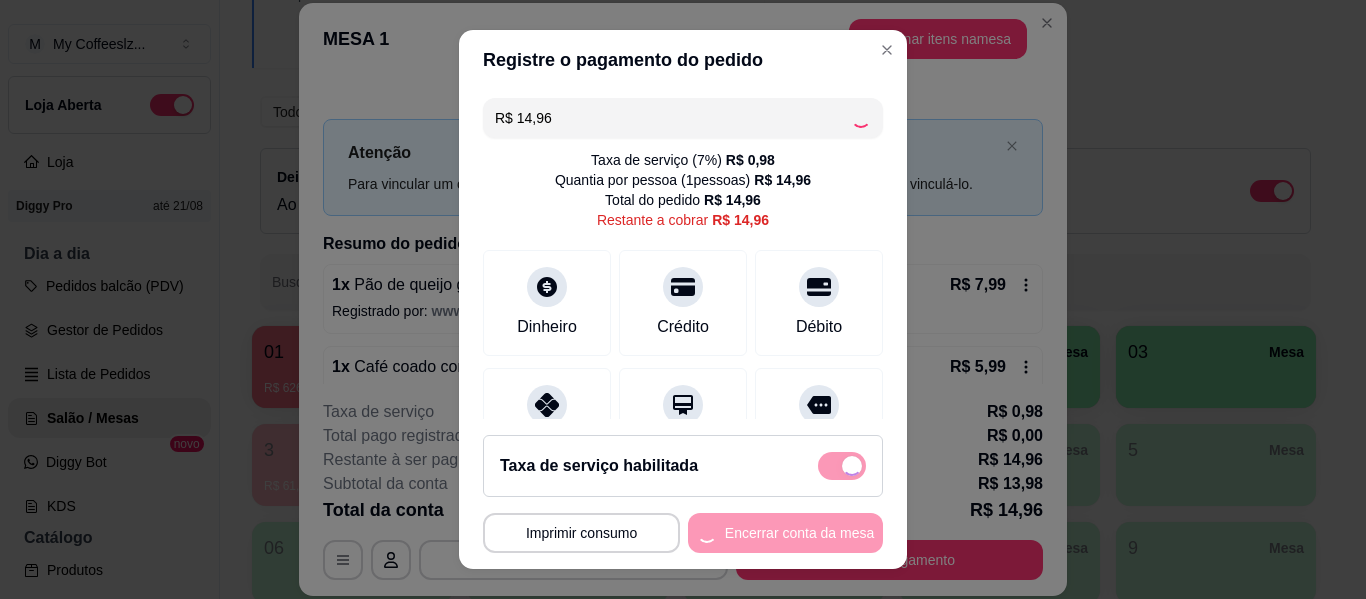 type on "R$ 0,00" 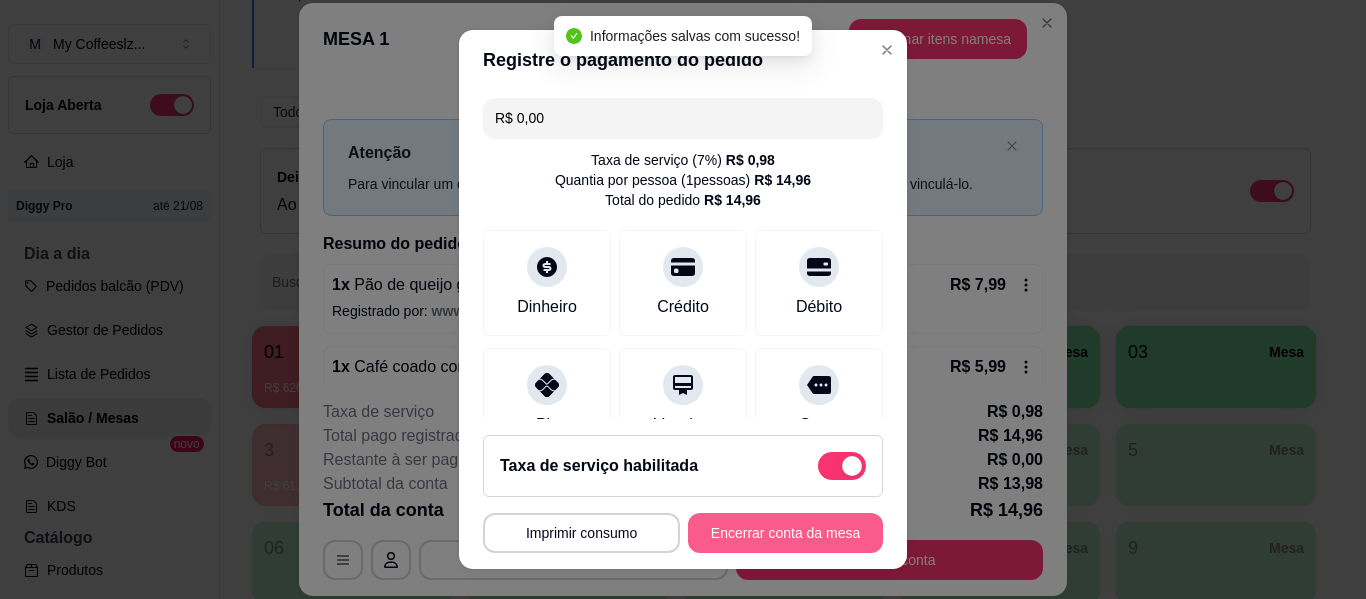 click on "Encerrar conta da mesa" at bounding box center [785, 533] 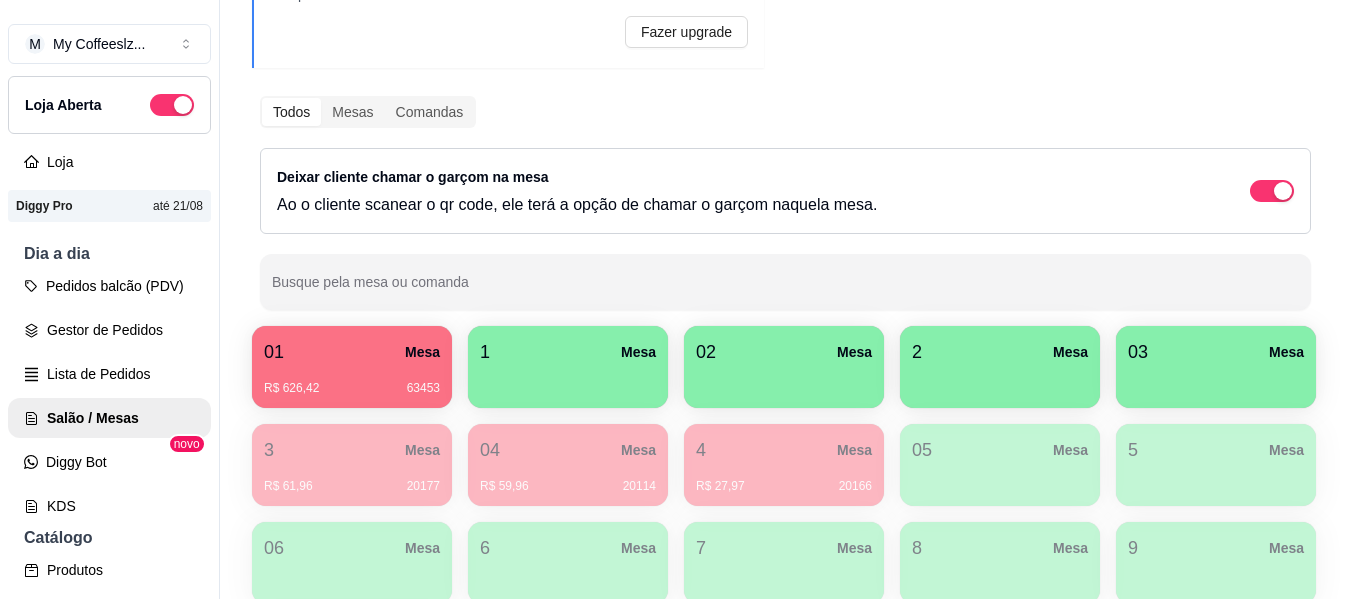 click on "Mesa" at bounding box center [1070, 352] 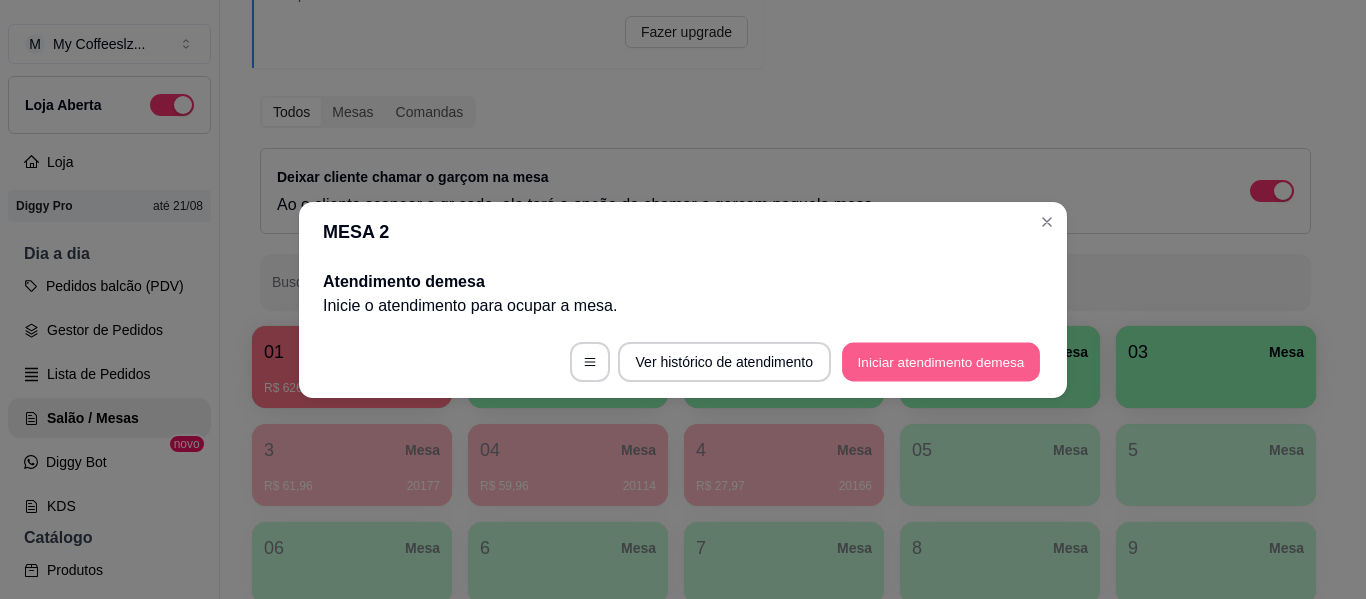 click on "Iniciar atendimento de  mesa" at bounding box center [941, 361] 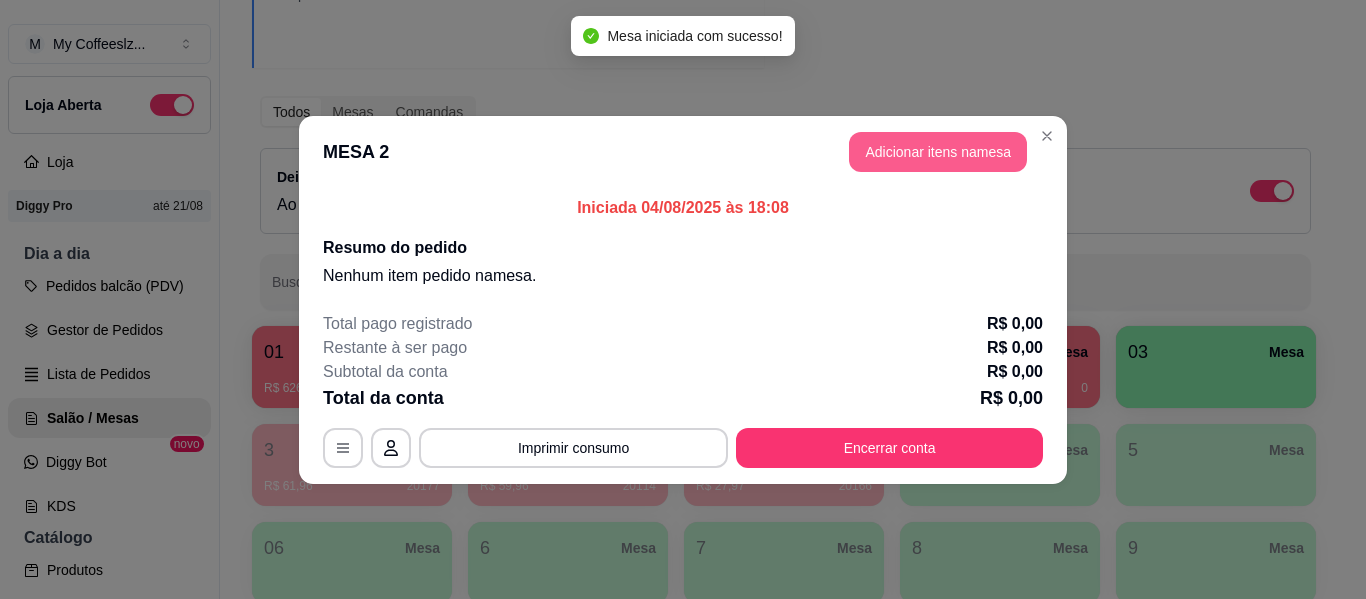 click on "Adicionar itens na  mesa" at bounding box center [938, 152] 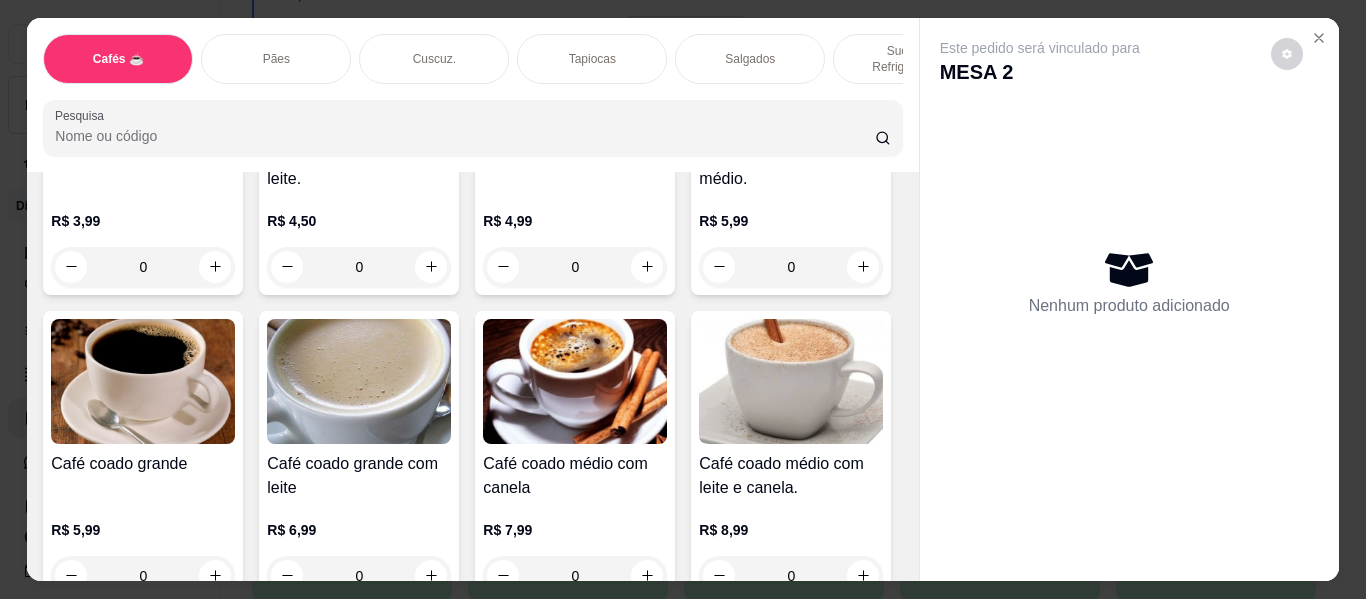 scroll, scrollTop: 600, scrollLeft: 0, axis: vertical 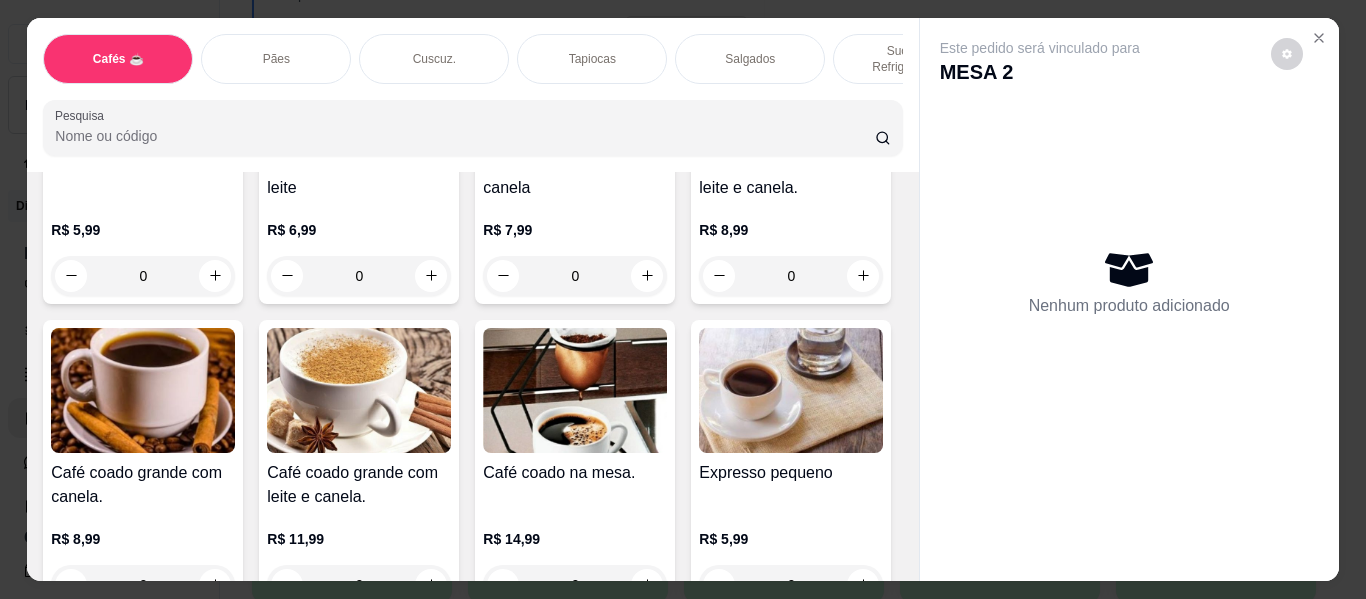 click 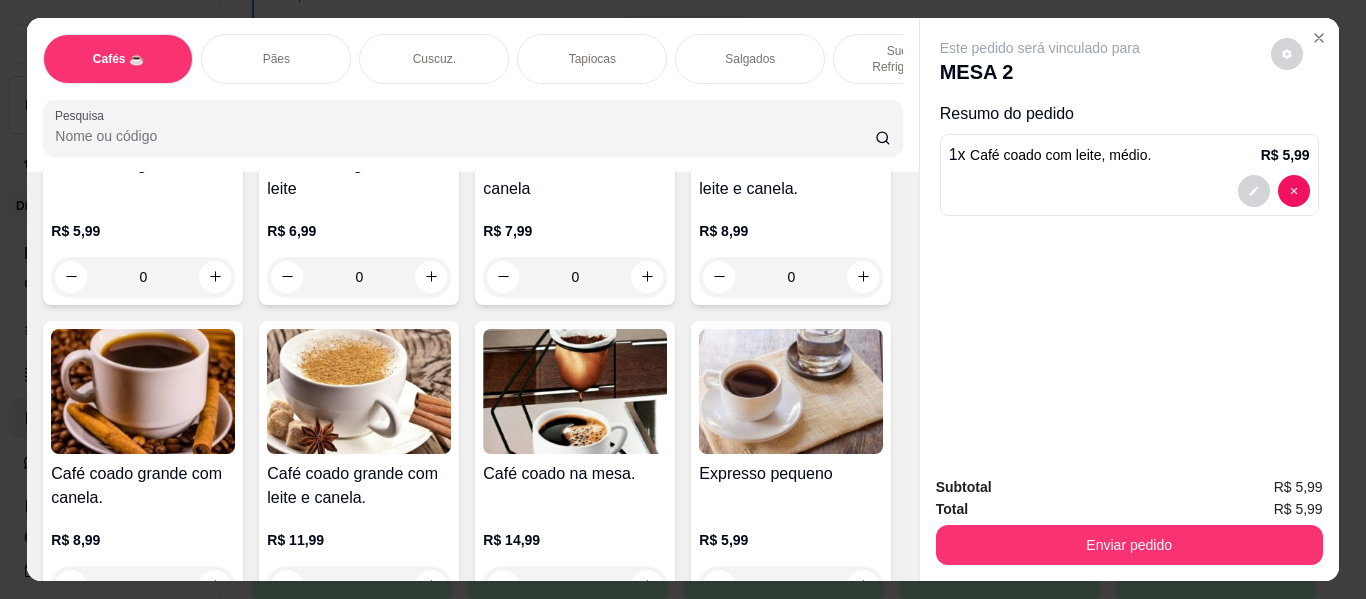 click on "Pães" at bounding box center (276, 59) 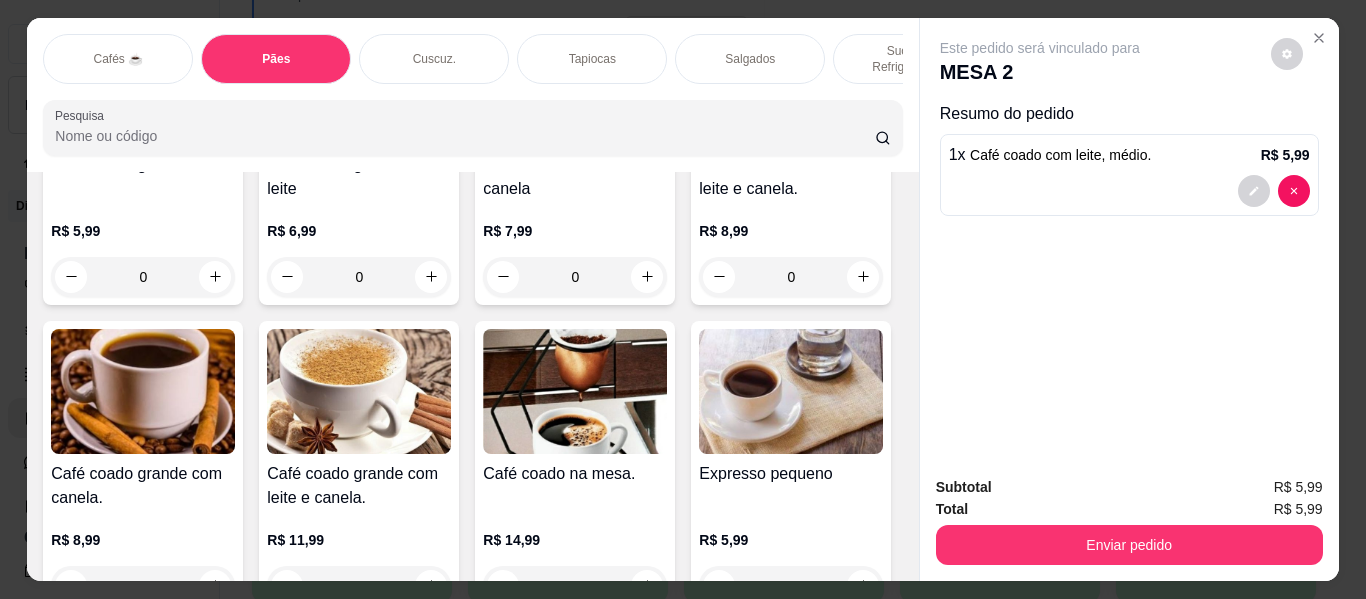 scroll, scrollTop: 3816, scrollLeft: 0, axis: vertical 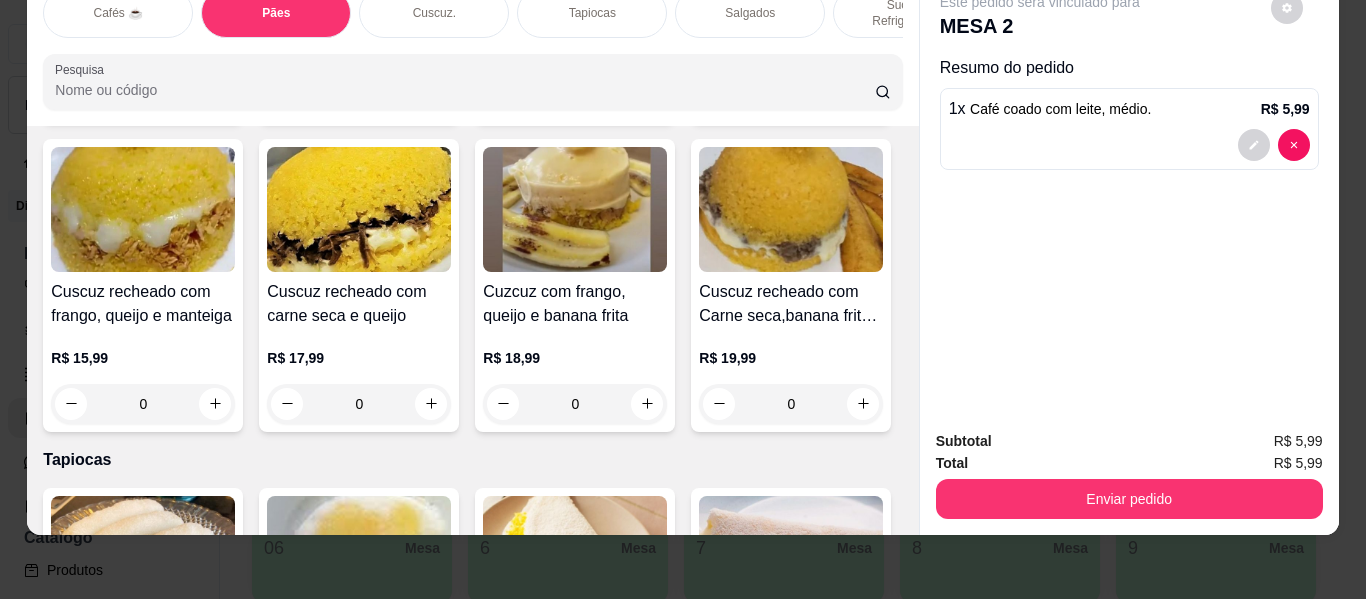 click 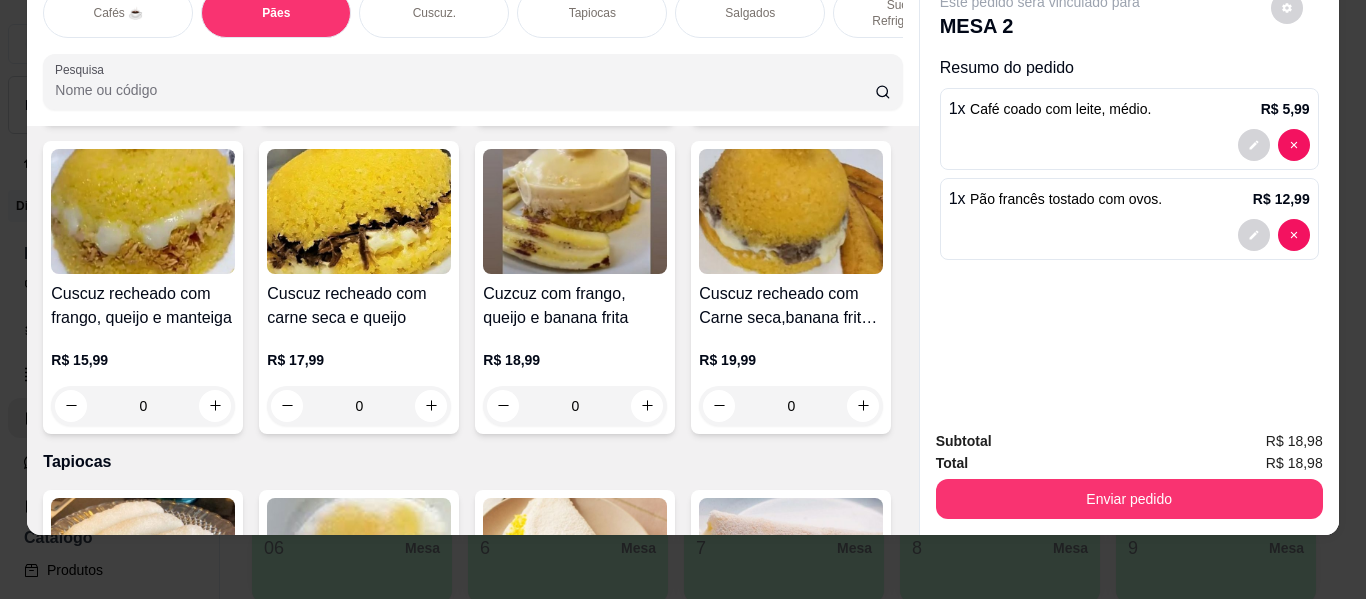 scroll, scrollTop: 0, scrollLeft: 0, axis: both 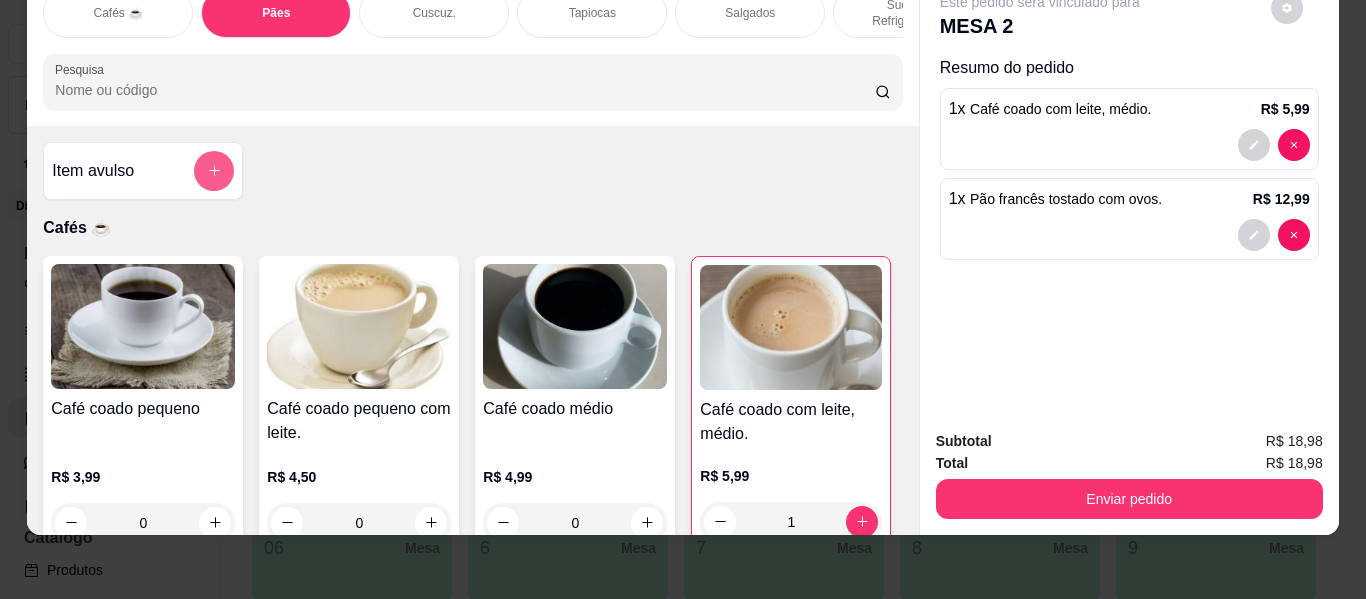 click at bounding box center [214, 171] 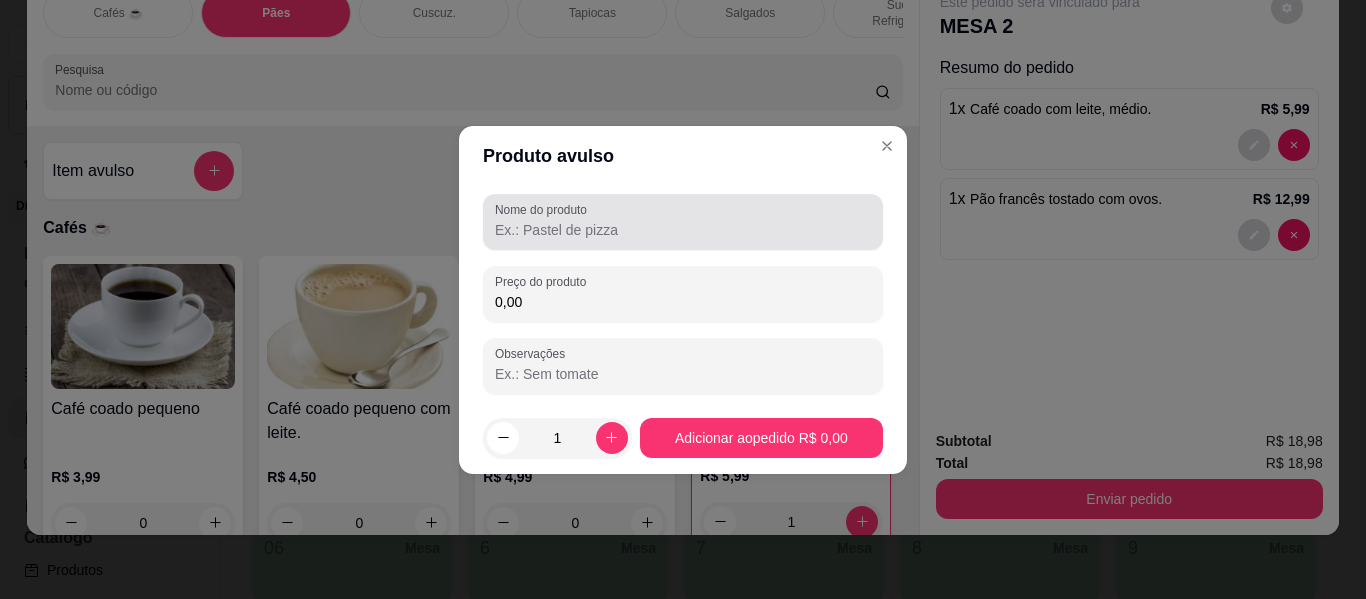 click on "Nome do produto" at bounding box center [683, 230] 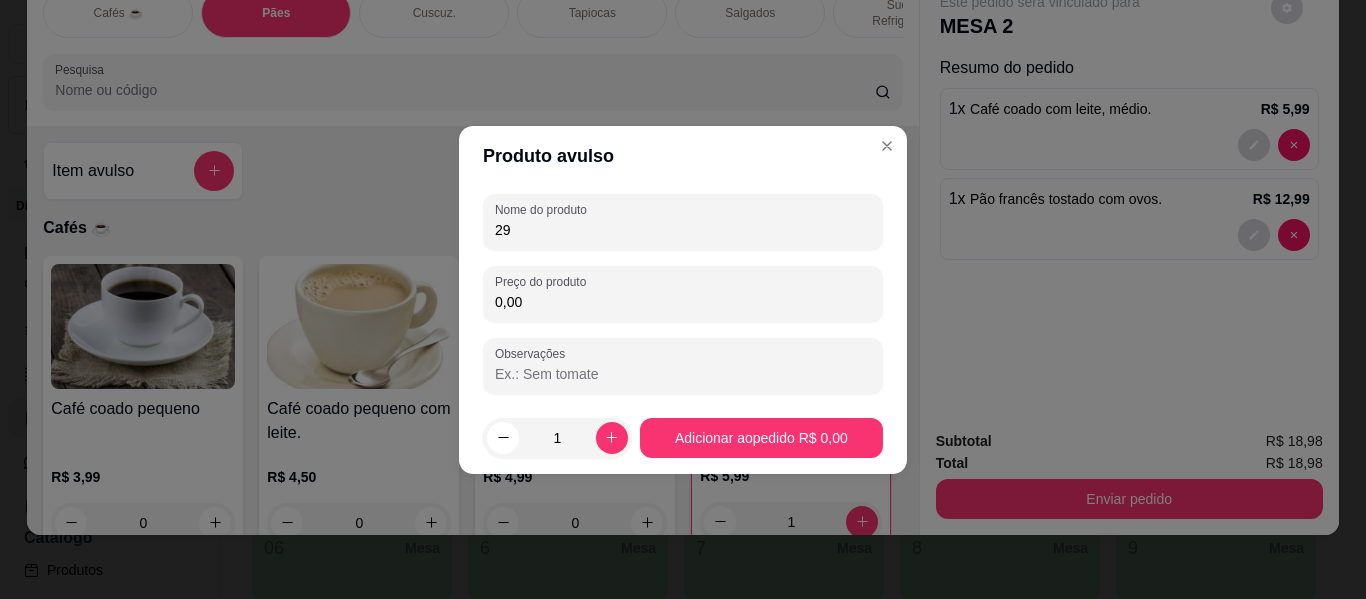 type on "2" 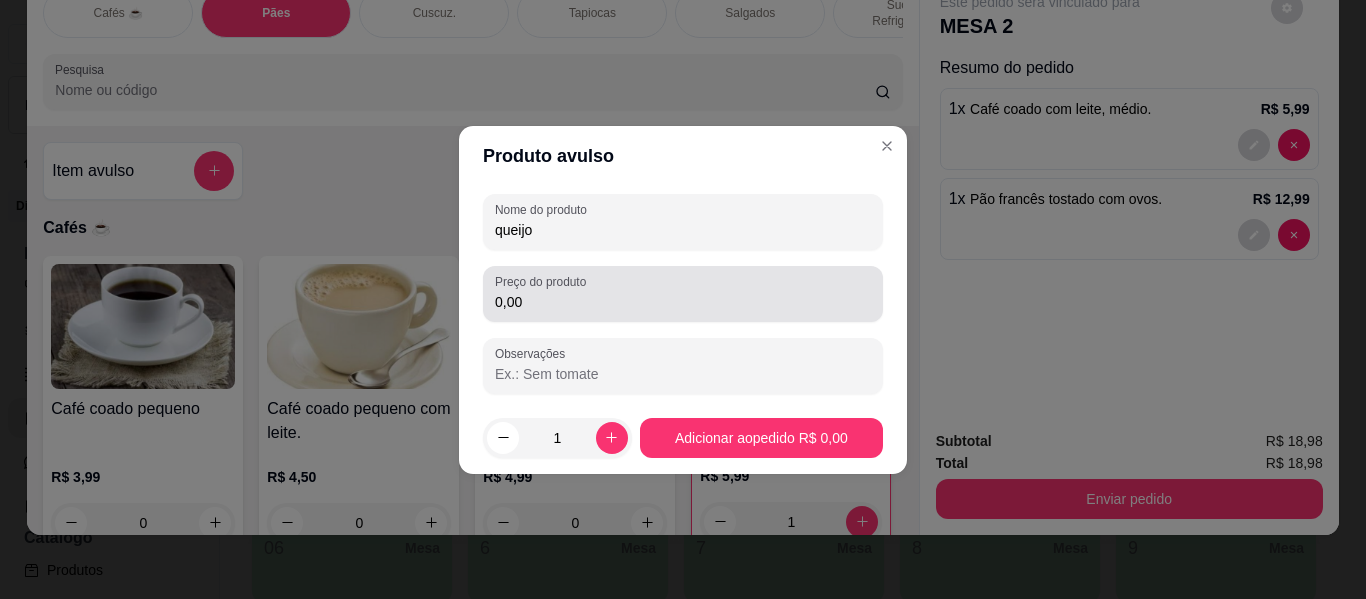 type on "queijo" 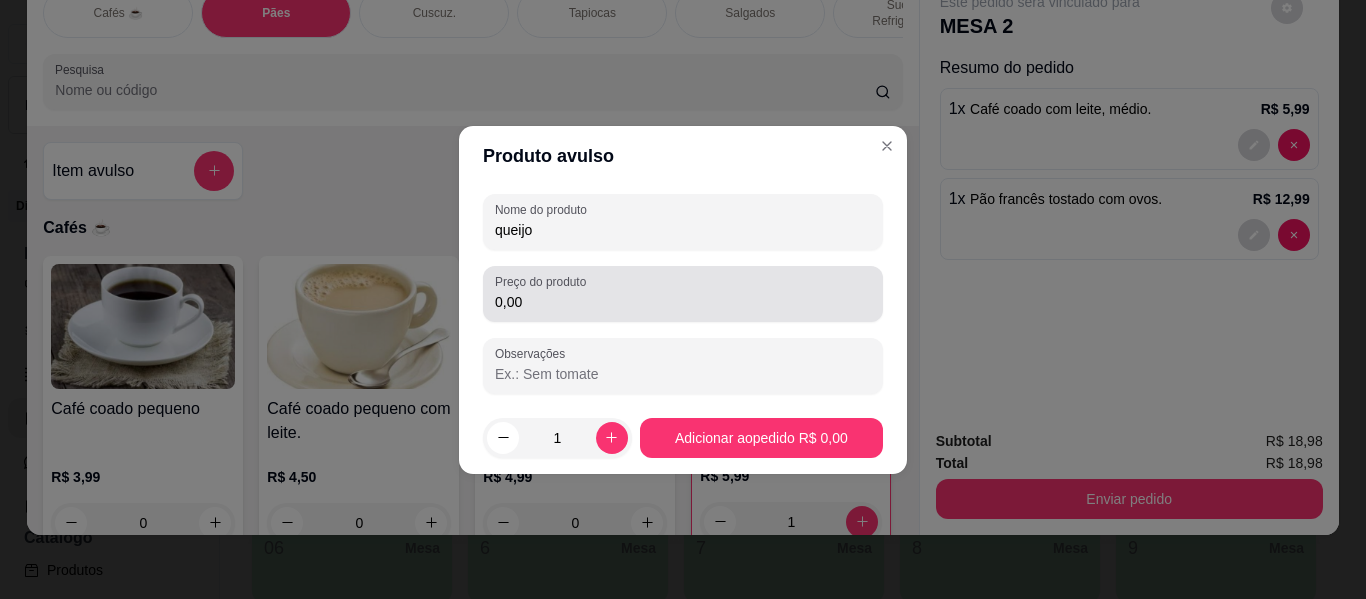 click on "Preço do produto 0,00" at bounding box center [683, 294] 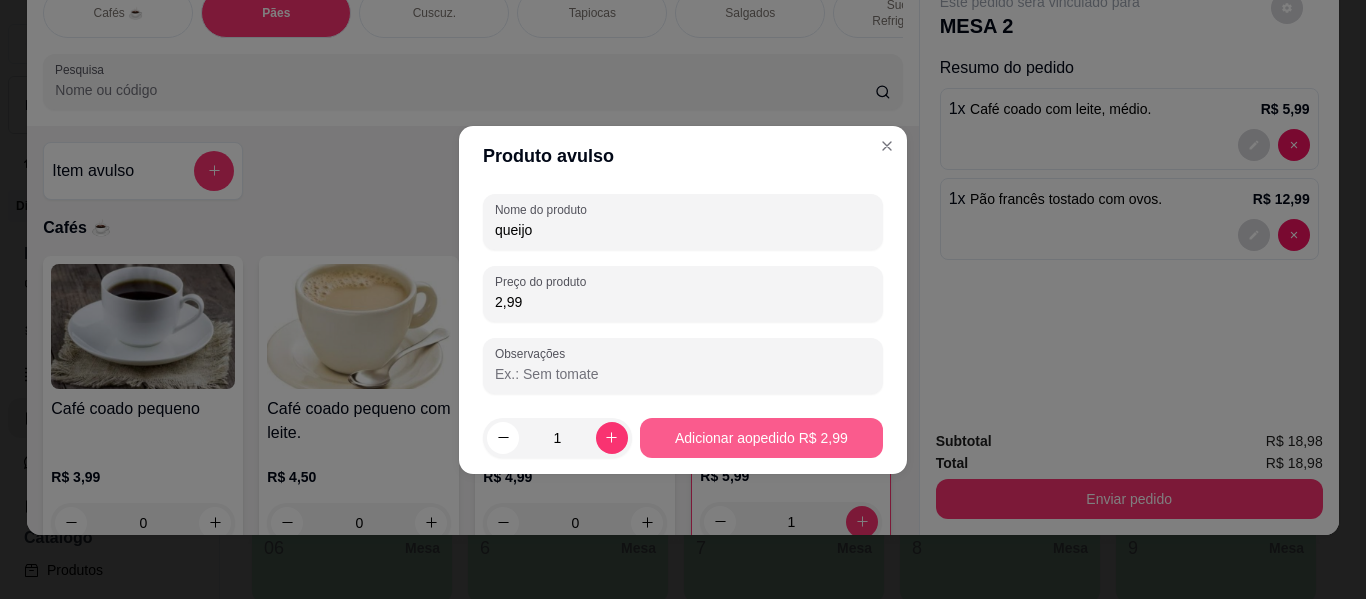 type on "2,99" 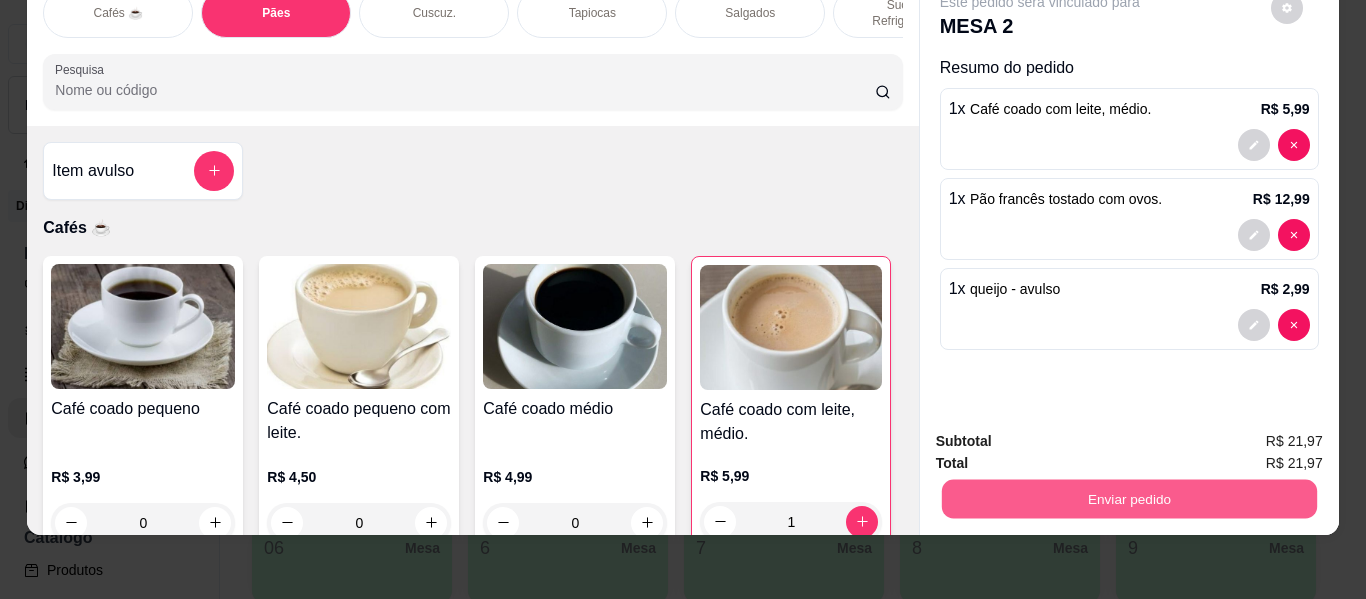 click on "Enviar pedido" at bounding box center (1128, 499) 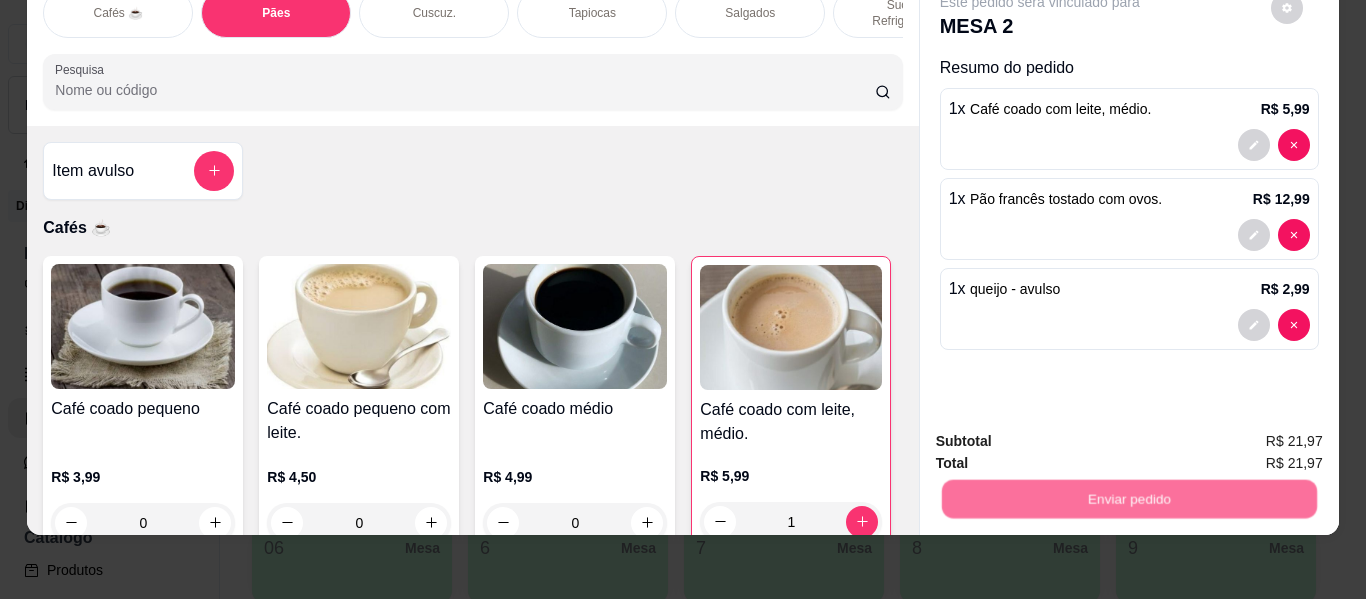 click on "Não registrar e enviar pedido" at bounding box center (1063, 434) 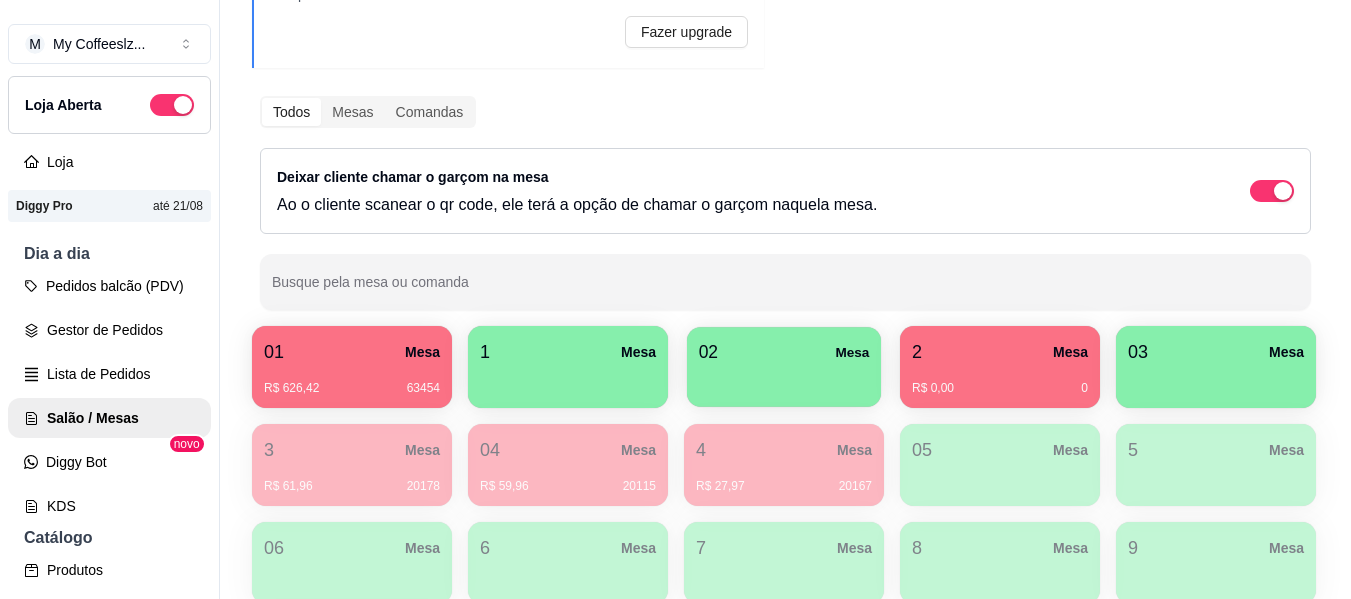 click at bounding box center [784, 380] 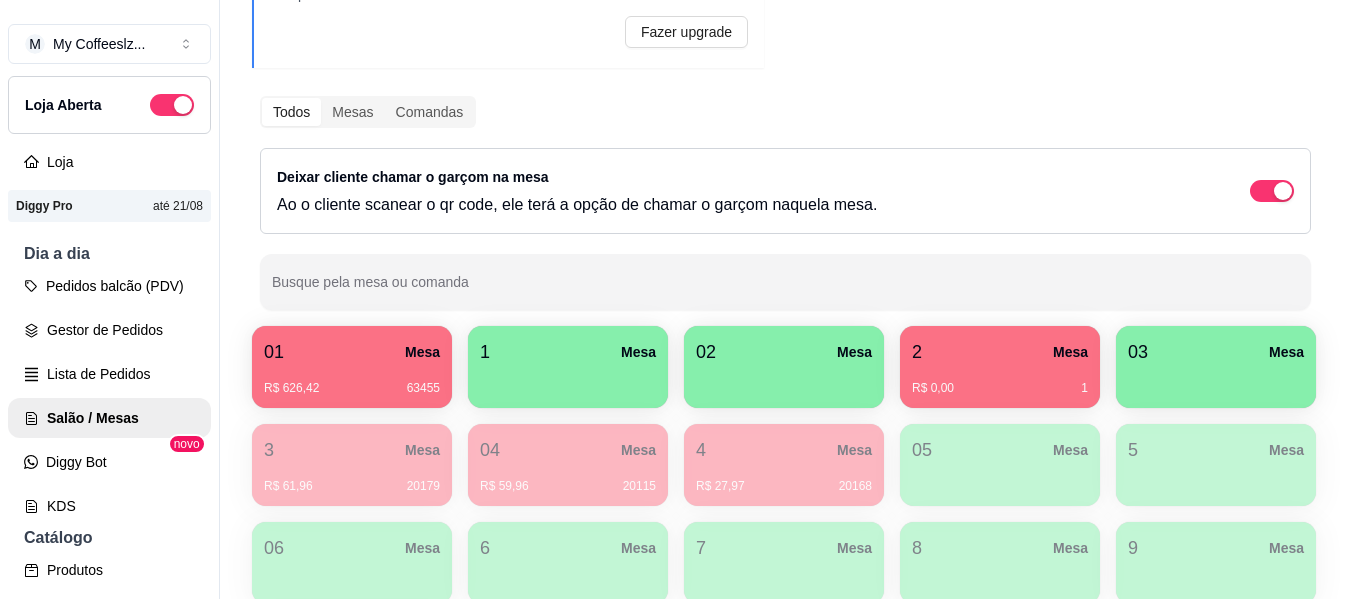click at bounding box center [568, 381] 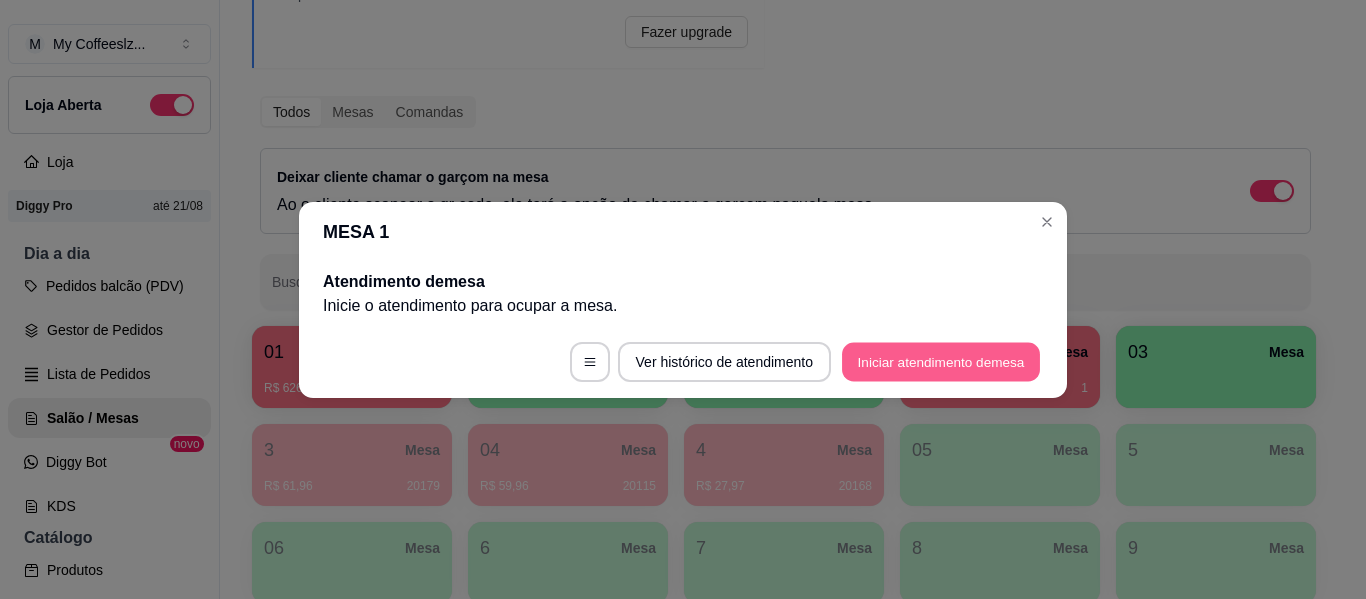 click on "Iniciar atendimento de  mesa" at bounding box center (941, 361) 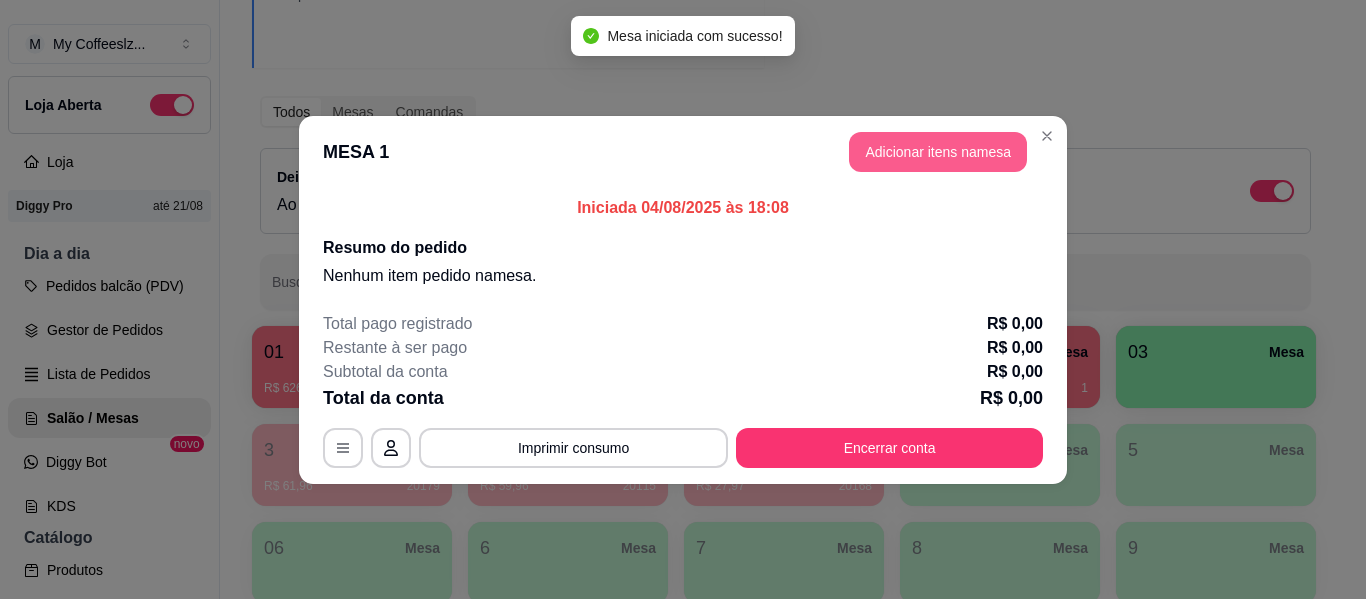 click on "Adicionar itens na  mesa" at bounding box center [938, 152] 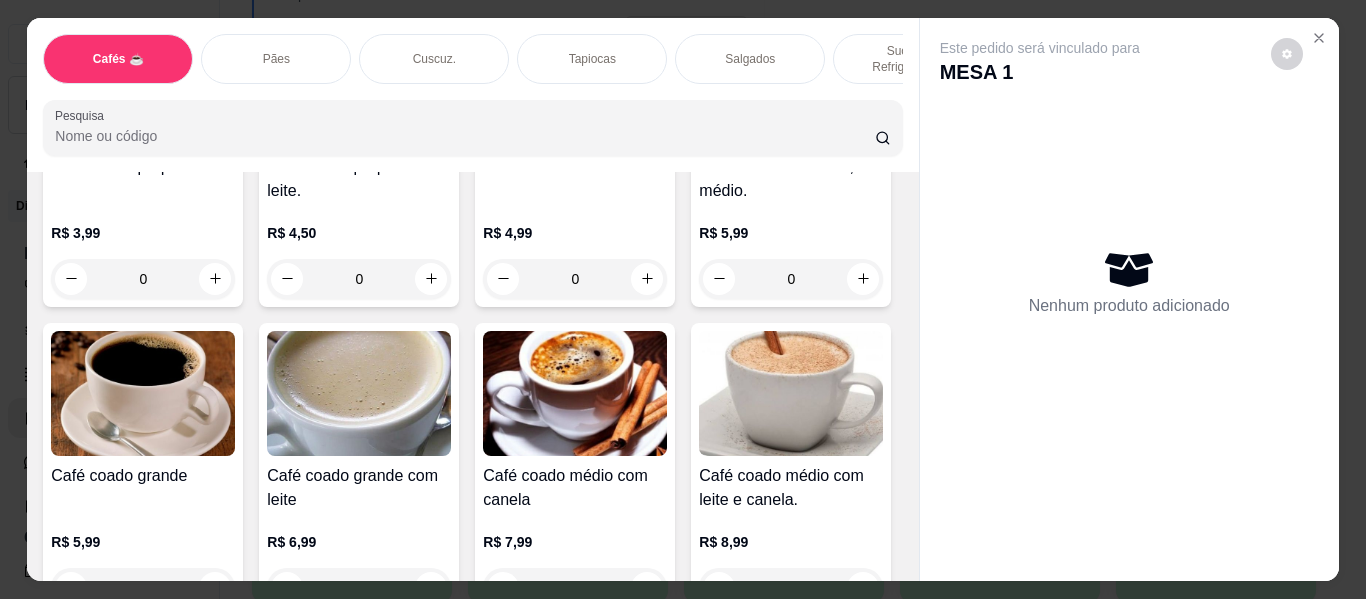 scroll, scrollTop: 400, scrollLeft: 0, axis: vertical 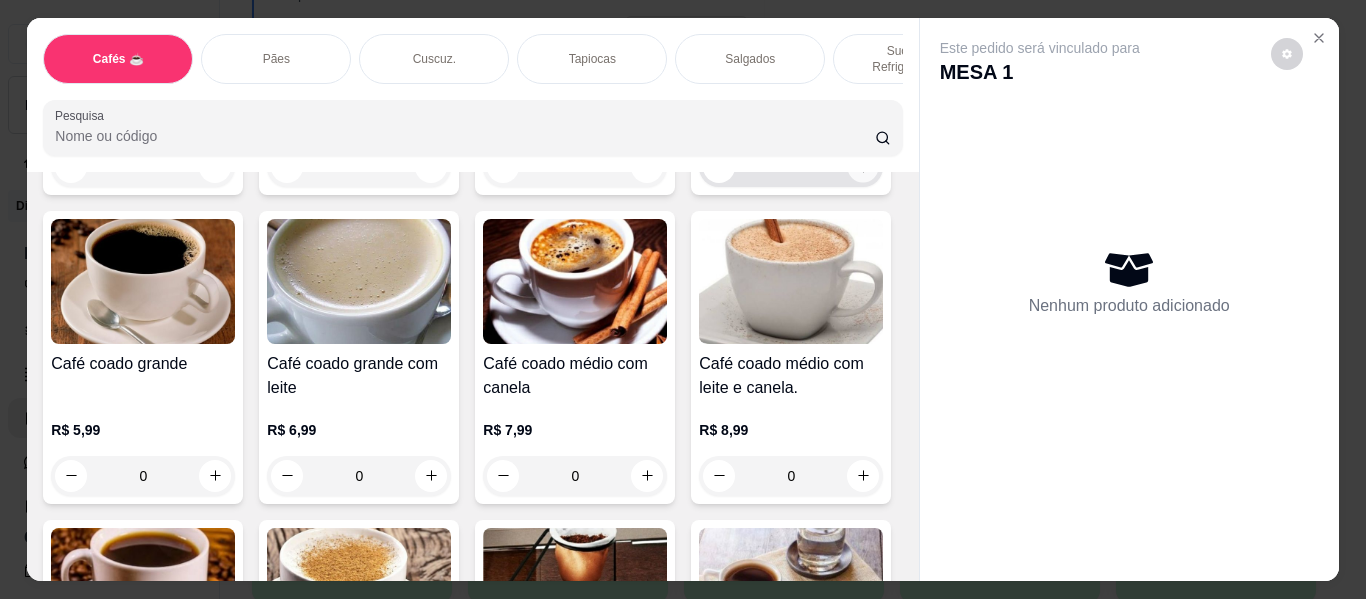 click 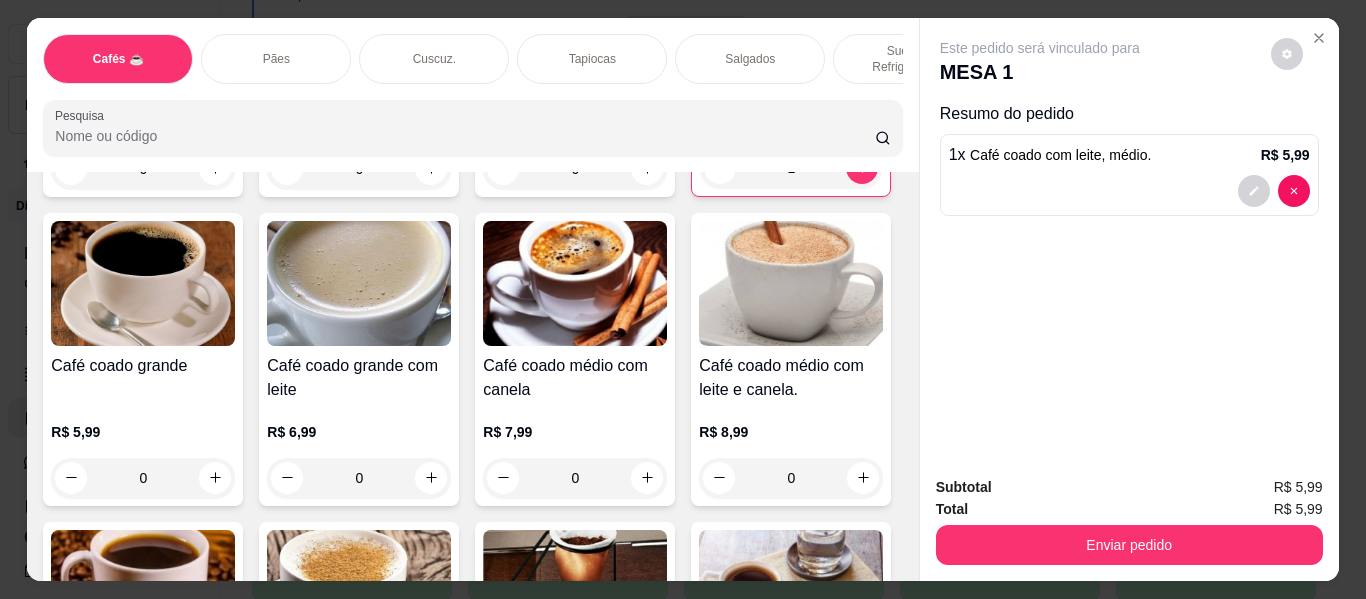 scroll, scrollTop: 700, scrollLeft: 0, axis: vertical 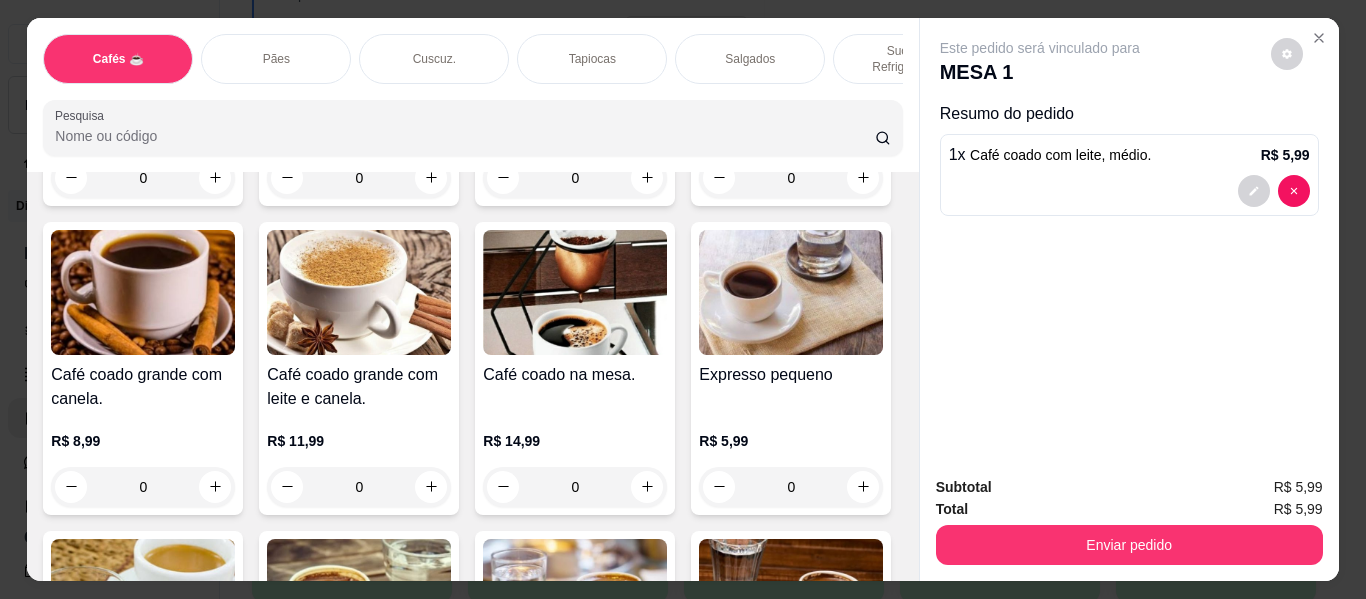 click on "Tapiocas" at bounding box center [592, 59] 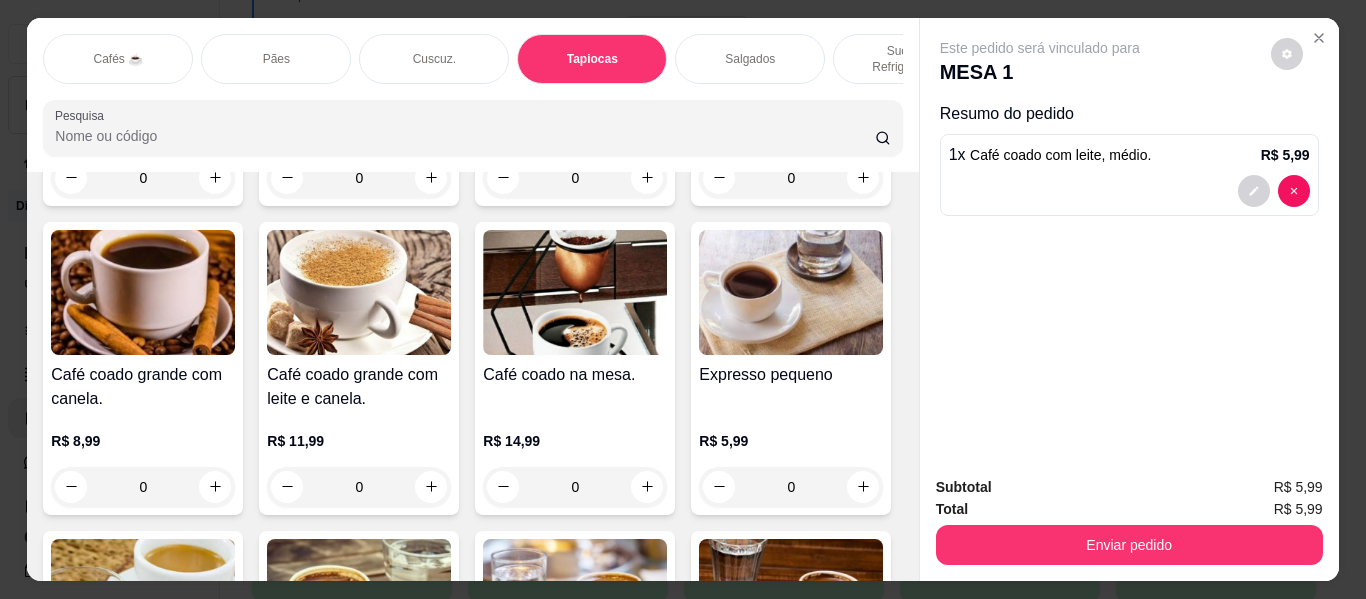 scroll, scrollTop: 6035, scrollLeft: 0, axis: vertical 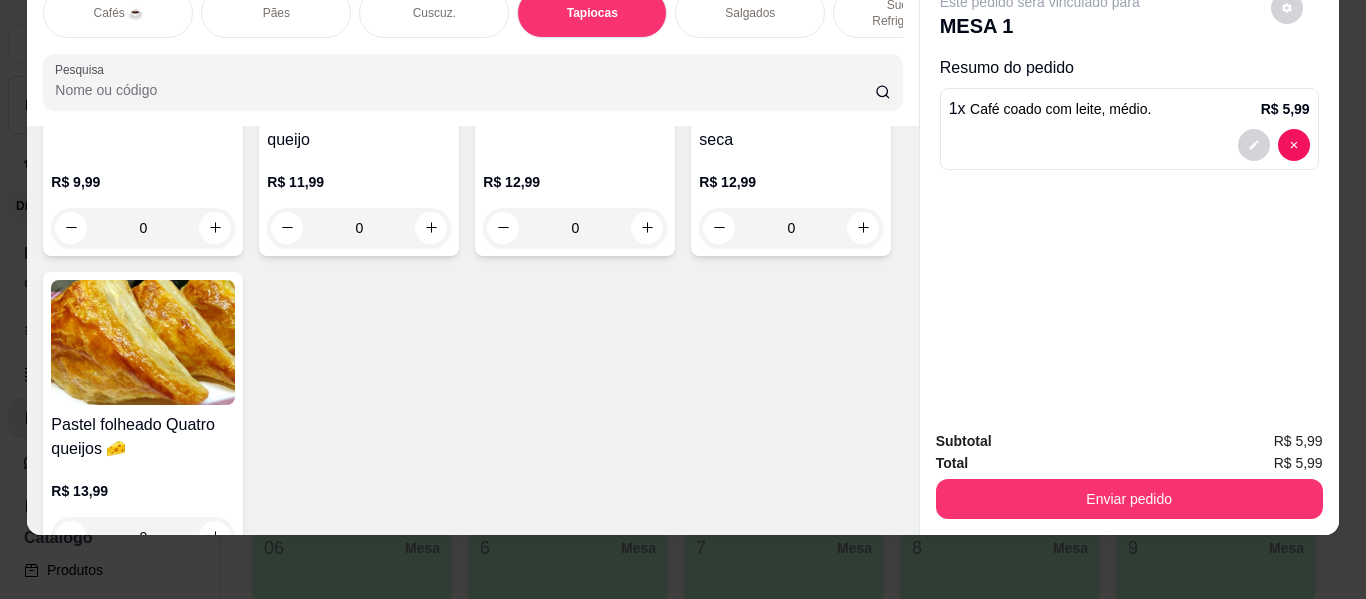 click at bounding box center [863, -1357] 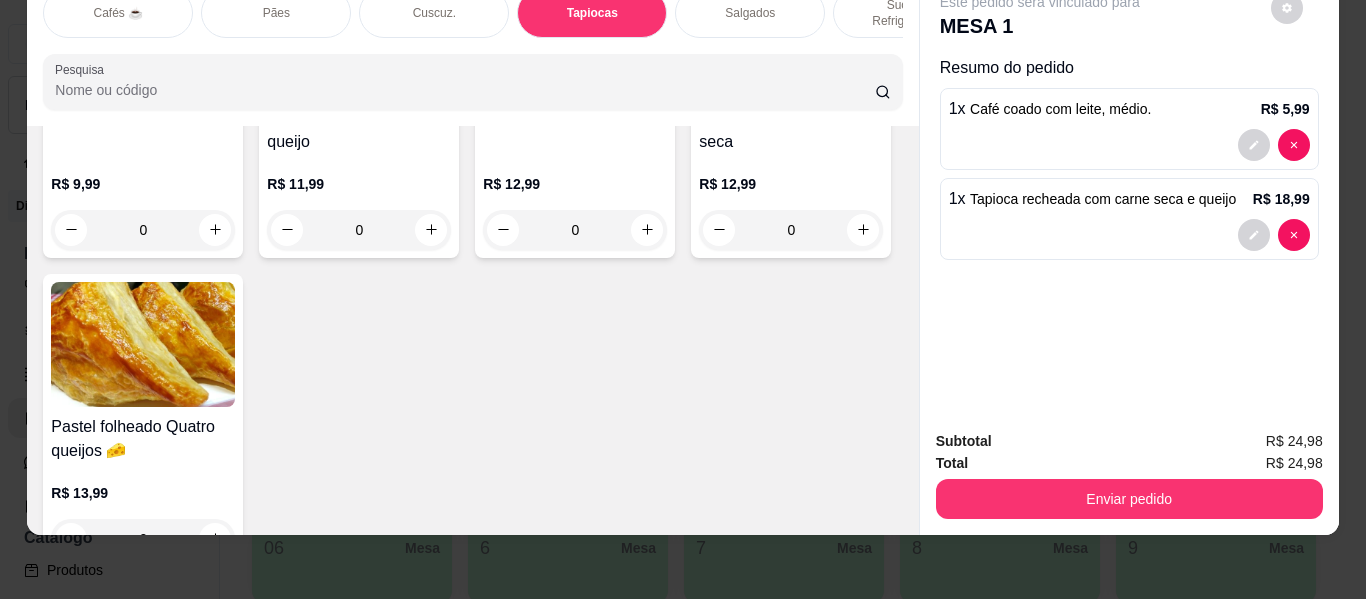 click at bounding box center [862, -1356] 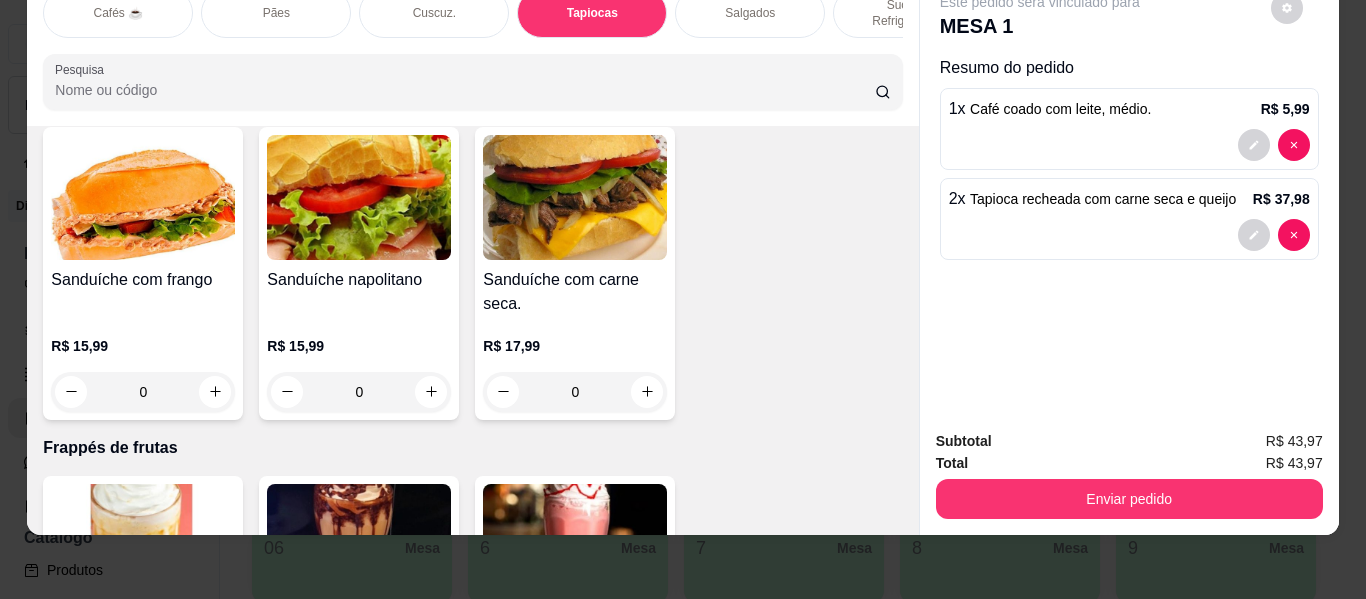 scroll, scrollTop: 9935, scrollLeft: 0, axis: vertical 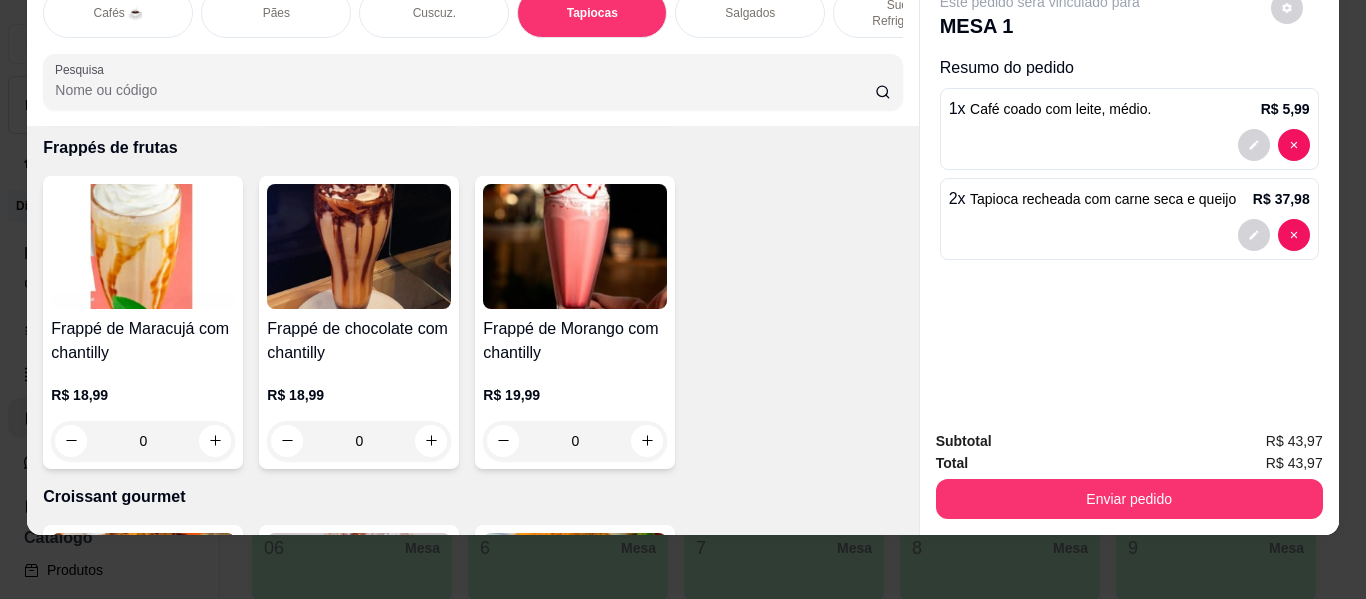 click 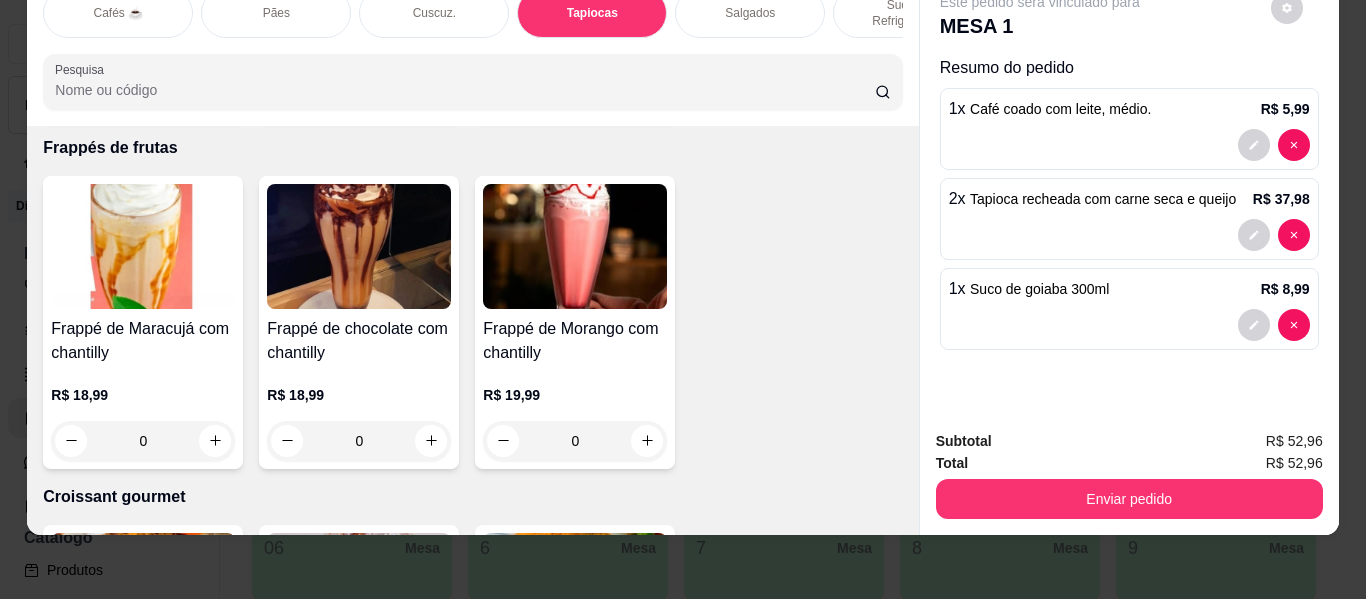 scroll, scrollTop: 9936, scrollLeft: 0, axis: vertical 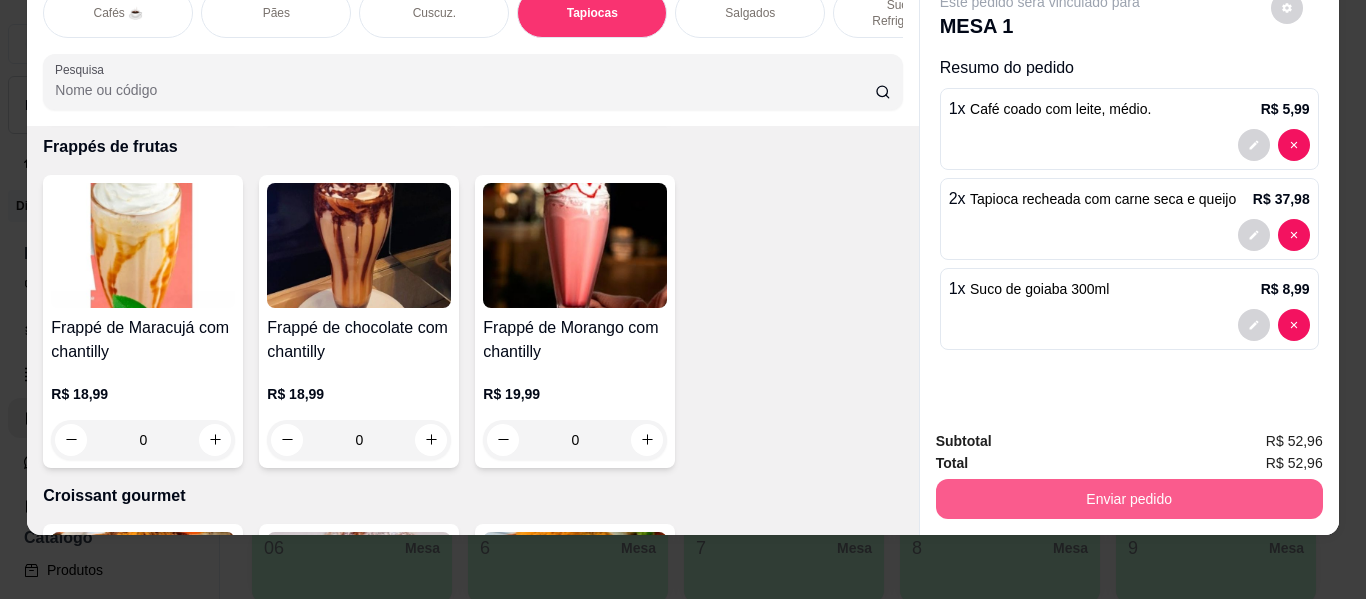 click on "Enviar pedido" at bounding box center [1129, 499] 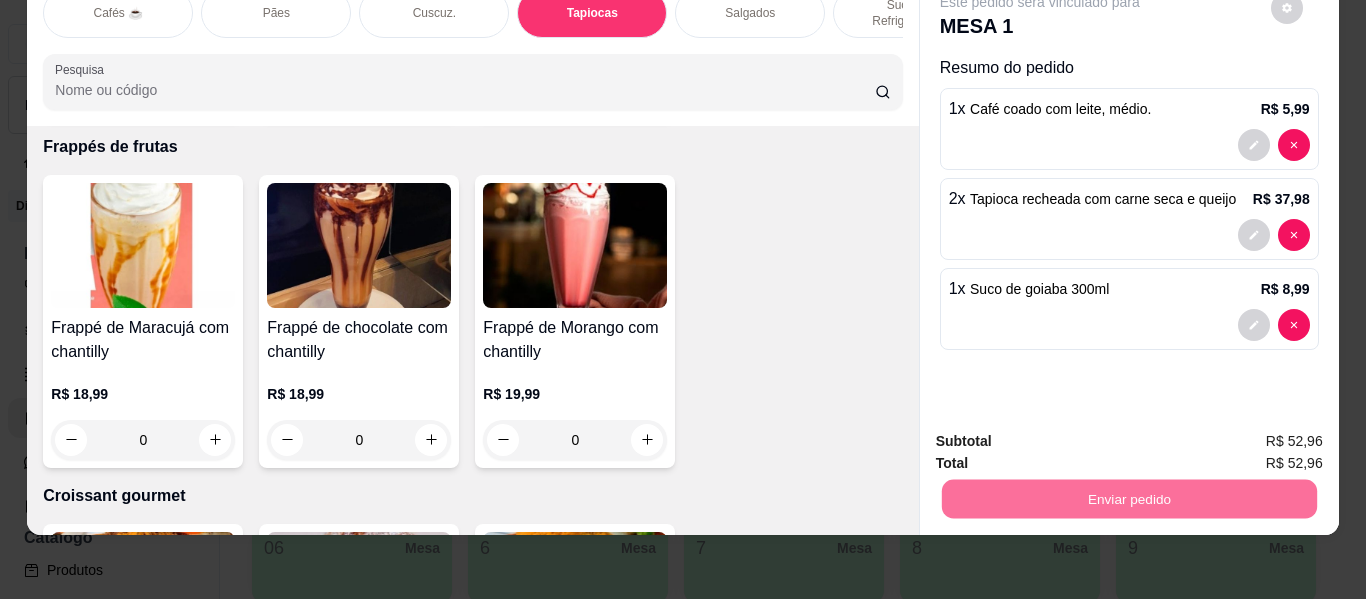 click on "Não registrar e enviar pedido" at bounding box center [1063, 433] 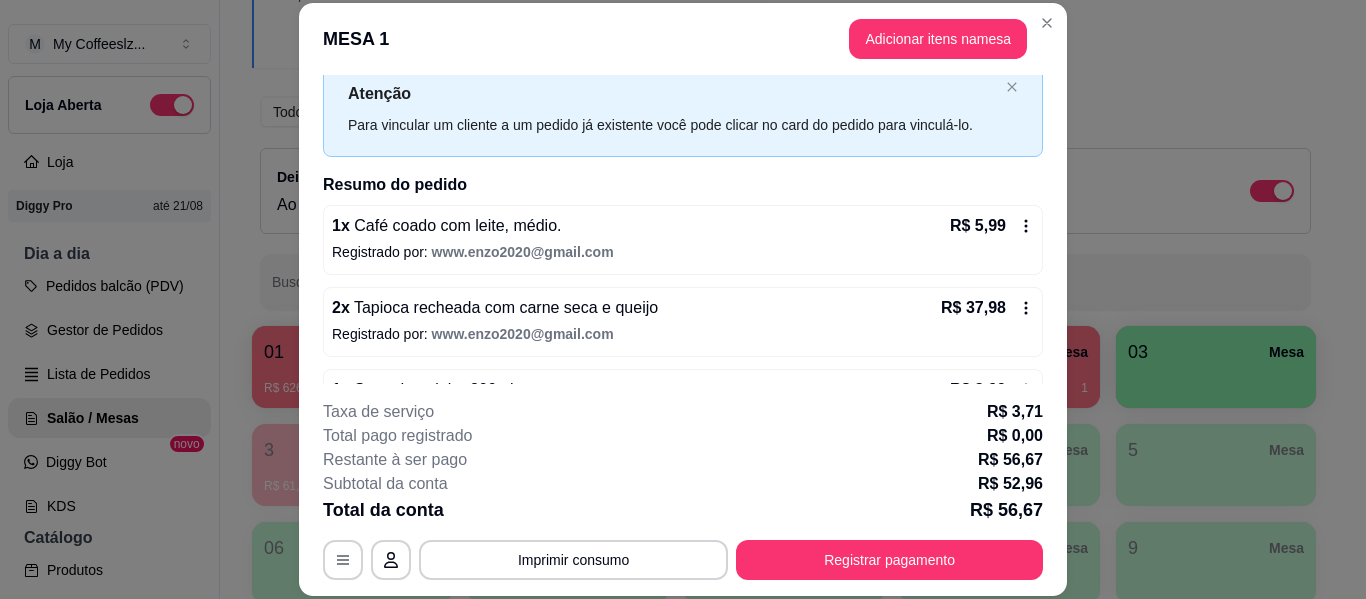 scroll, scrollTop: 122, scrollLeft: 0, axis: vertical 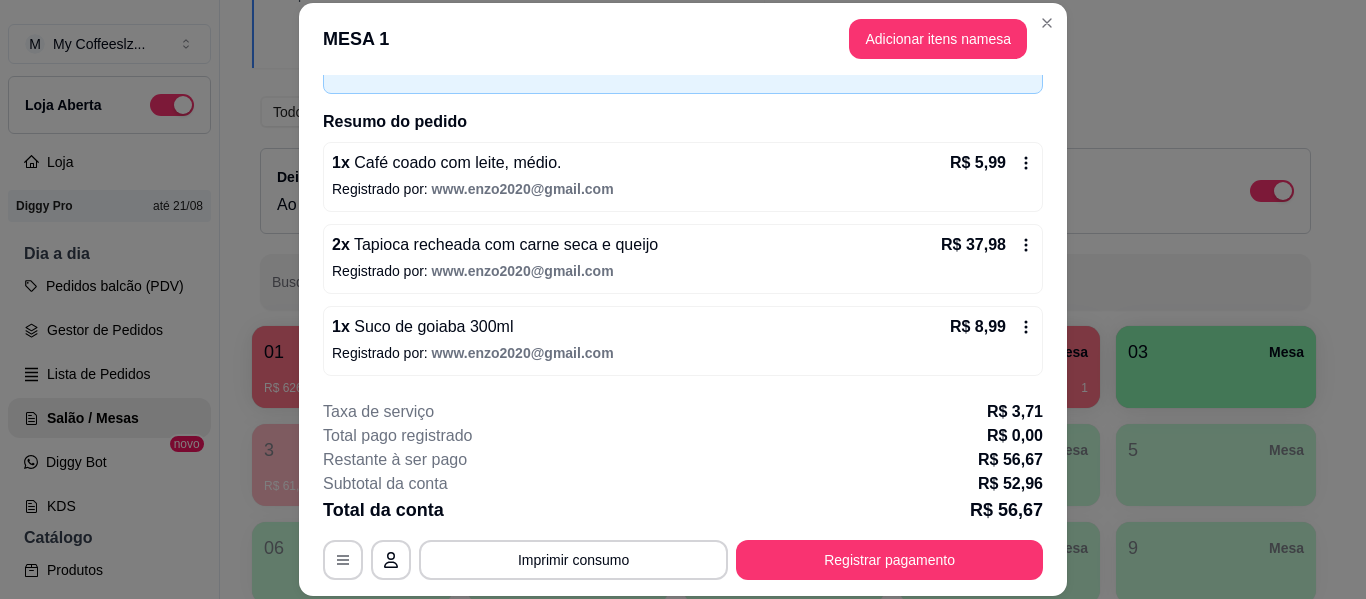 click on "1 x   Suco de goiaba 300ml  R$ 8,99" at bounding box center [683, 327] 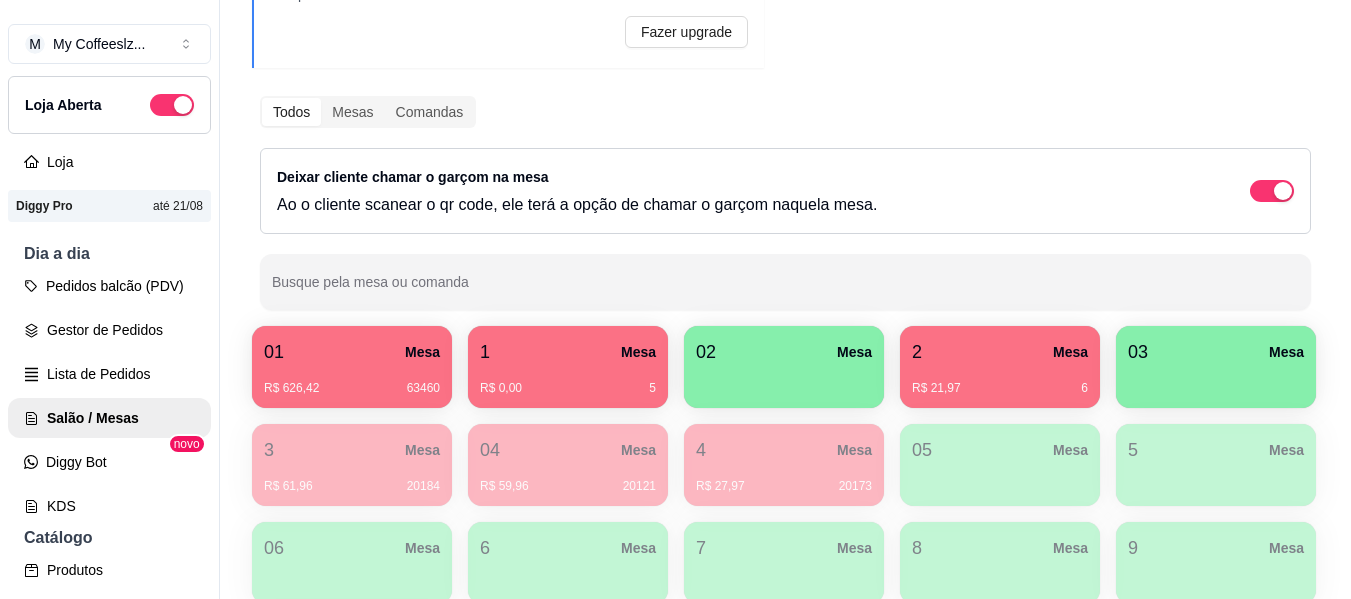 click on "R$ 0,00 5" at bounding box center (568, 381) 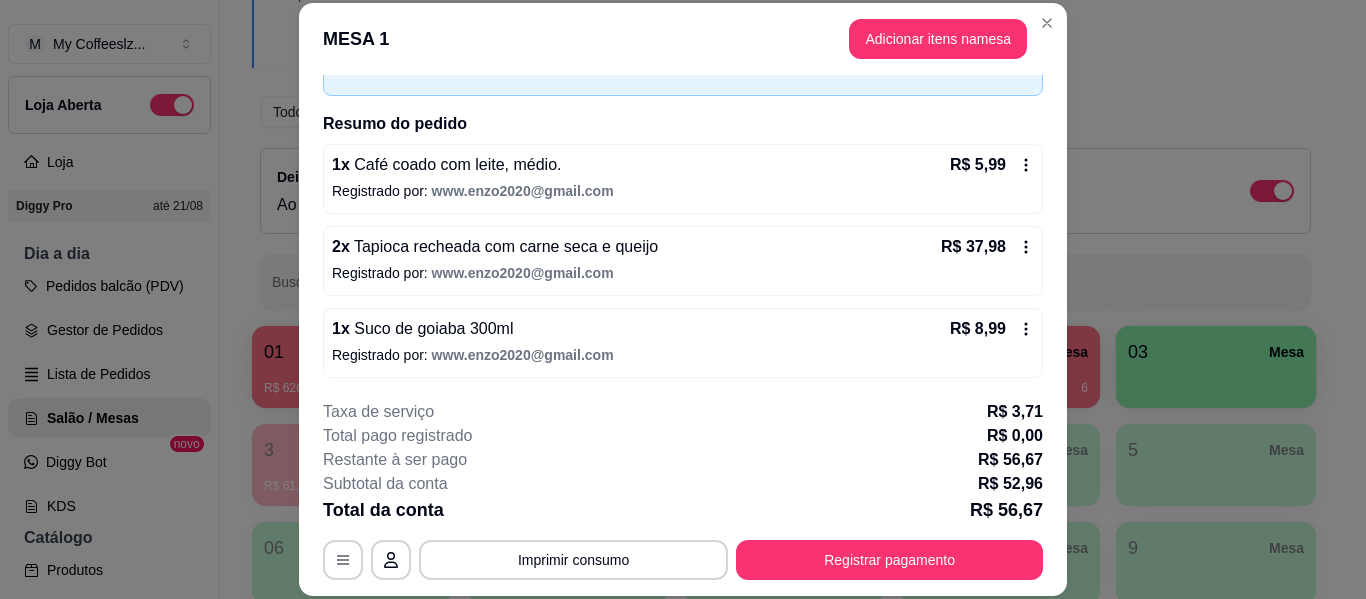 scroll, scrollTop: 122, scrollLeft: 0, axis: vertical 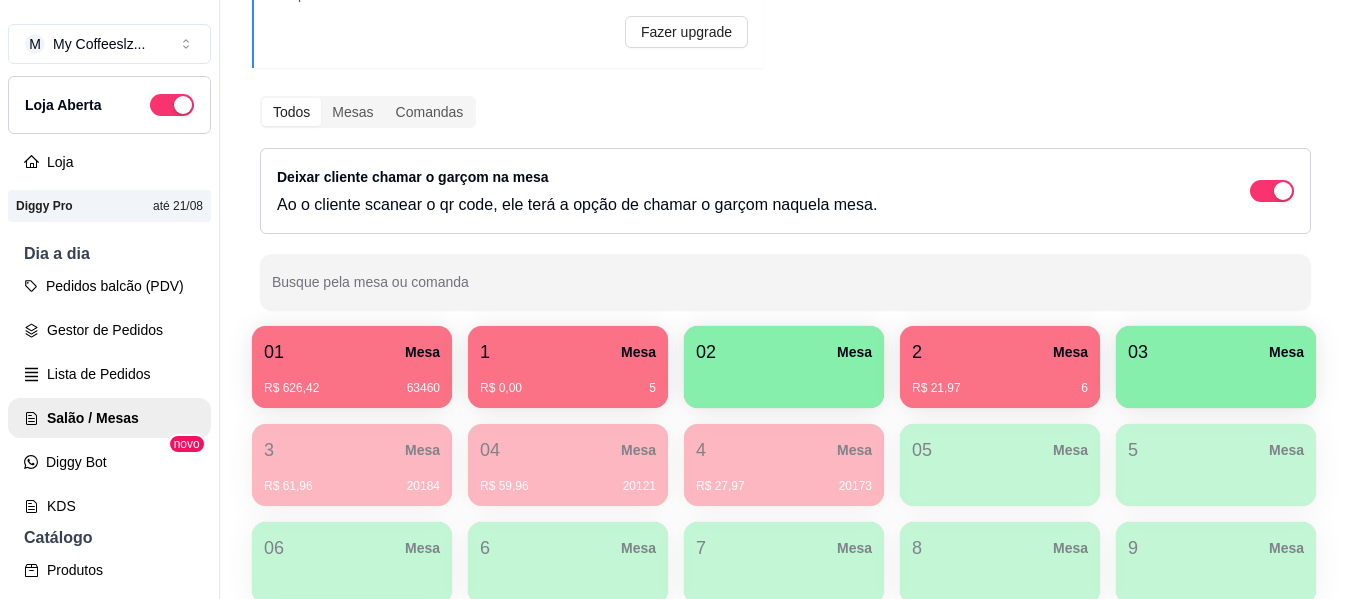 click on "2 Mesa" at bounding box center (1000, 352) 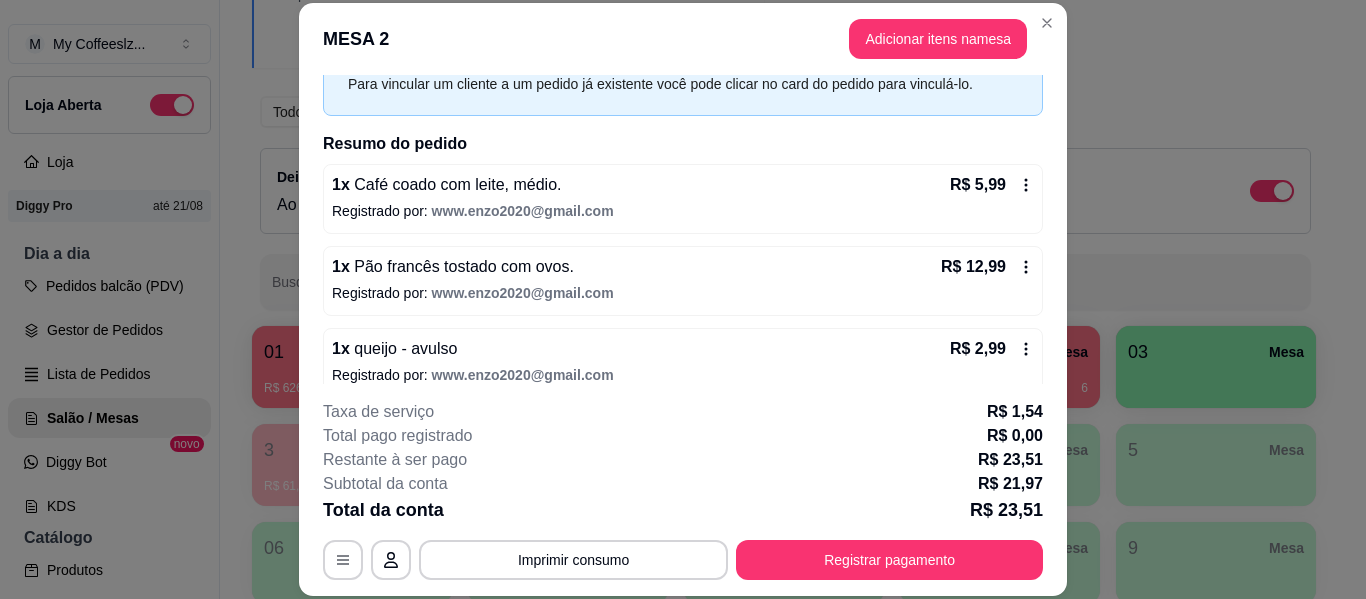 scroll, scrollTop: 122, scrollLeft: 0, axis: vertical 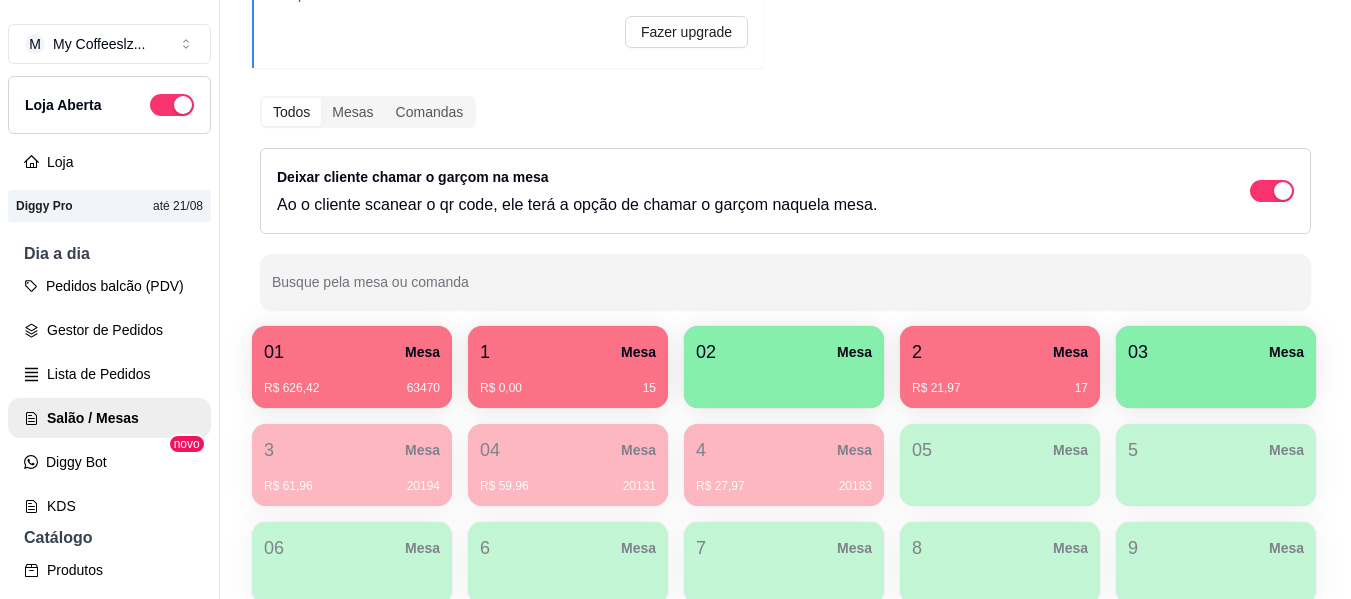 click on "R$ 21,97 17" at bounding box center (1000, 388) 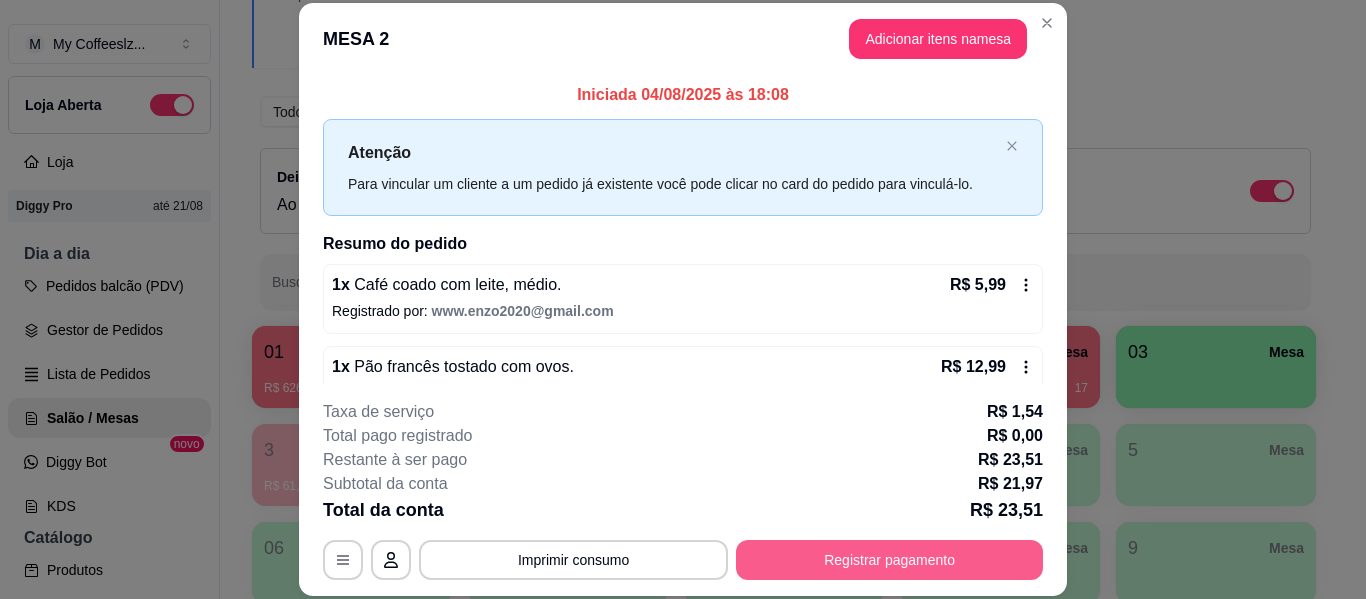 click on "Registrar pagamento" at bounding box center (889, 560) 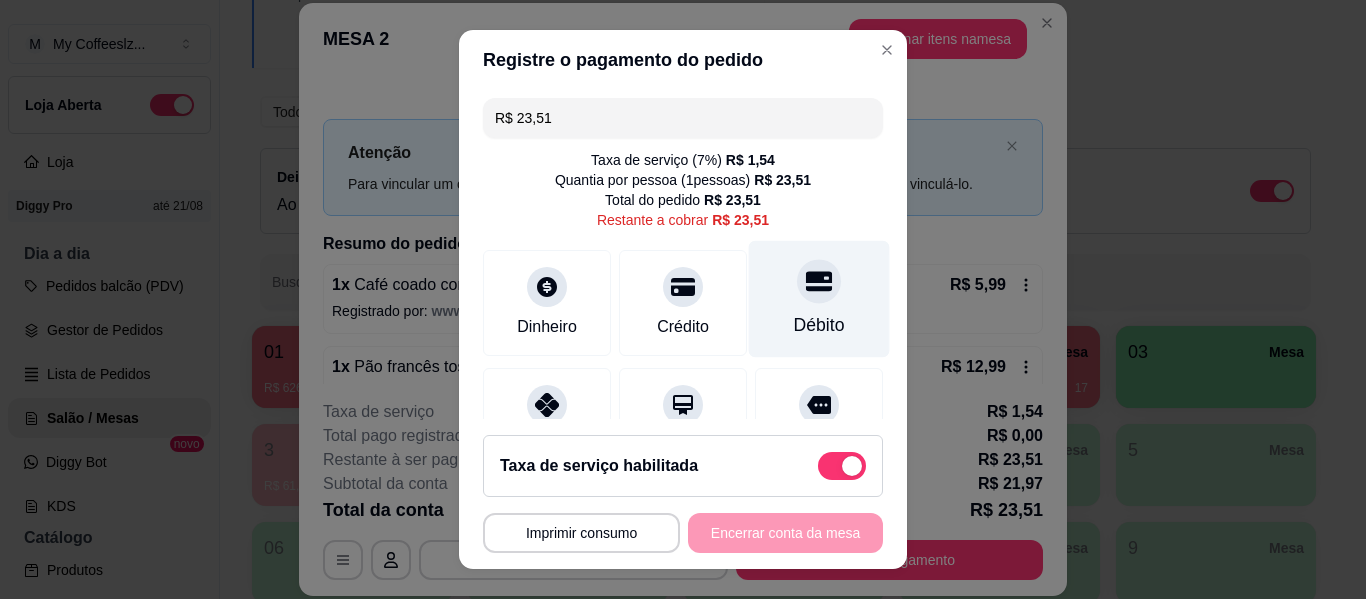 click on "Débito" at bounding box center [819, 325] 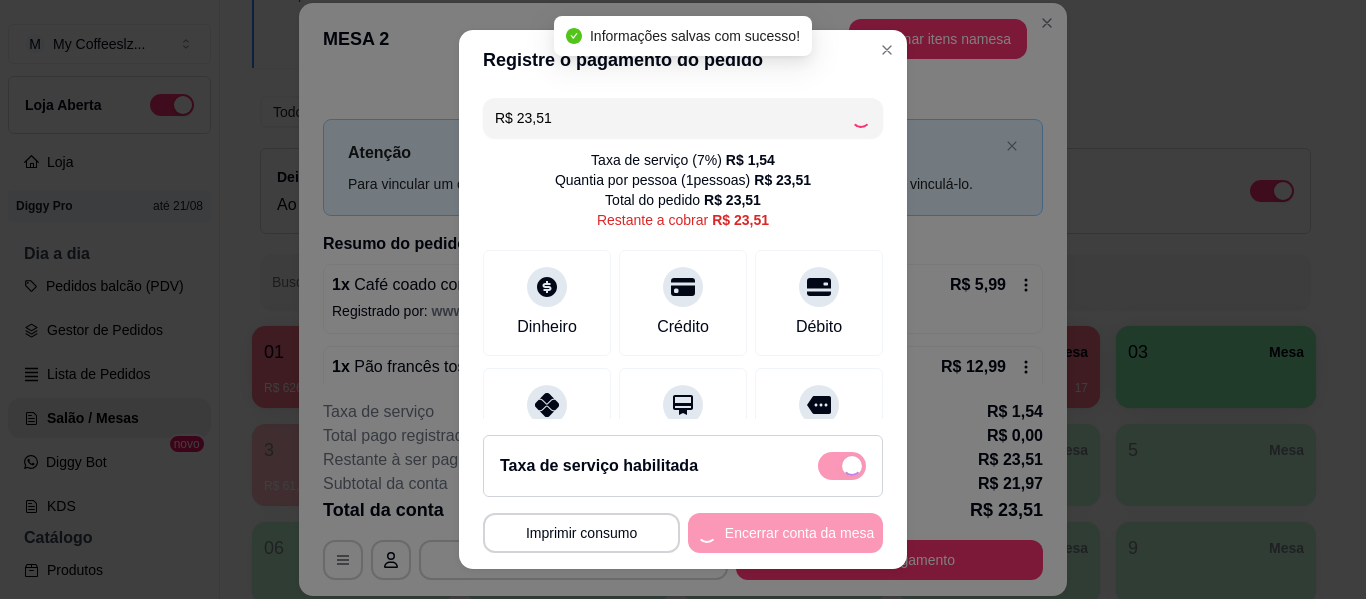 type on "R$ 0,00" 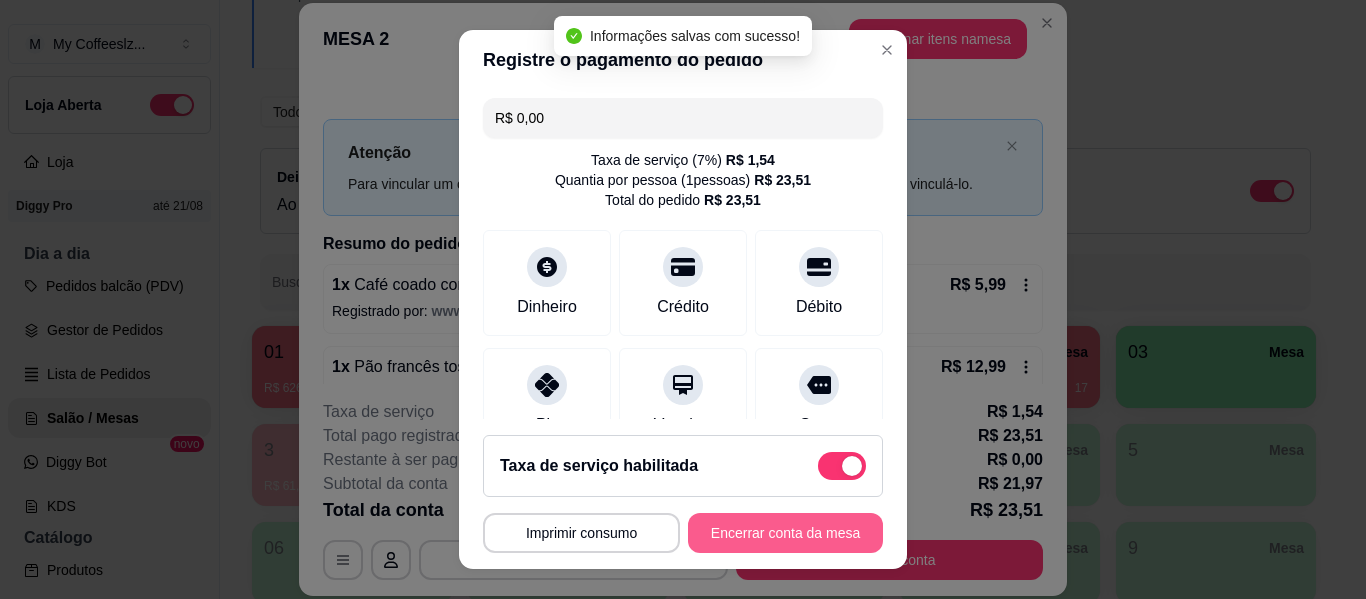 click on "Encerrar conta da mesa" at bounding box center (785, 533) 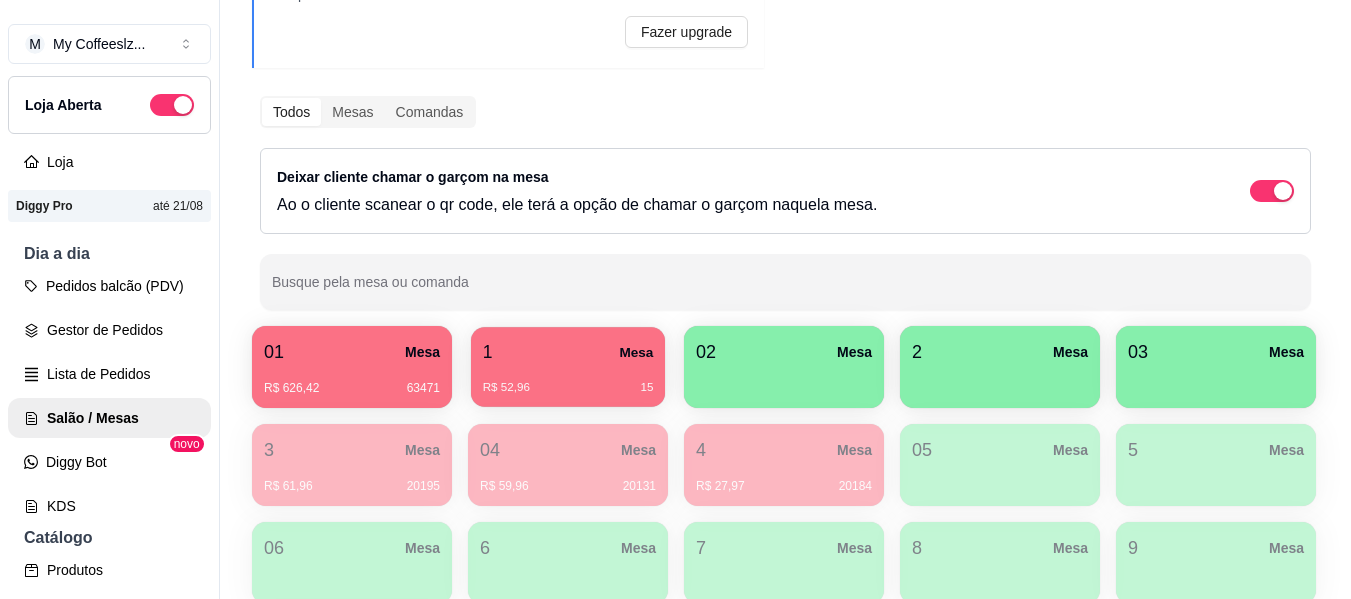 click on "1 Mesa" at bounding box center (568, 352) 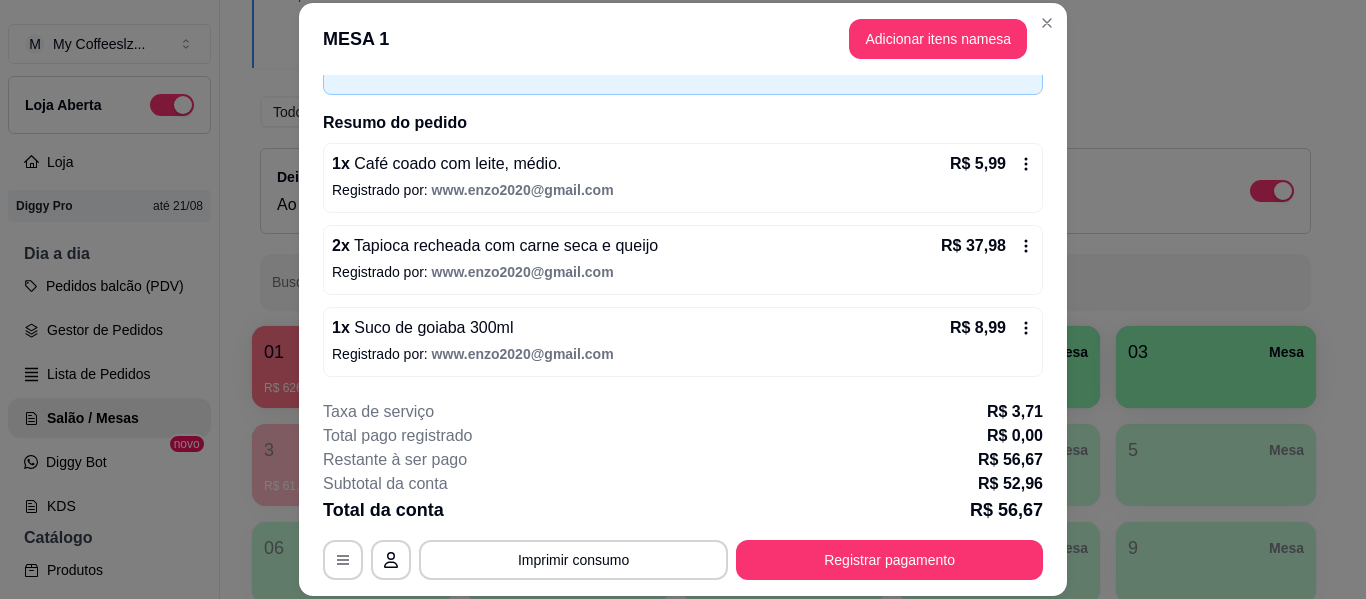 scroll, scrollTop: 122, scrollLeft: 0, axis: vertical 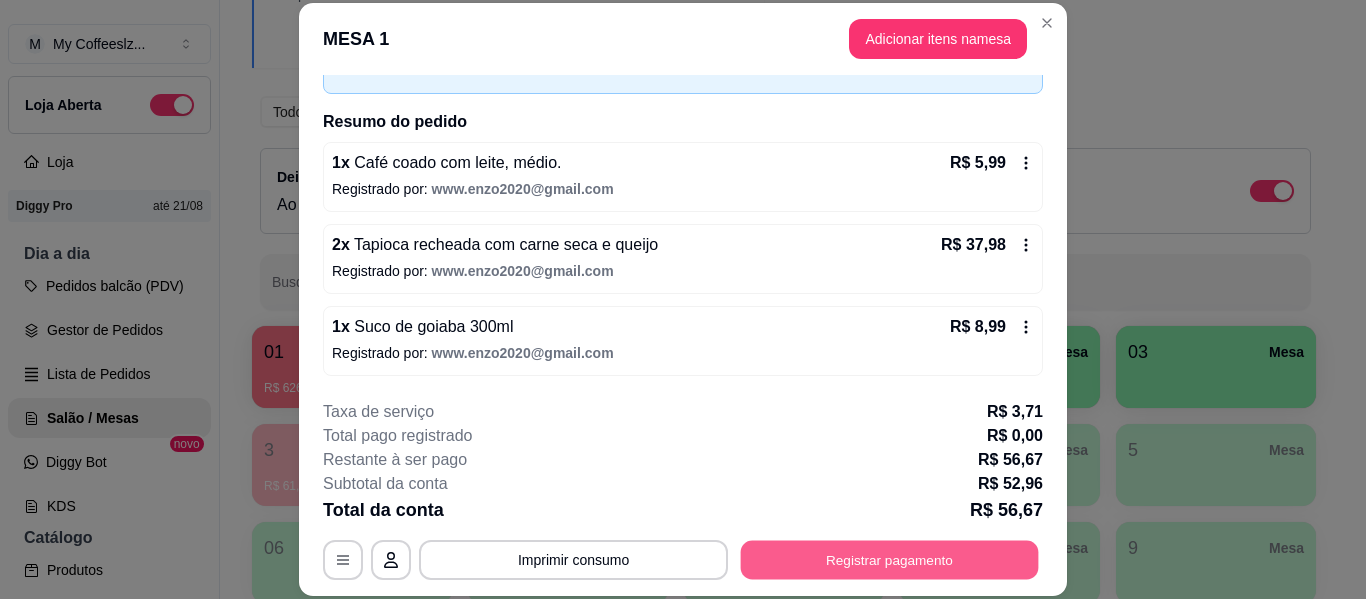 click on "Registrar pagamento" at bounding box center (890, 560) 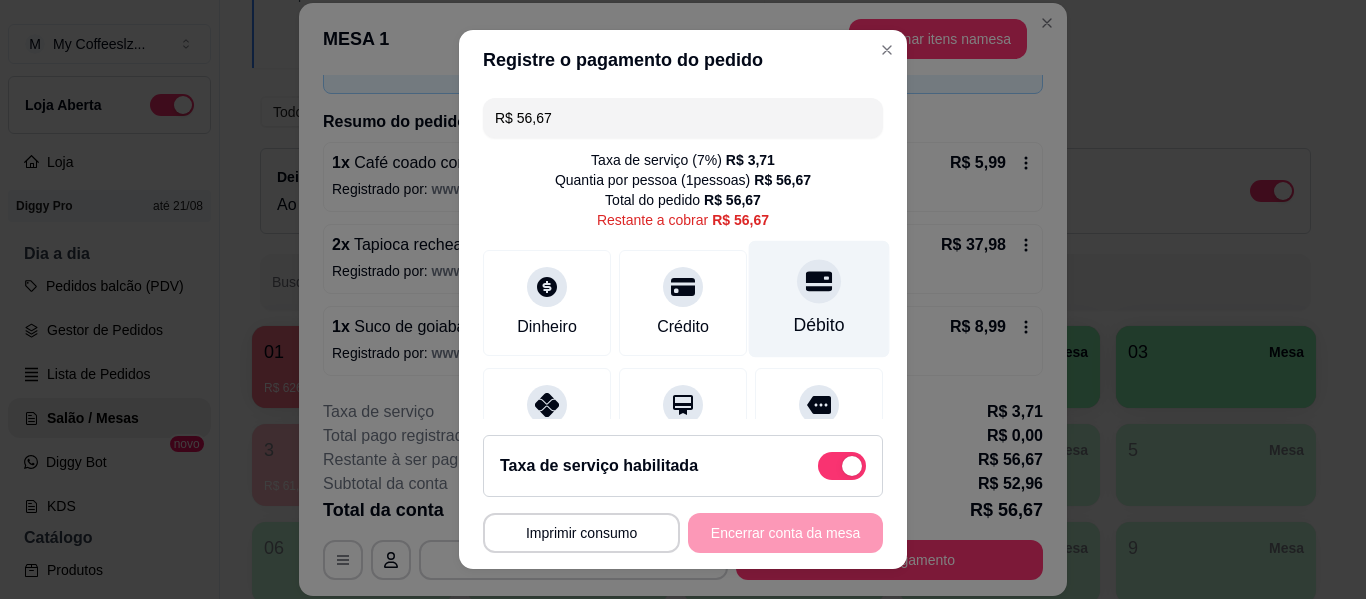 click at bounding box center (819, 281) 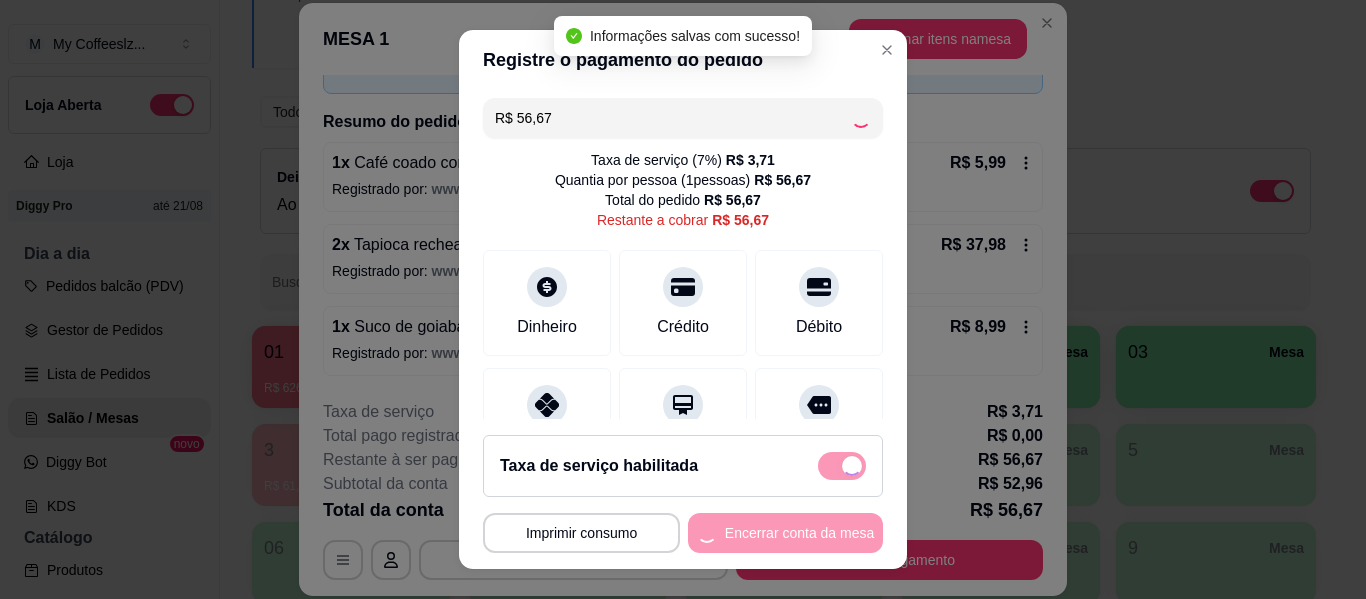 type on "R$ 0,00" 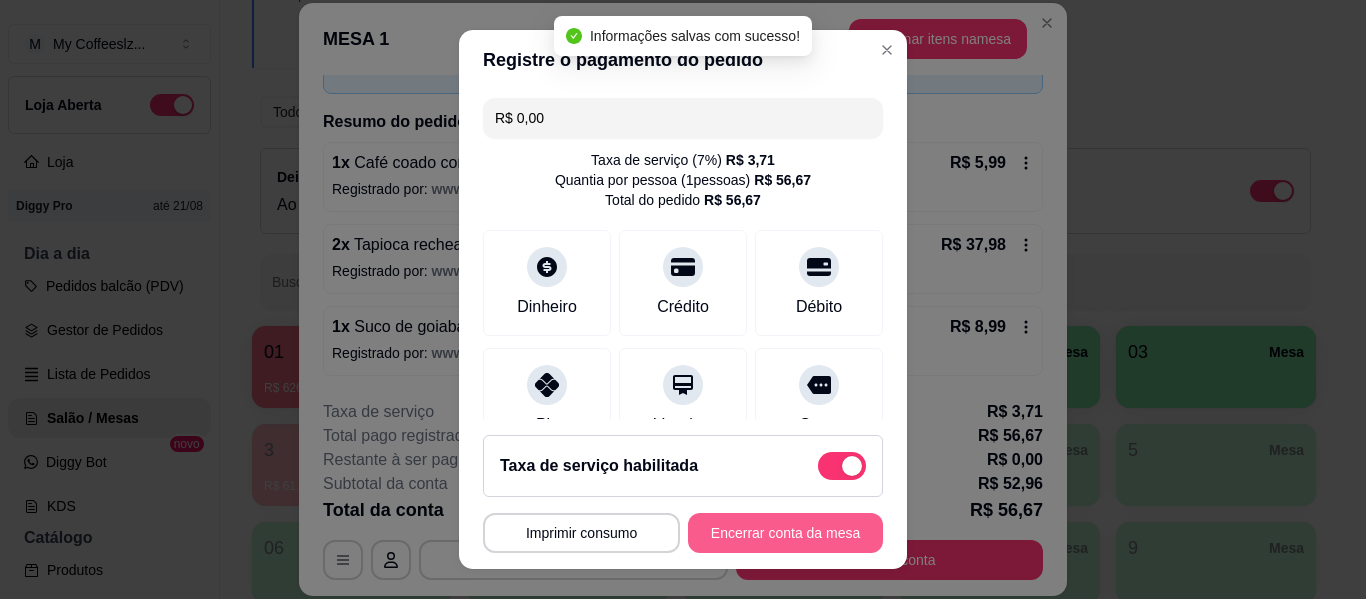 click on "Encerrar conta da mesa" at bounding box center (785, 533) 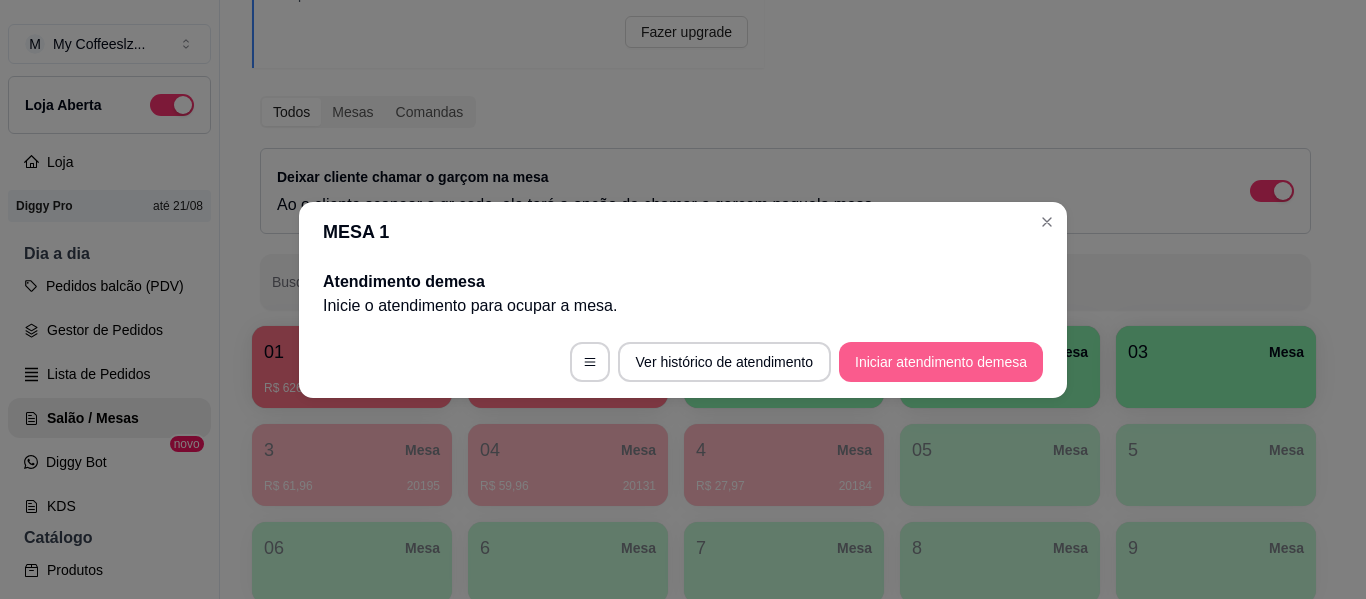 scroll, scrollTop: 0, scrollLeft: 0, axis: both 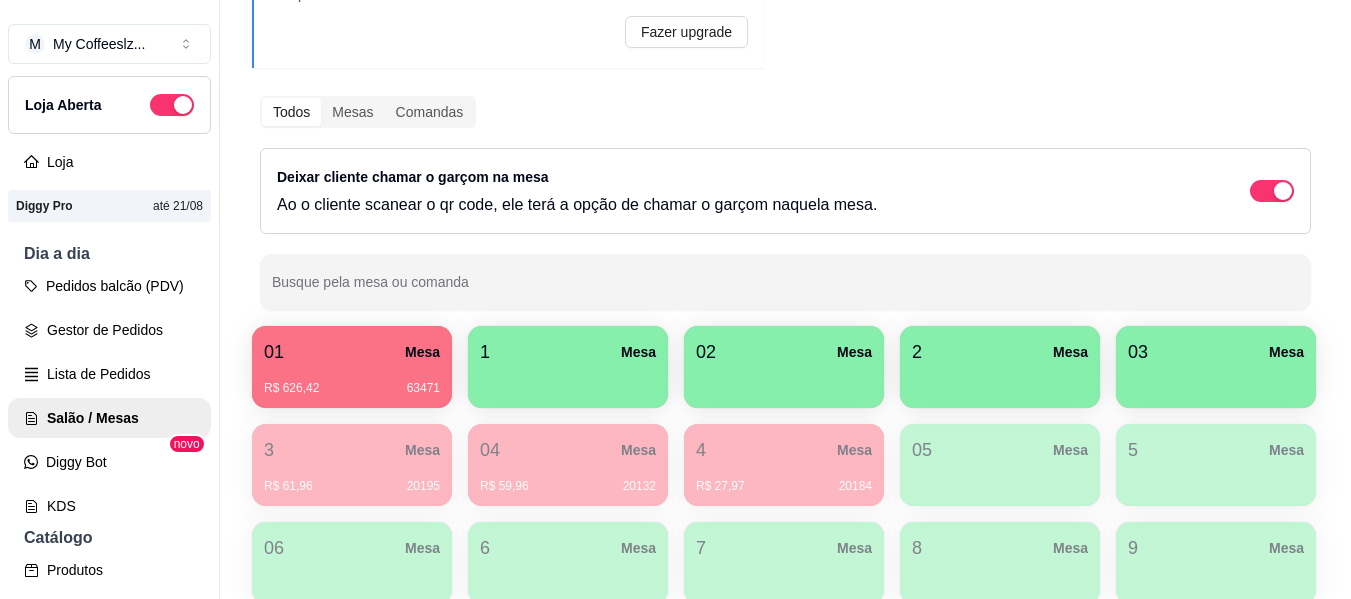 click on "1 Mesa" at bounding box center [568, 352] 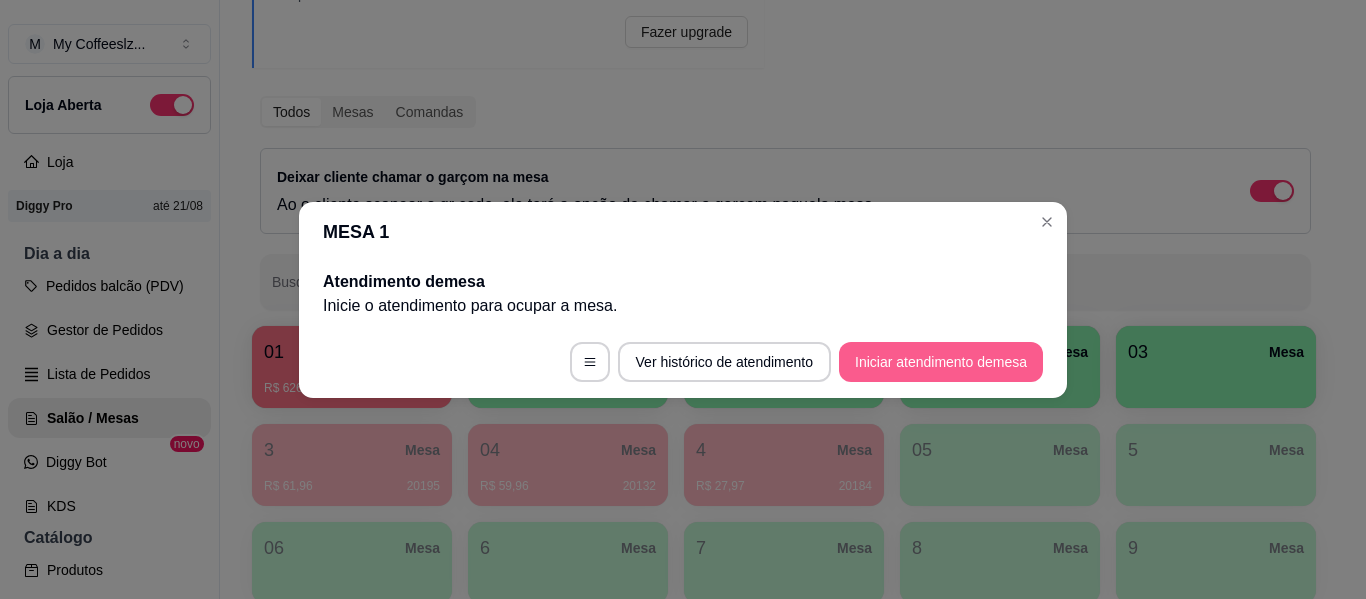 click on "Iniciar atendimento de  mesa" at bounding box center [941, 362] 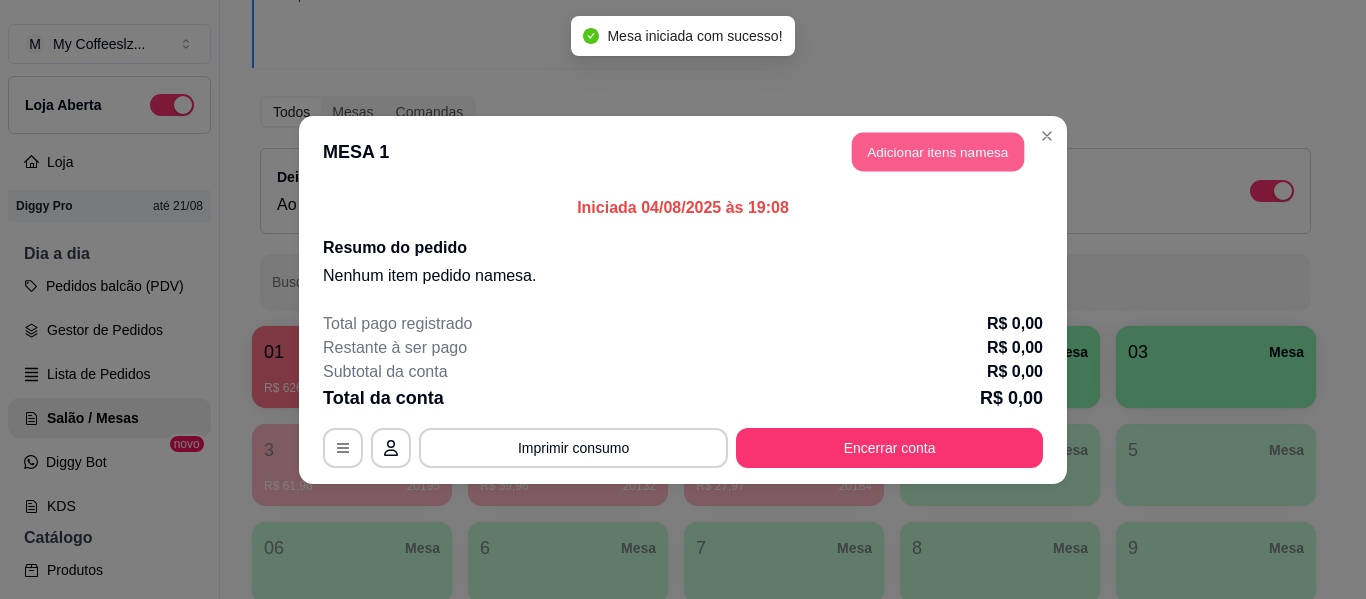 click on "Adicionar itens na  mesa" at bounding box center [938, 151] 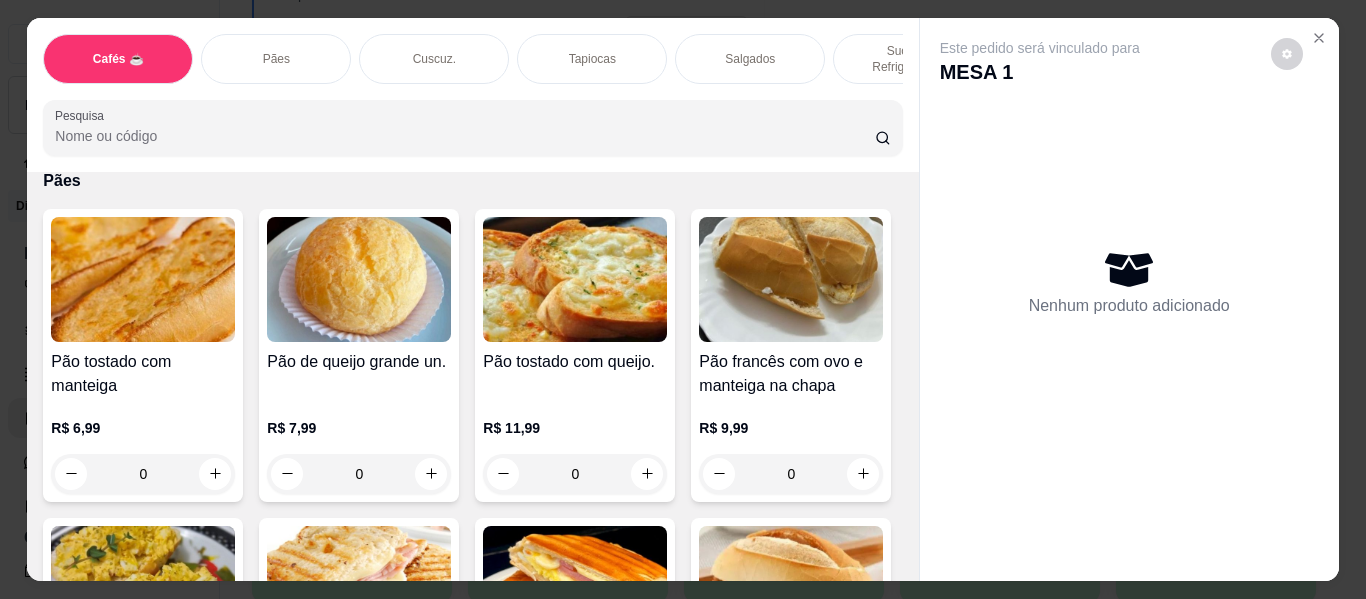 scroll, scrollTop: 2900, scrollLeft: 0, axis: vertical 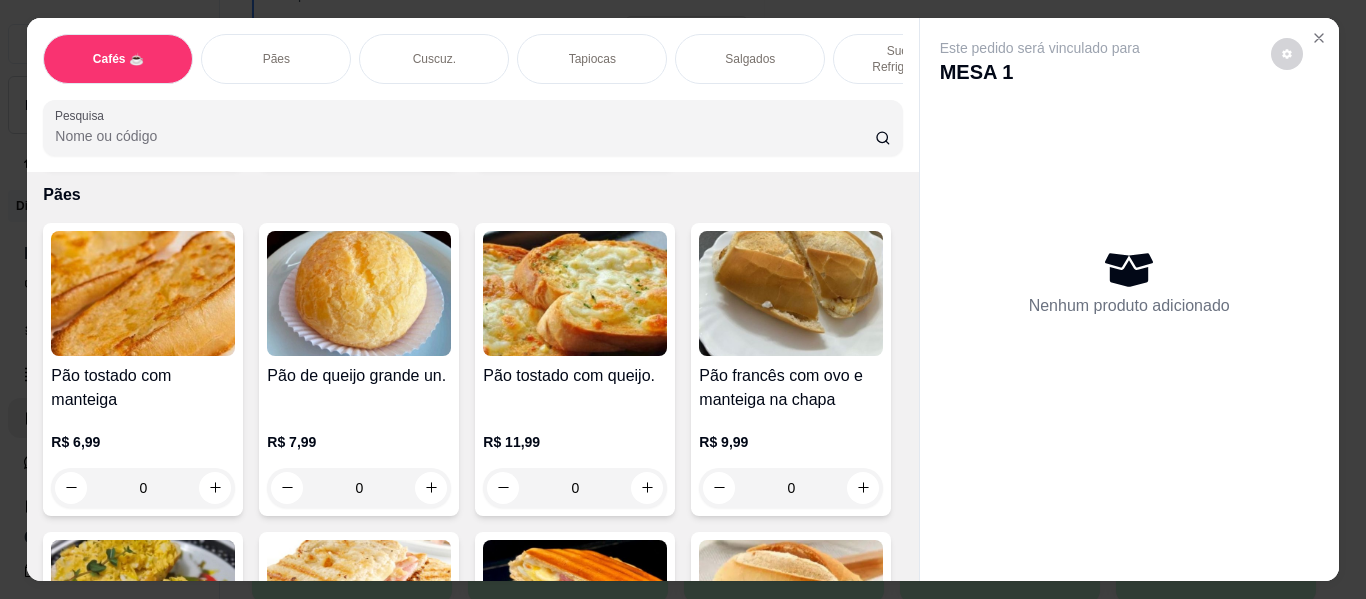 click at bounding box center [863, -480] 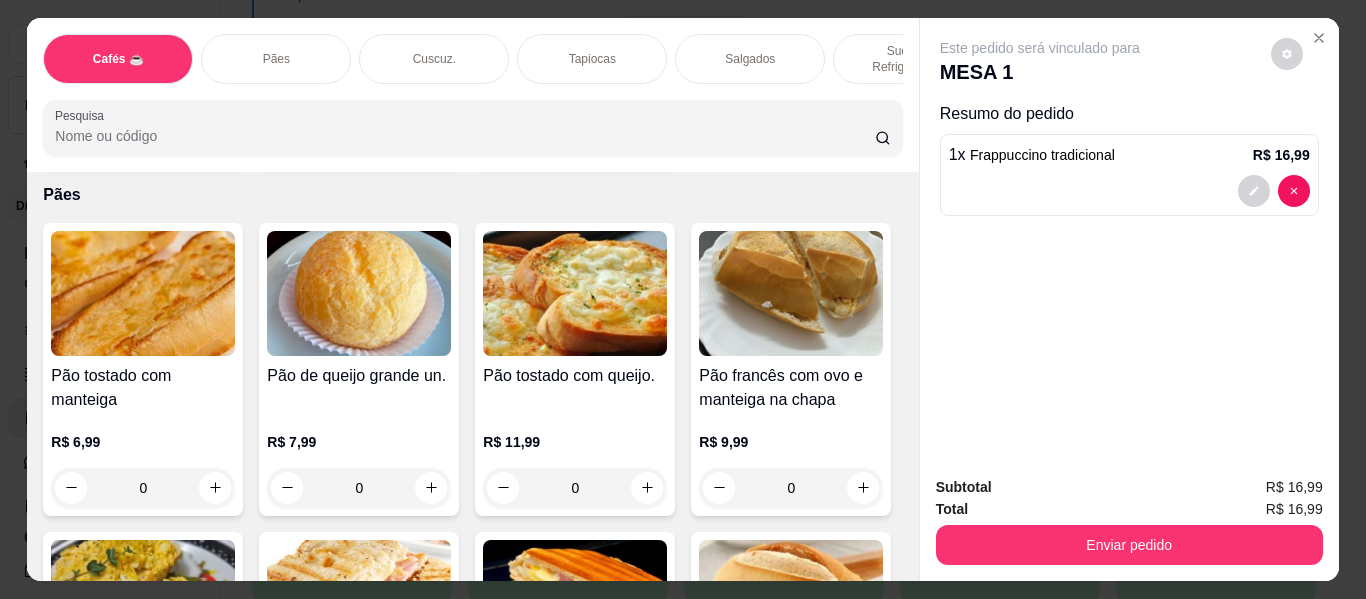 click on "Tapiocas" at bounding box center (592, 59) 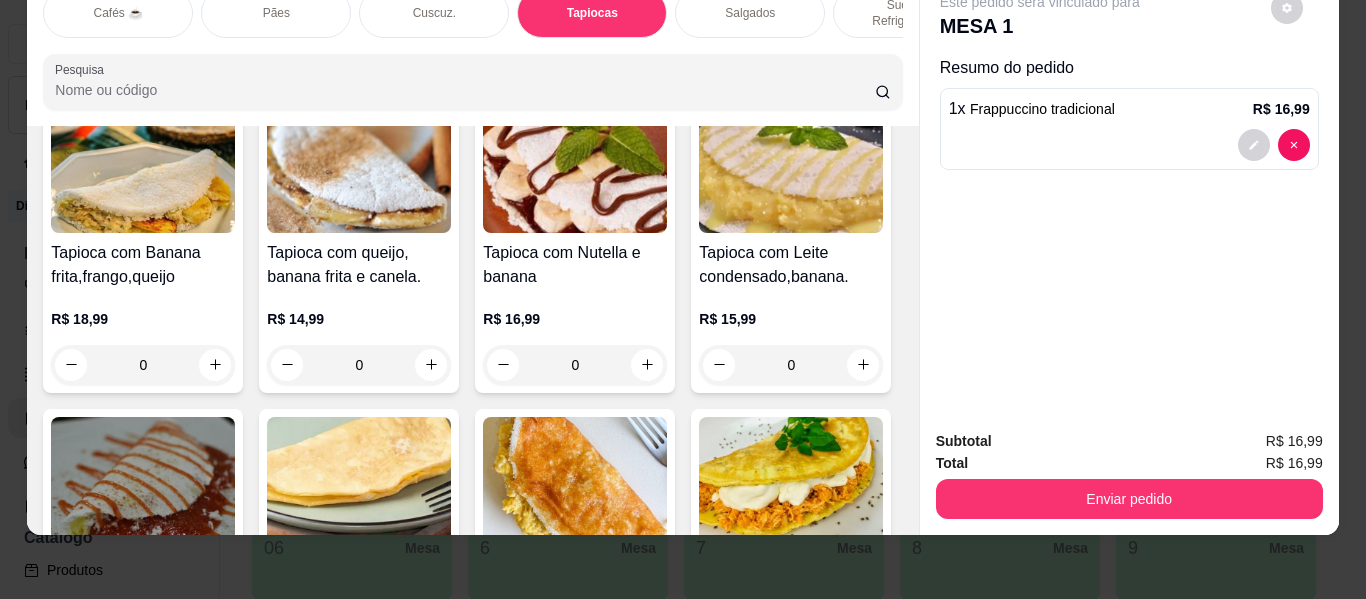 scroll, scrollTop: 5333, scrollLeft: 0, axis: vertical 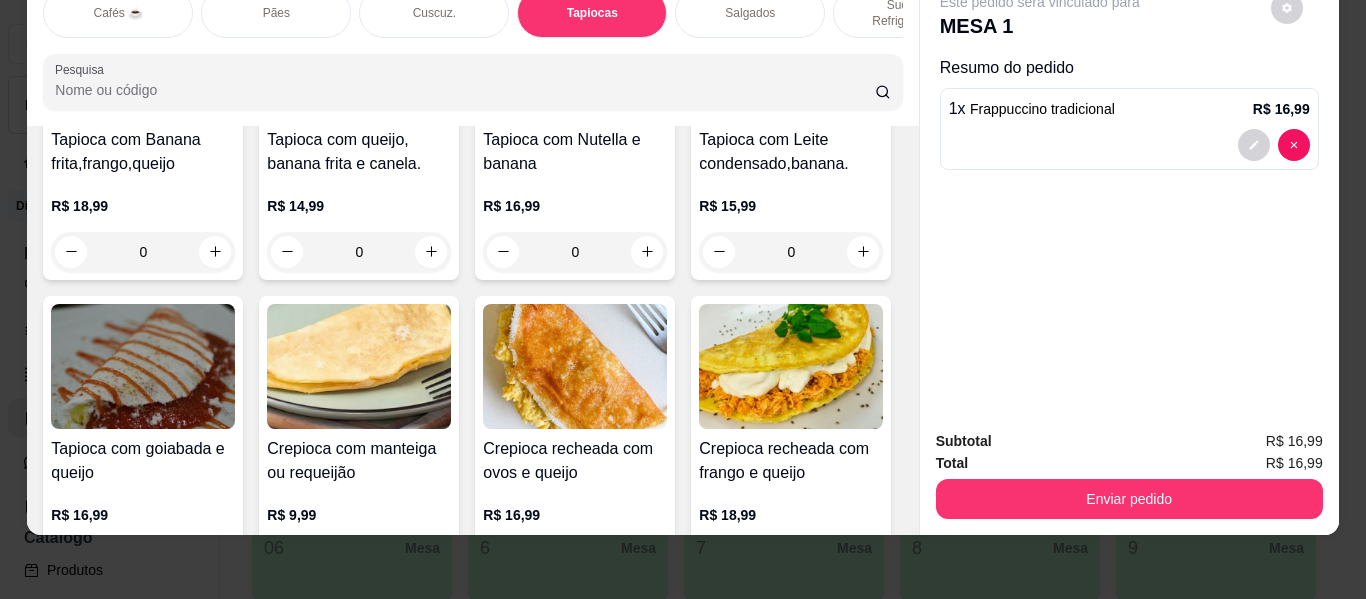 click 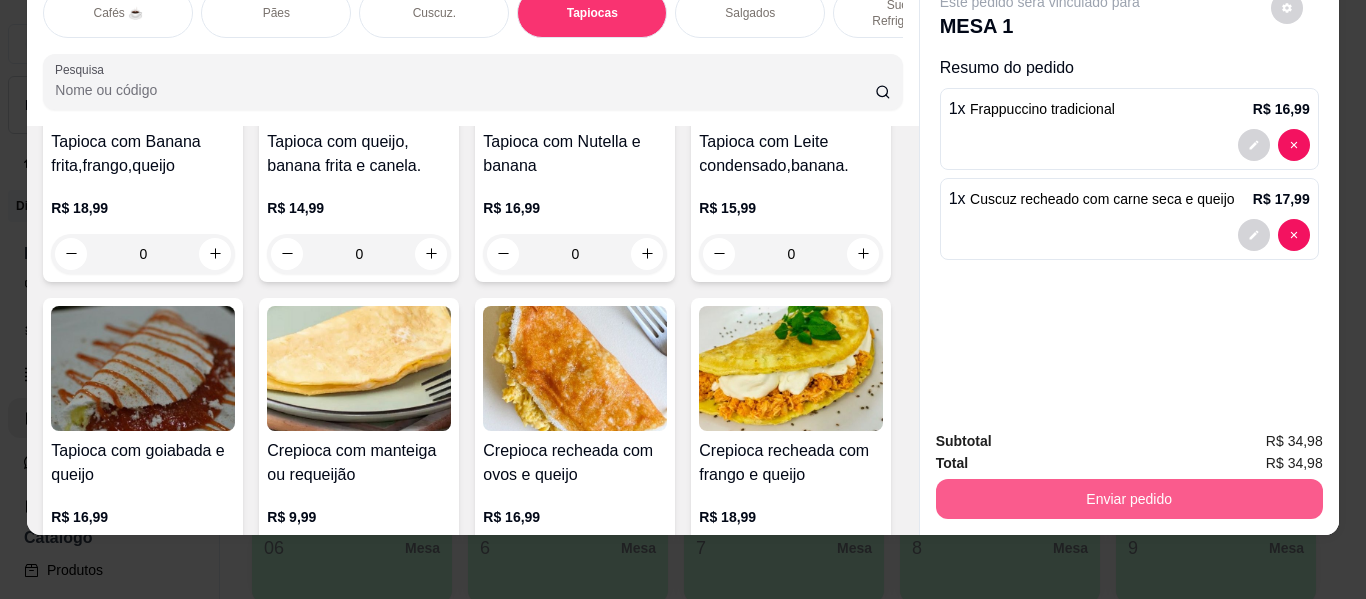 click on "Enviar pedido" at bounding box center (1129, 499) 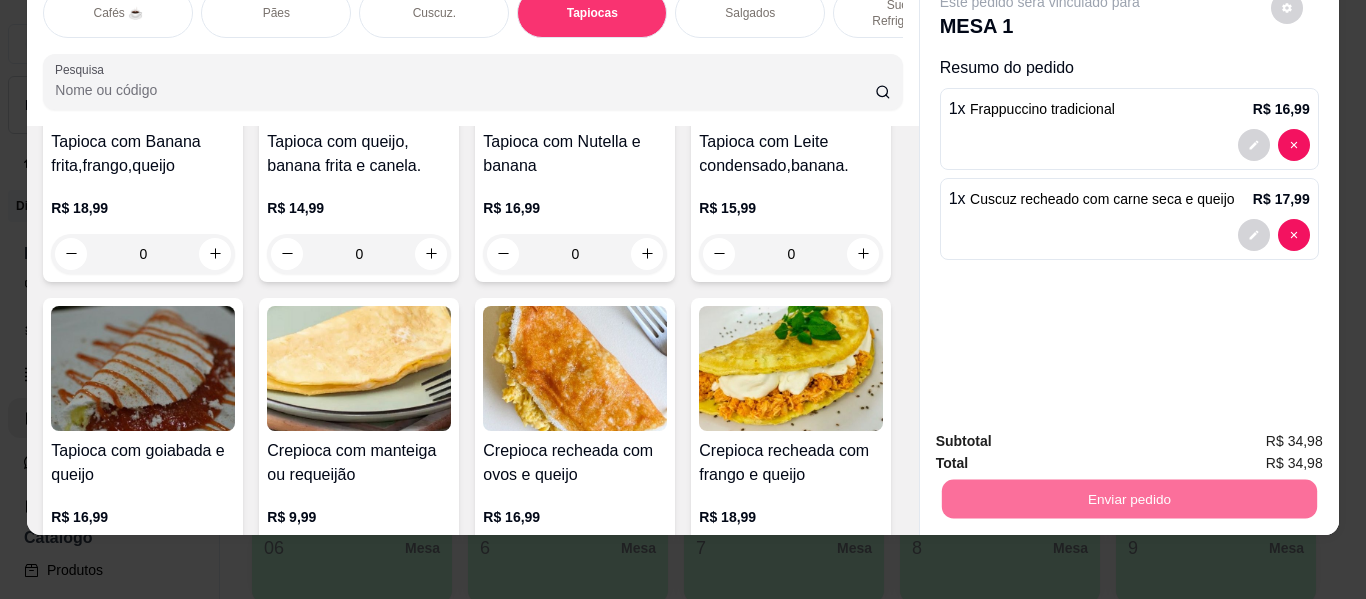 click on "Não registrar e enviar pedido" at bounding box center (1063, 435) 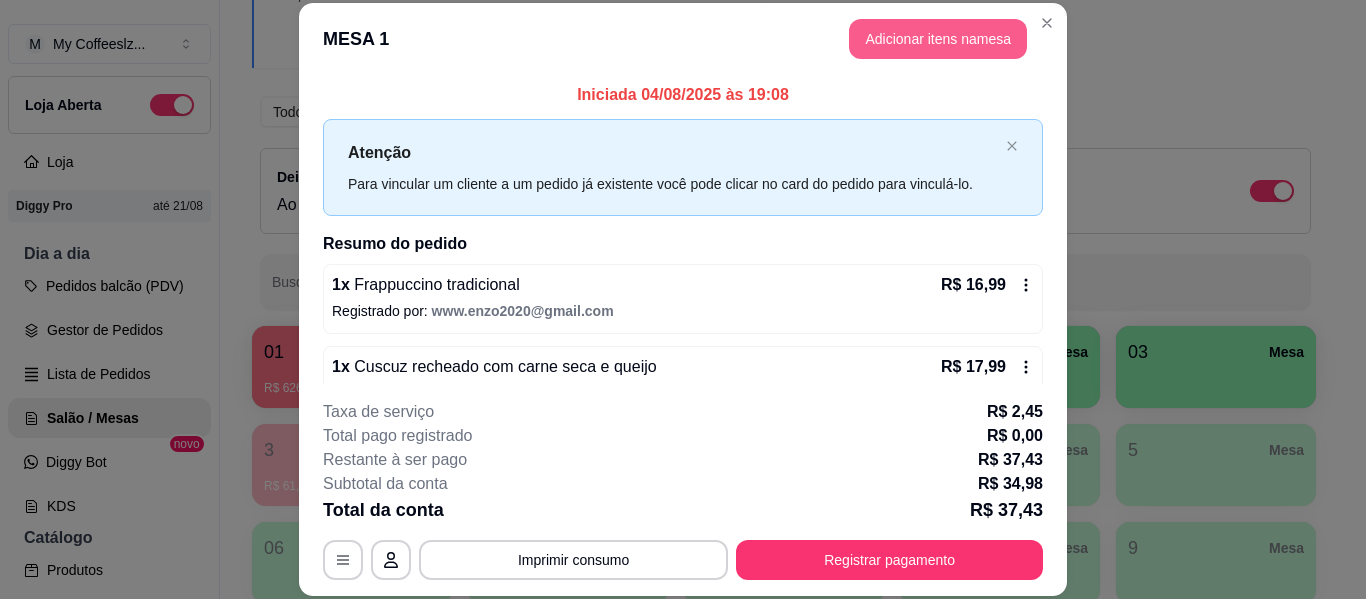 click on "Adicionar itens na  mesa" at bounding box center (938, 39) 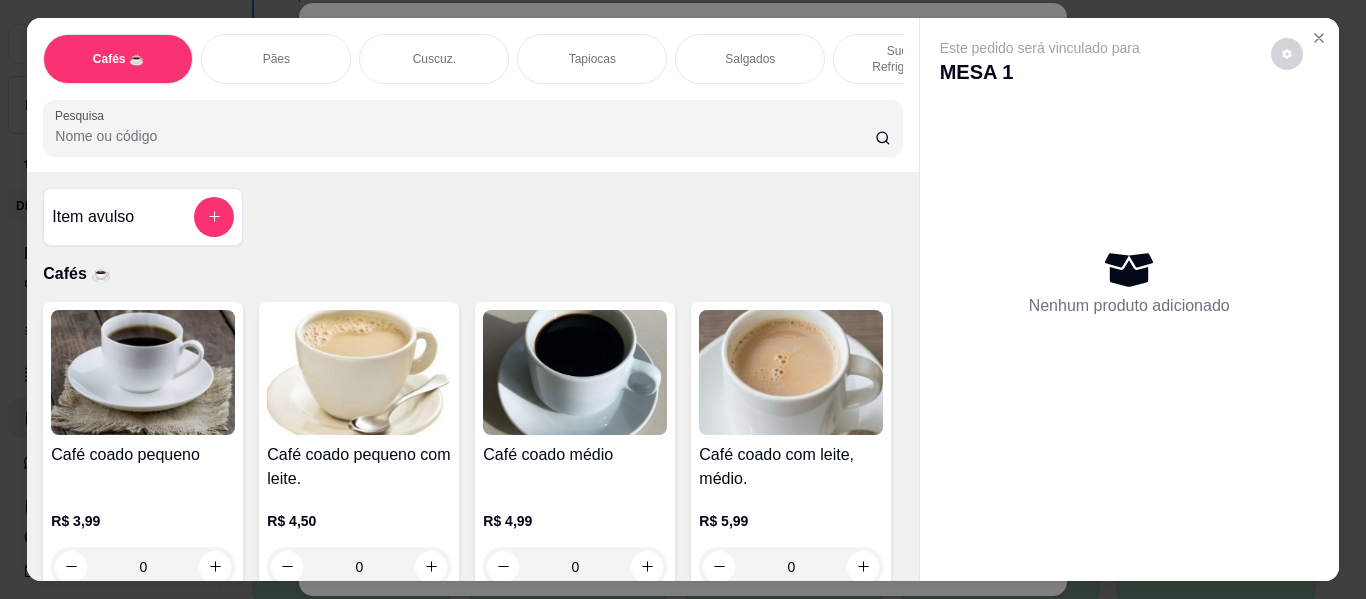 click on "Salgados" at bounding box center (750, 59) 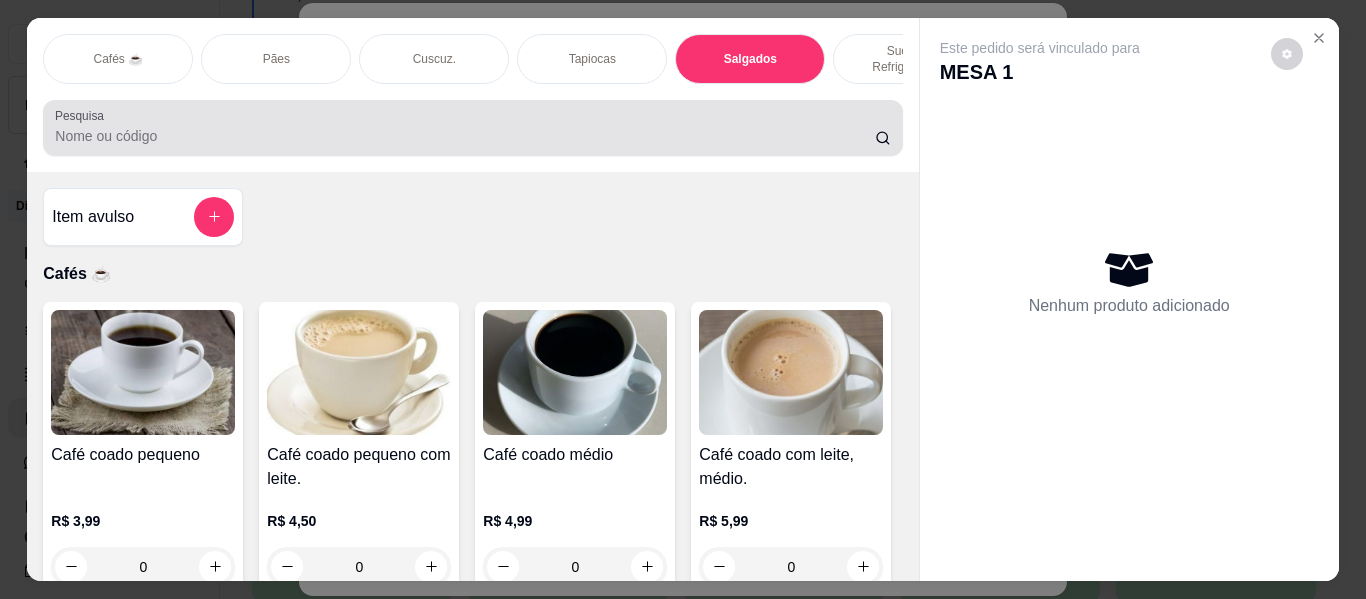 scroll, scrollTop: 8236, scrollLeft: 0, axis: vertical 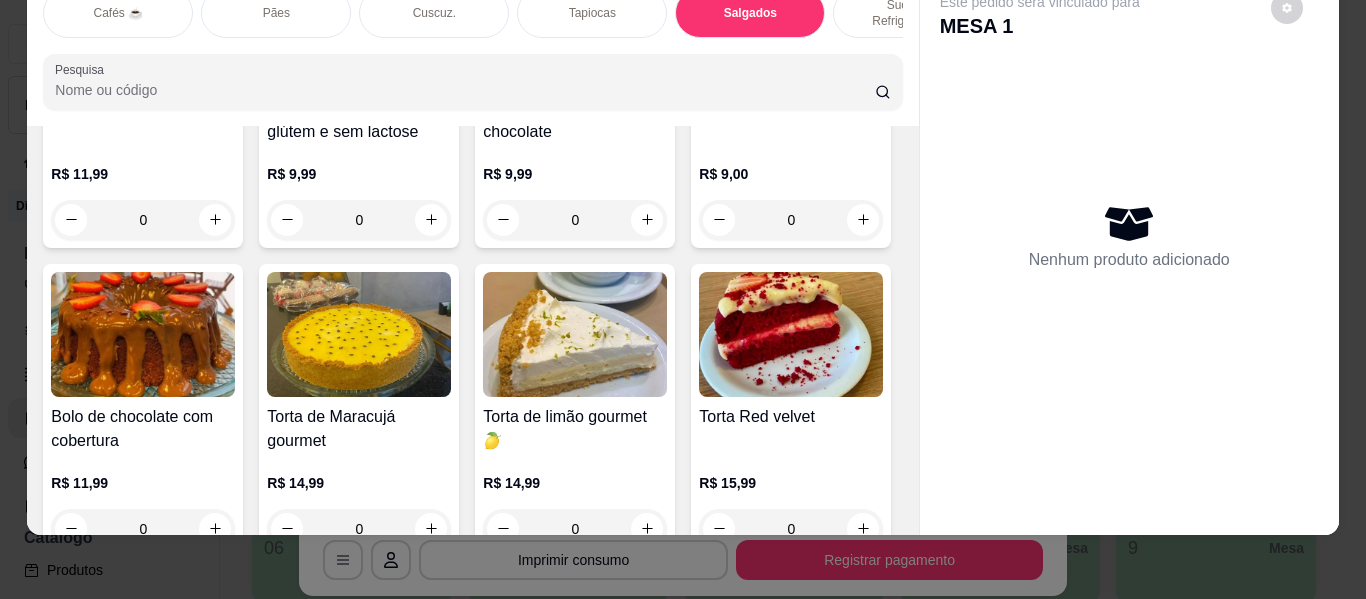 click 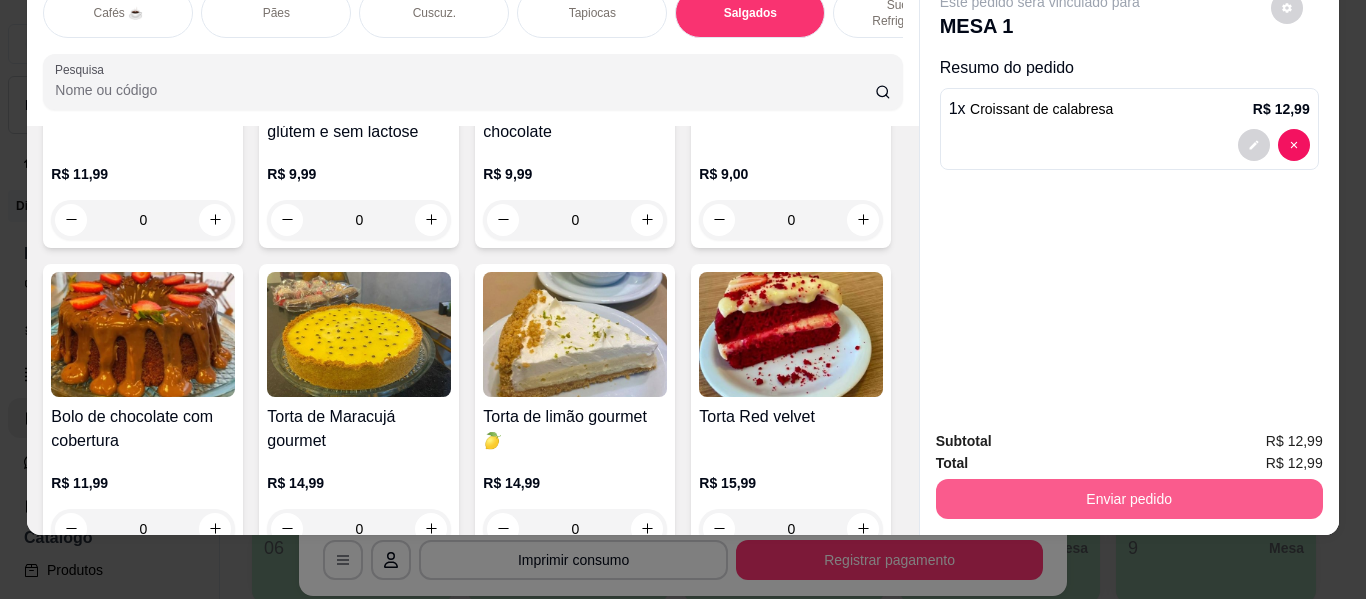 click on "Enviar pedido" at bounding box center (1129, 499) 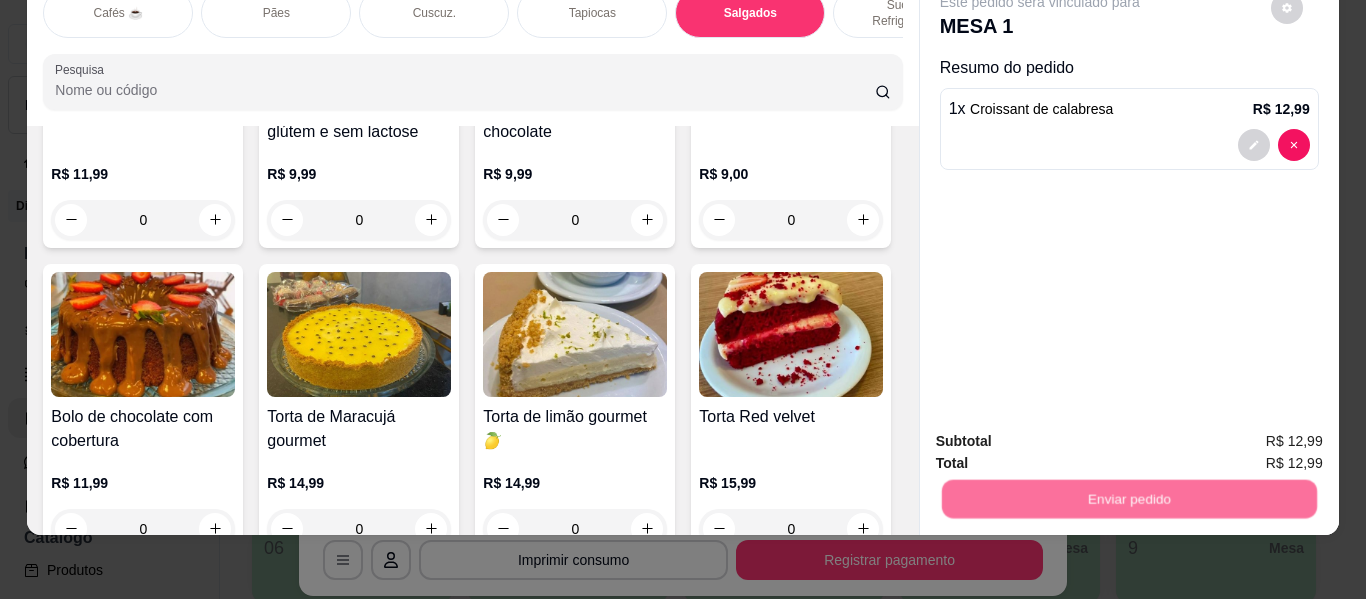 click on "Não registrar e enviar pedido" at bounding box center (1063, 434) 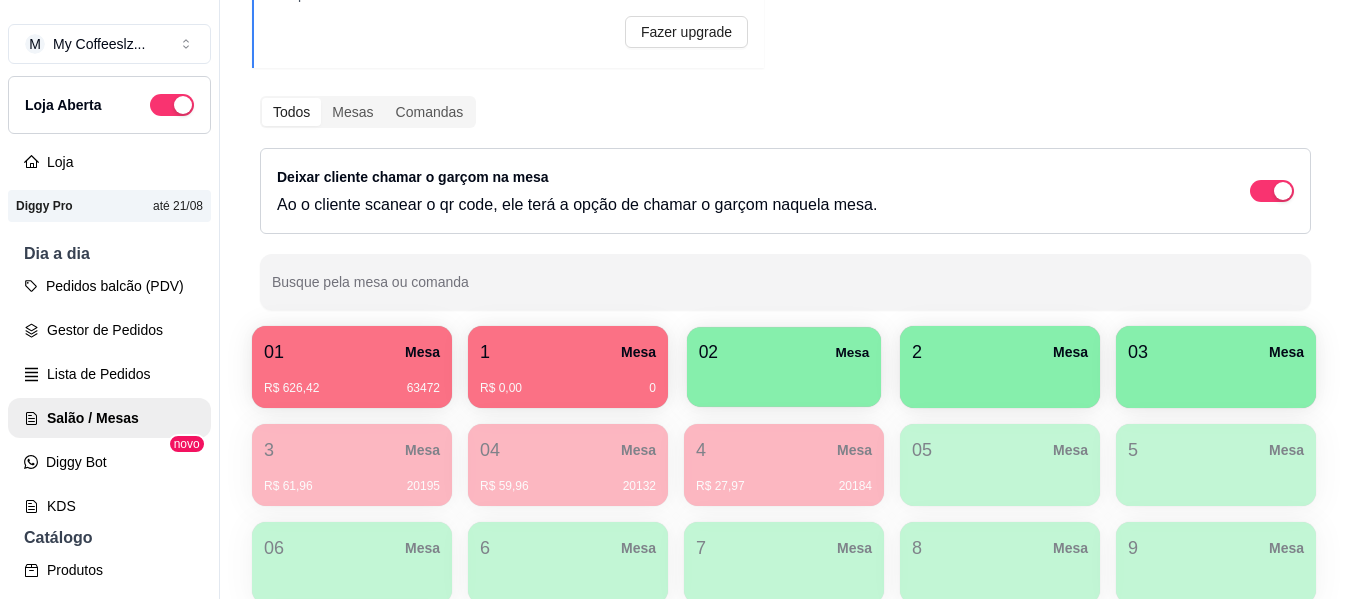click on "02 Mesa" at bounding box center [784, 352] 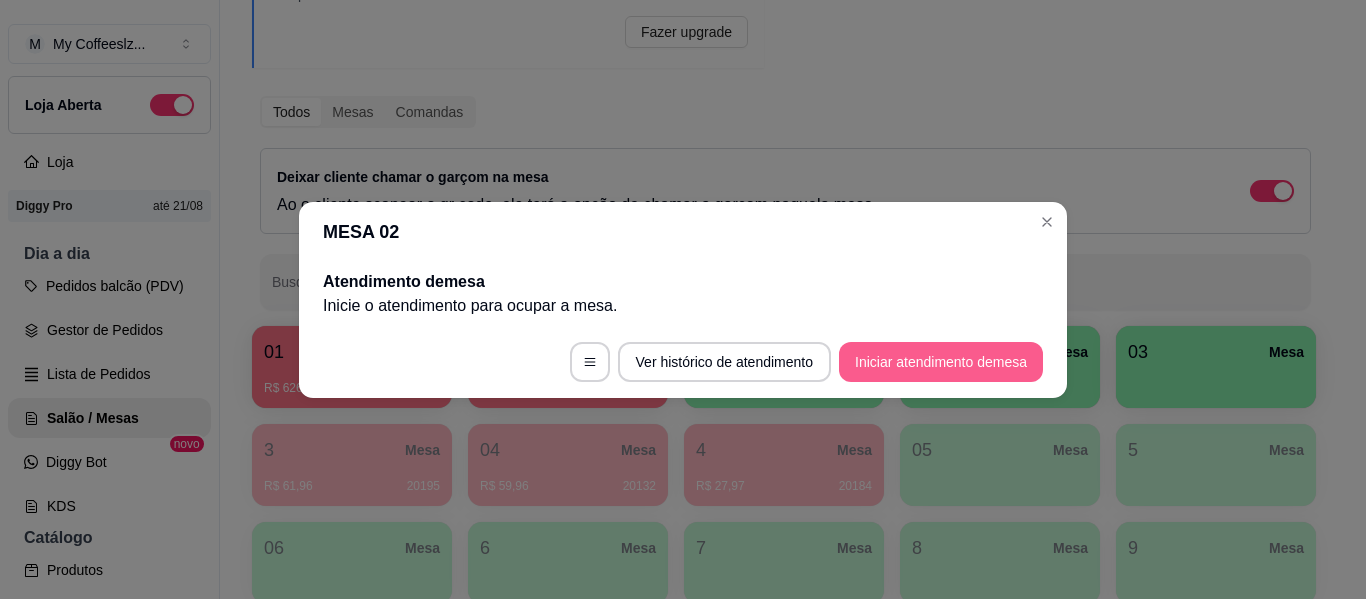 click on "Iniciar atendimento de  mesa" at bounding box center [941, 362] 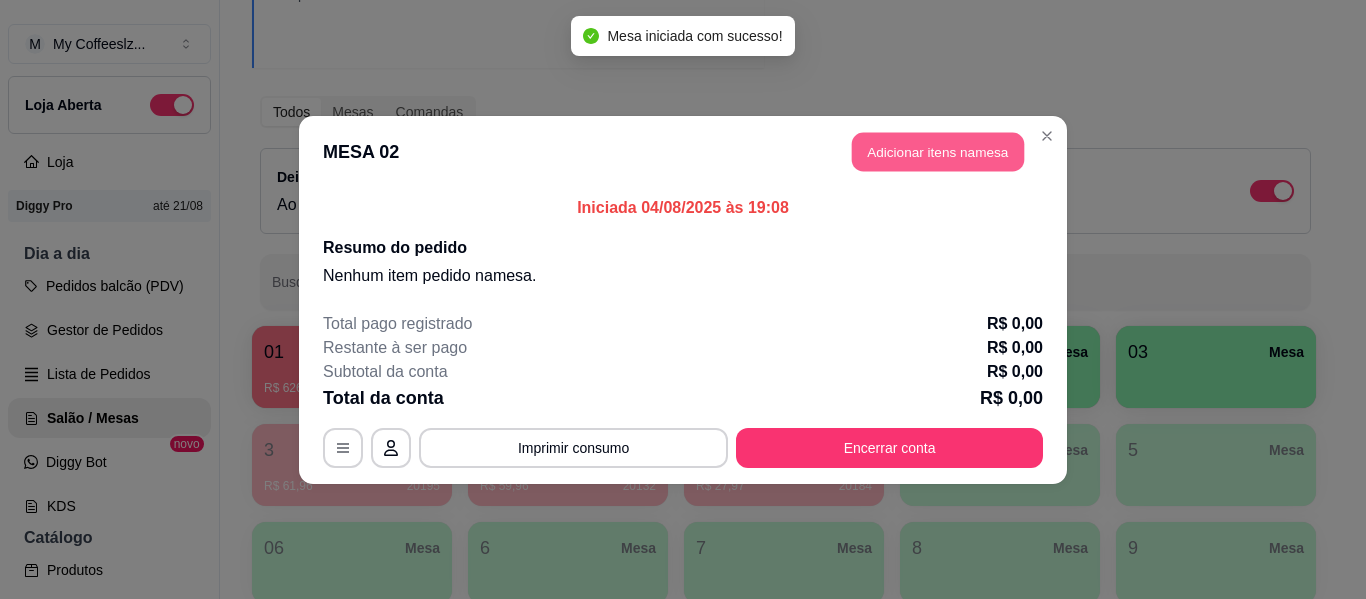 click on "Adicionar itens na  mesa" at bounding box center (938, 151) 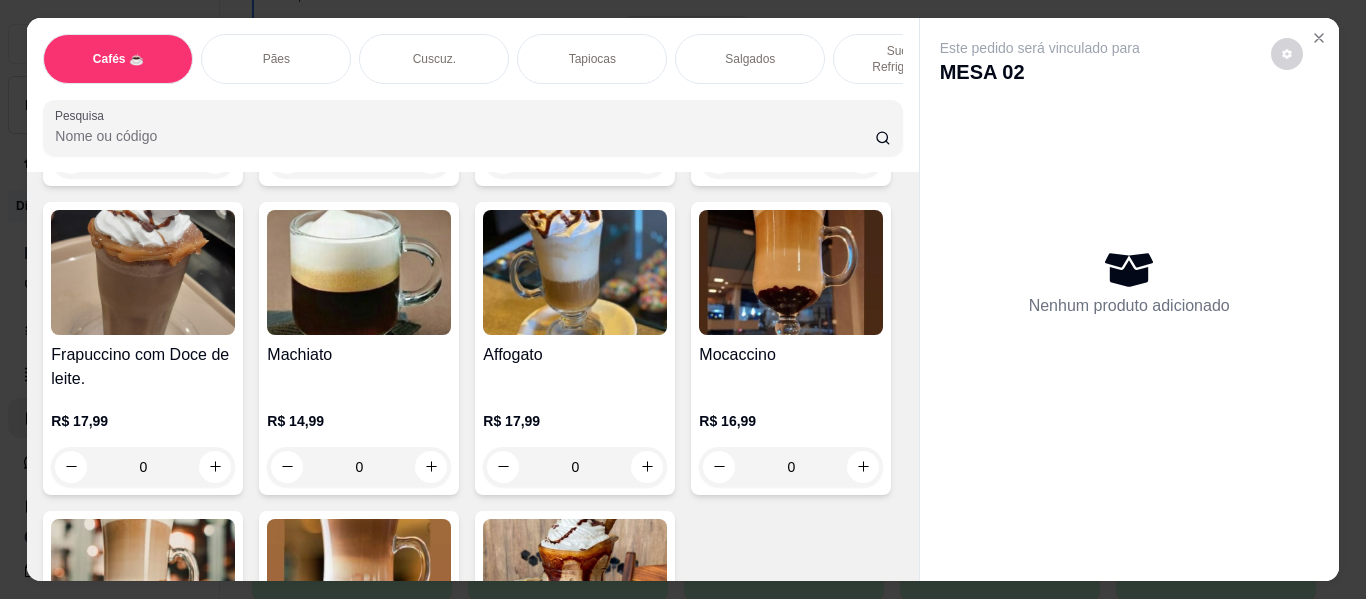 scroll, scrollTop: 2300, scrollLeft: 0, axis: vertical 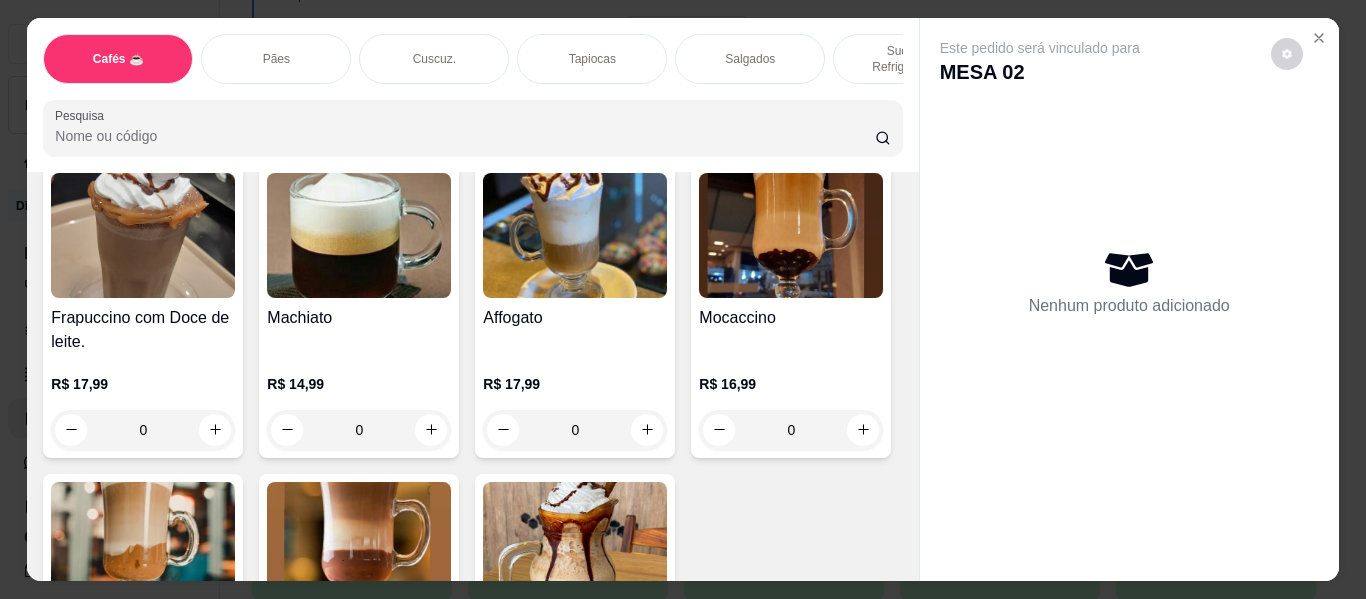 click 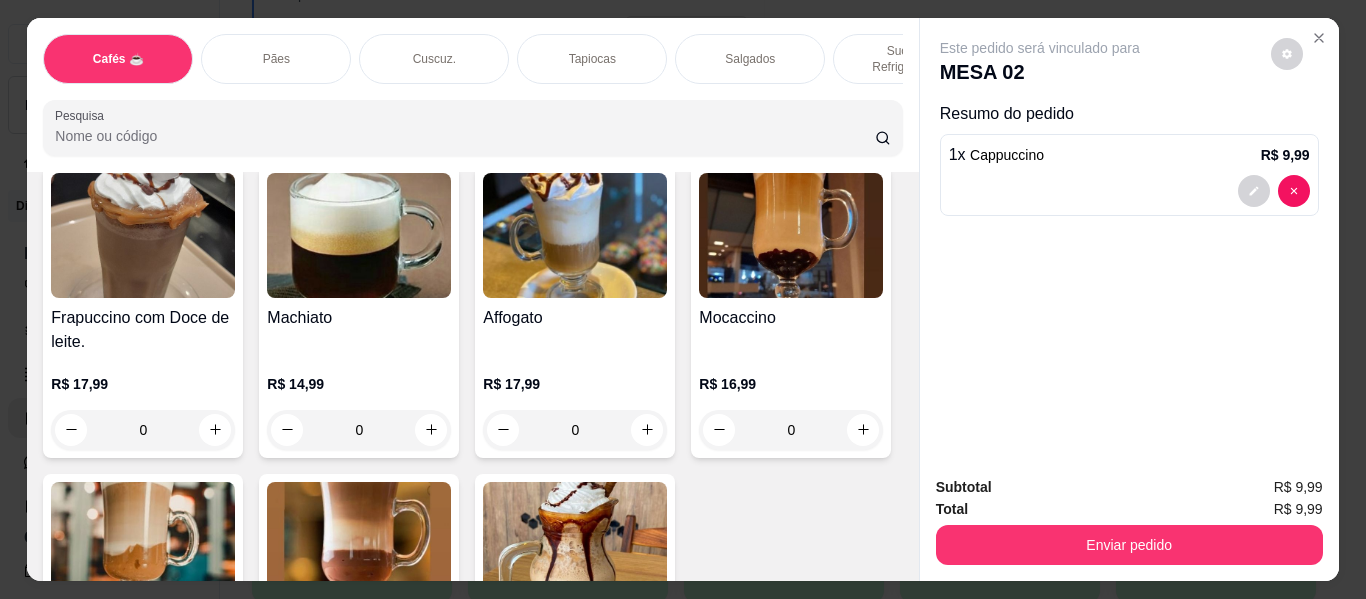 click on "Tapiocas" at bounding box center (592, 59) 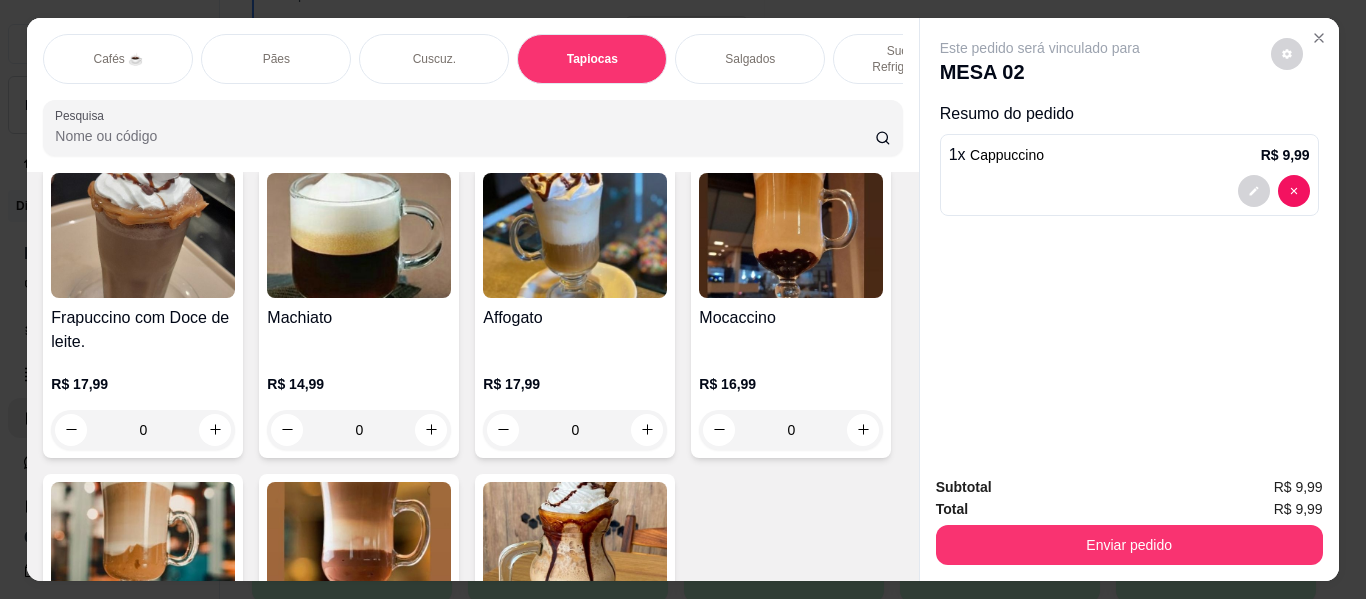 scroll, scrollTop: 6033, scrollLeft: 0, axis: vertical 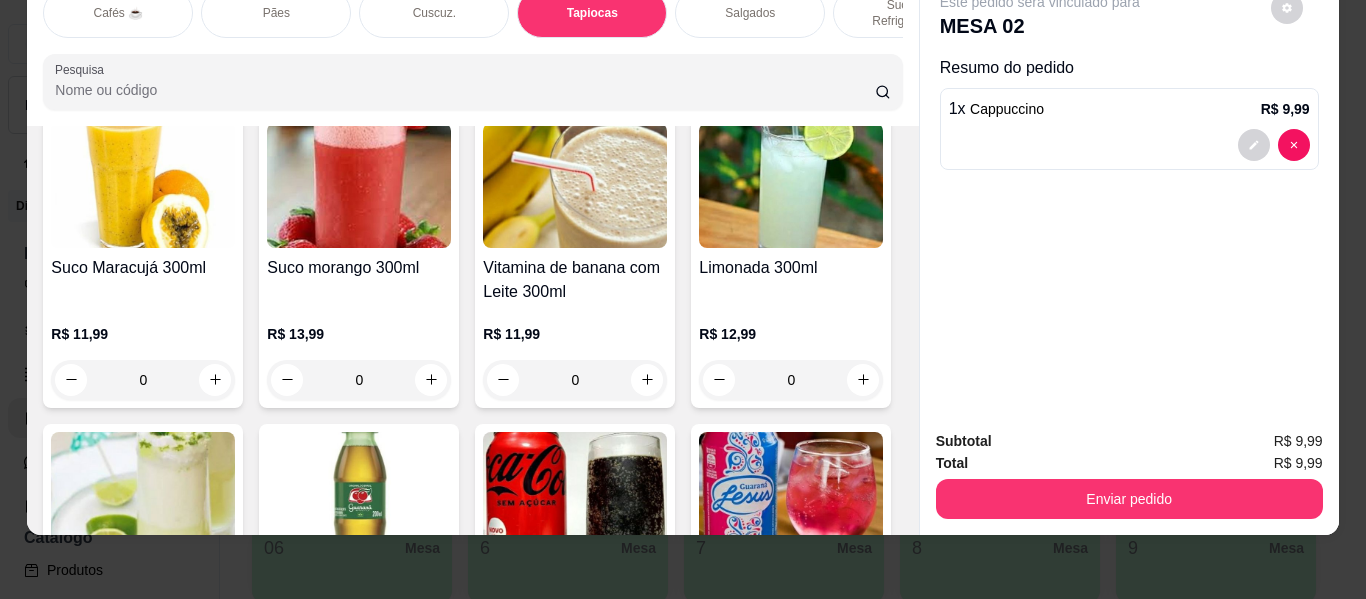 click at bounding box center [863, -1839] 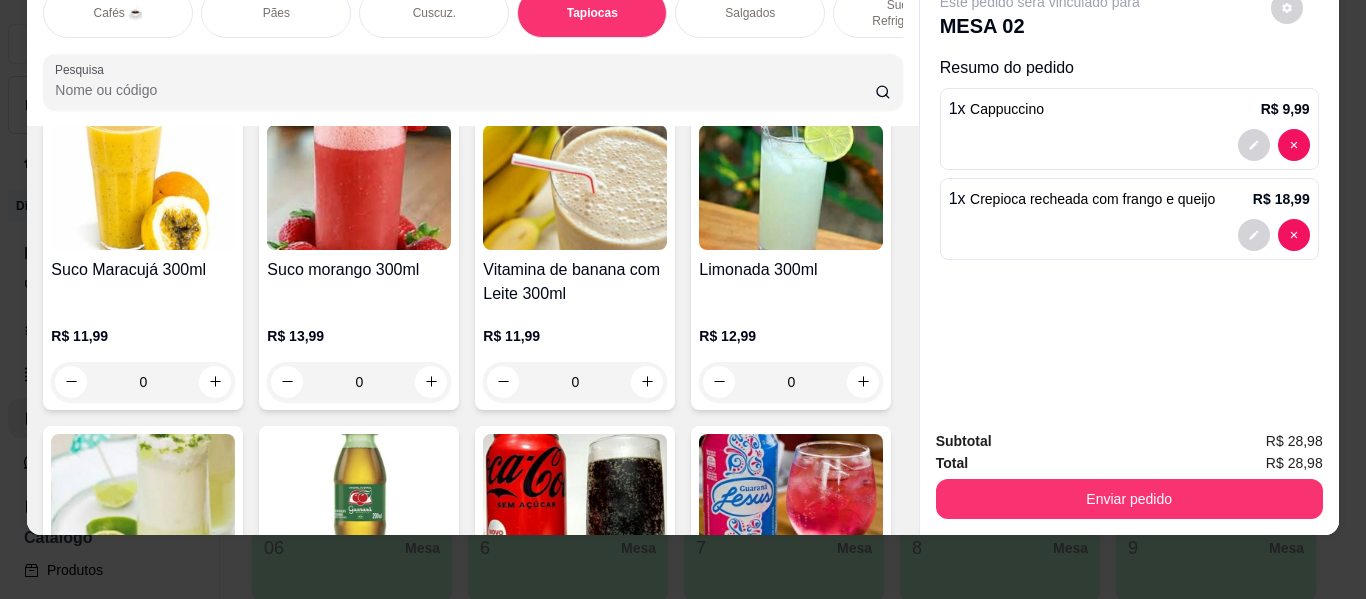 scroll, scrollTop: 7734, scrollLeft: 0, axis: vertical 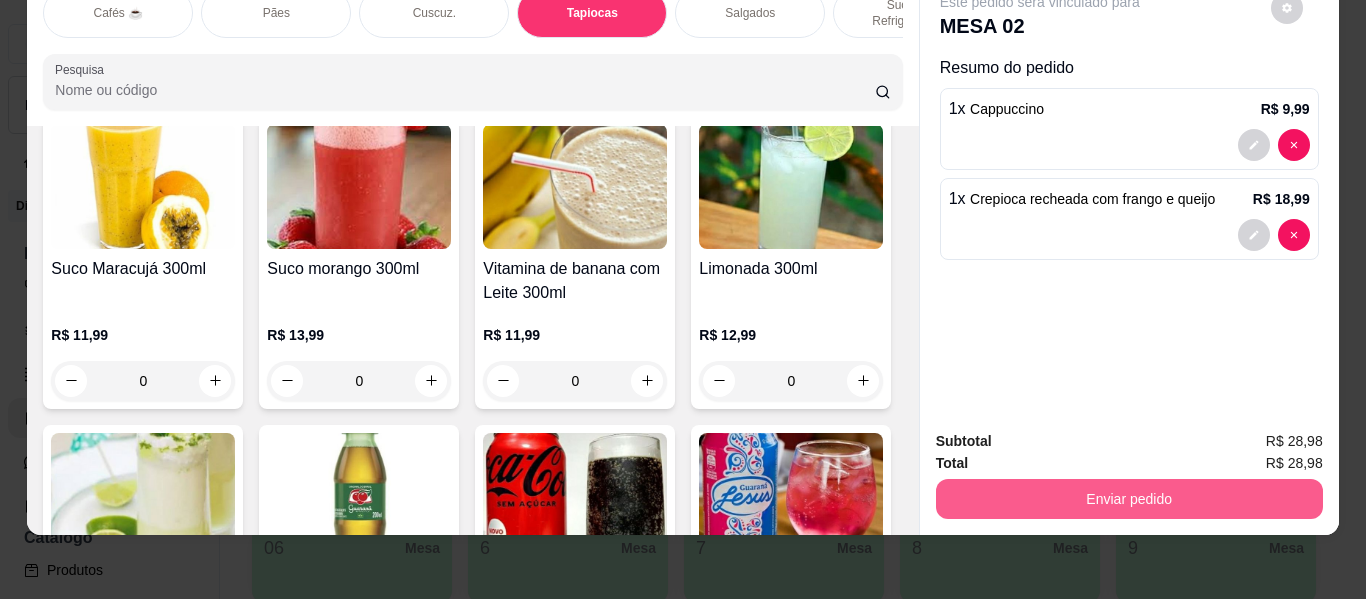 click on "Enviar pedido" at bounding box center [1129, 499] 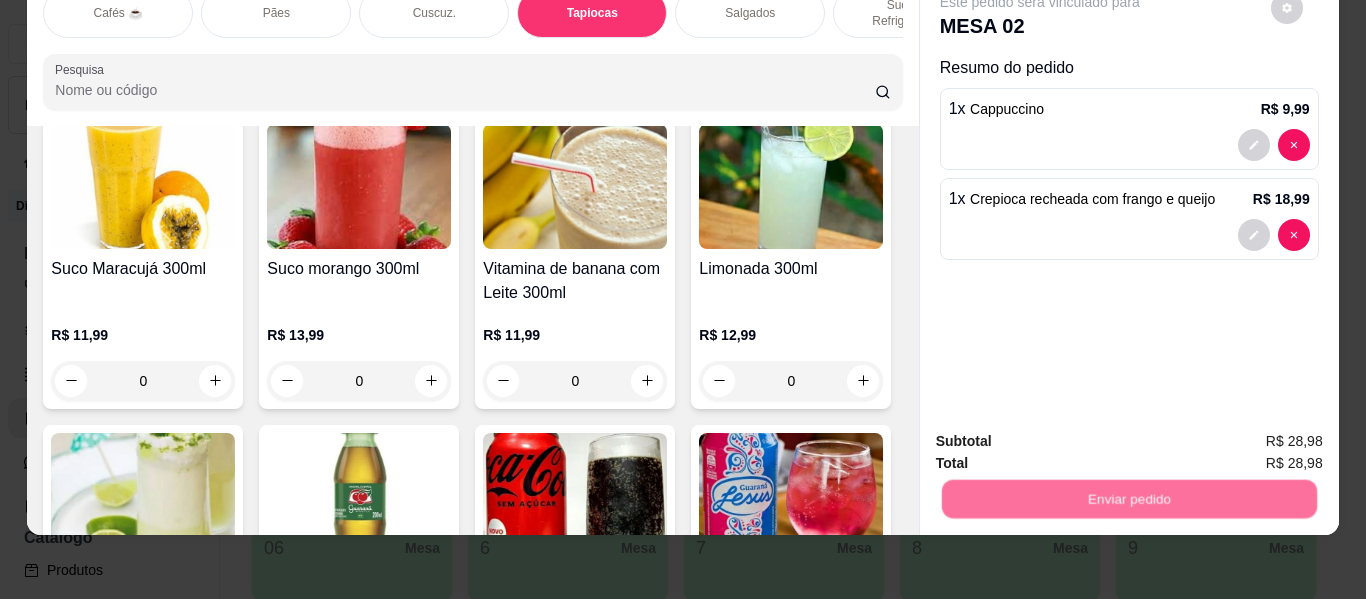 click on "Não registrar e enviar pedido" at bounding box center [1063, 434] 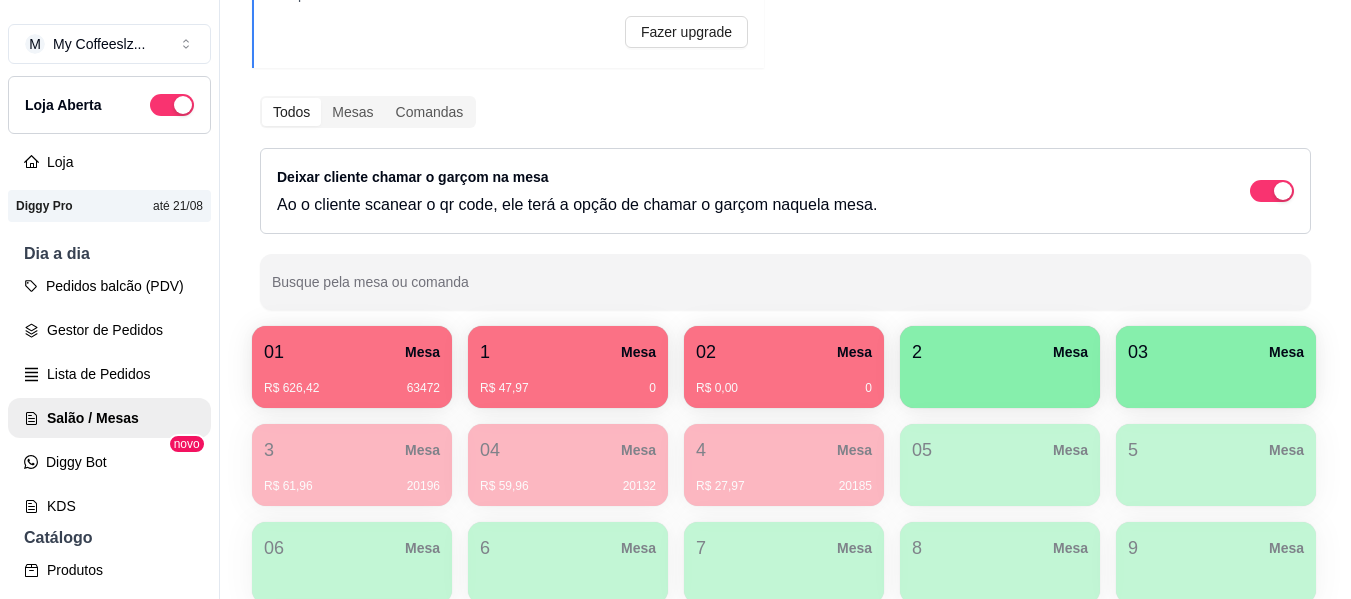 click on "2 Mesa" at bounding box center [1000, 352] 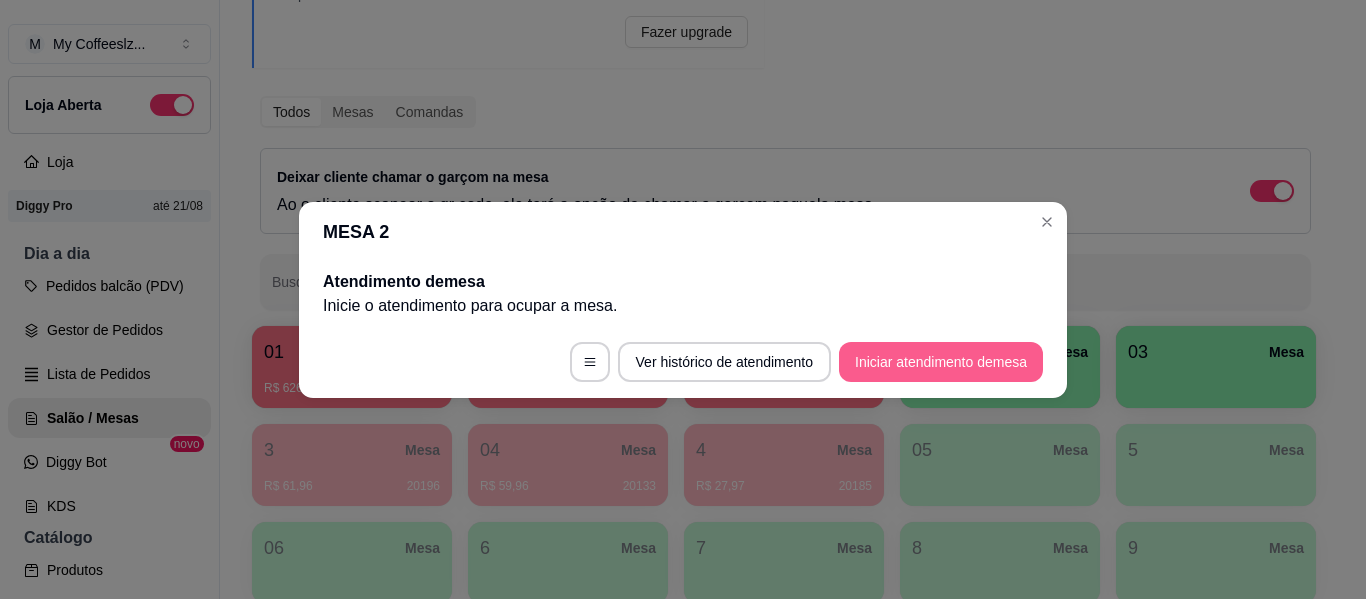 click on "Iniciar atendimento de  mesa" at bounding box center [941, 362] 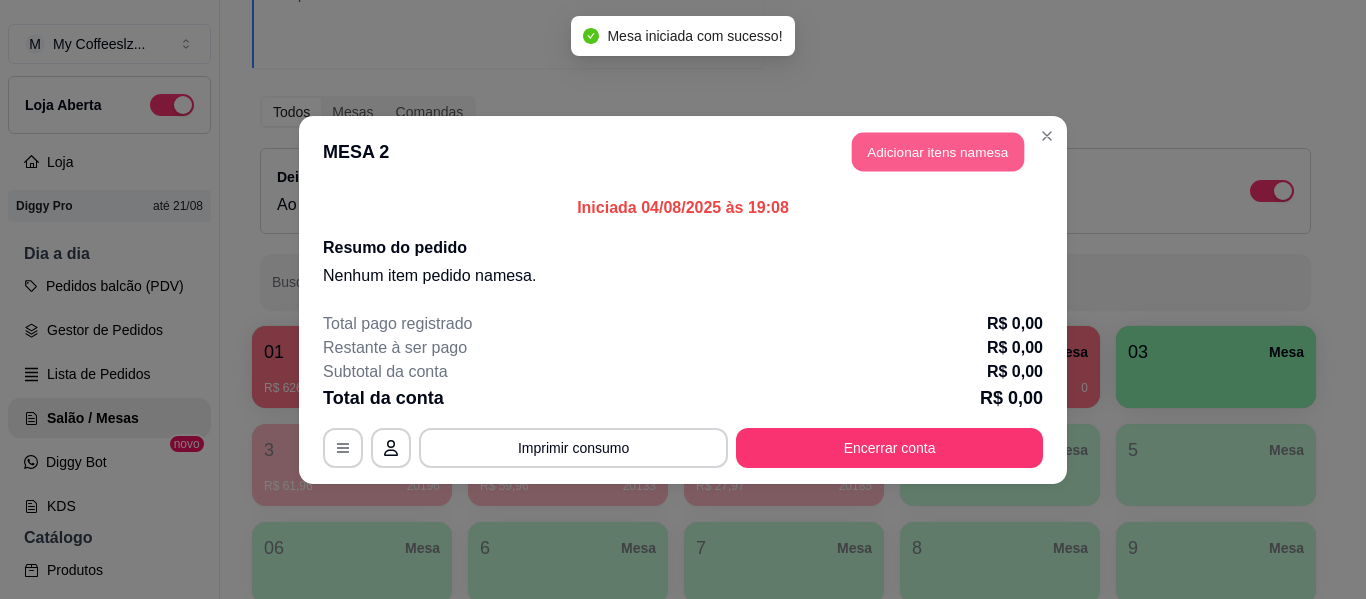 click on "Adicionar itens na  mesa" at bounding box center [938, 151] 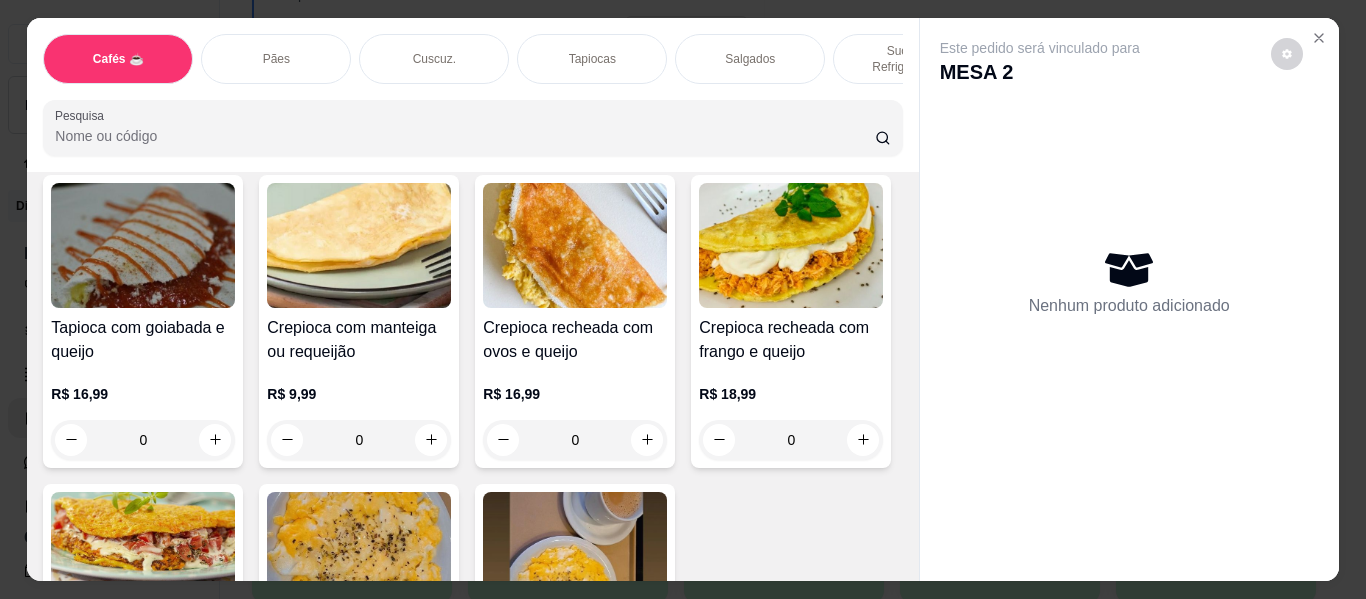 scroll, scrollTop: 5900, scrollLeft: 0, axis: vertical 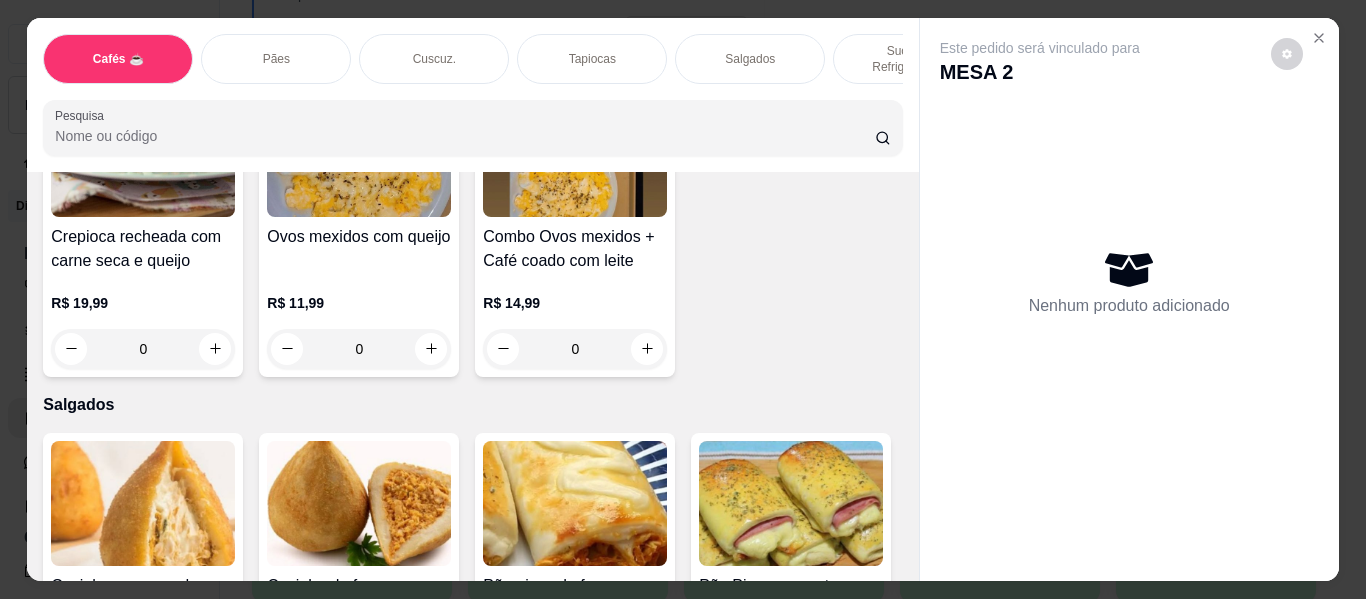 click on "Tapiocas" at bounding box center (592, 59) 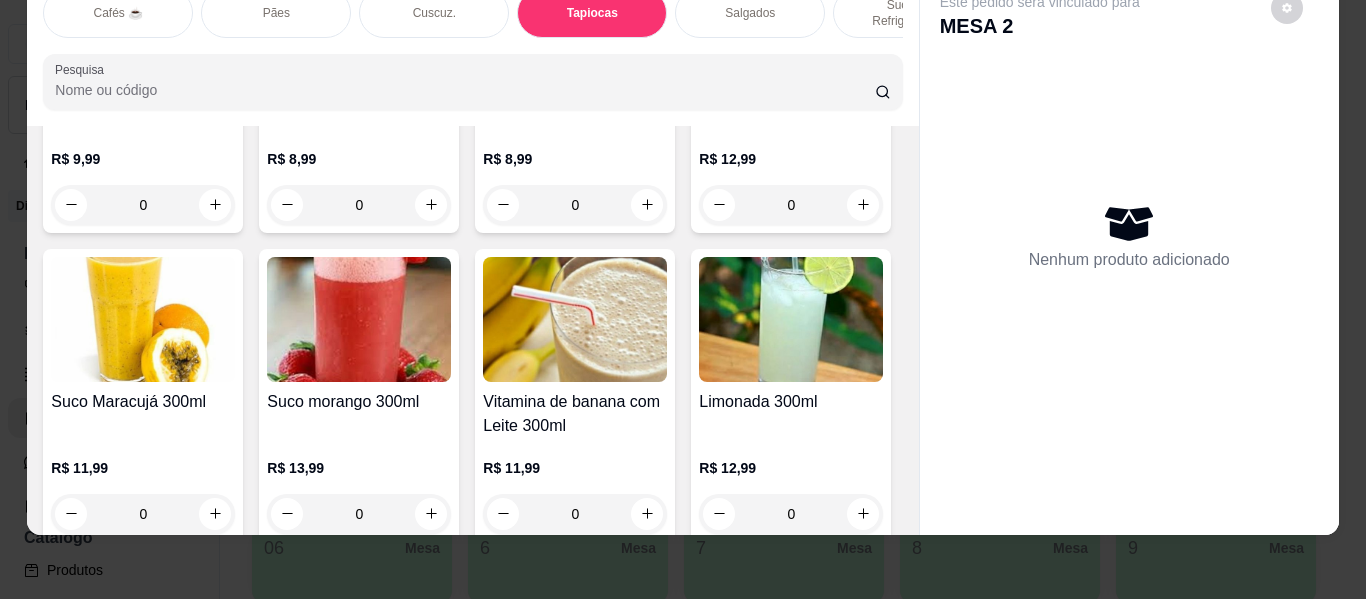 scroll, scrollTop: 7633, scrollLeft: 0, axis: vertical 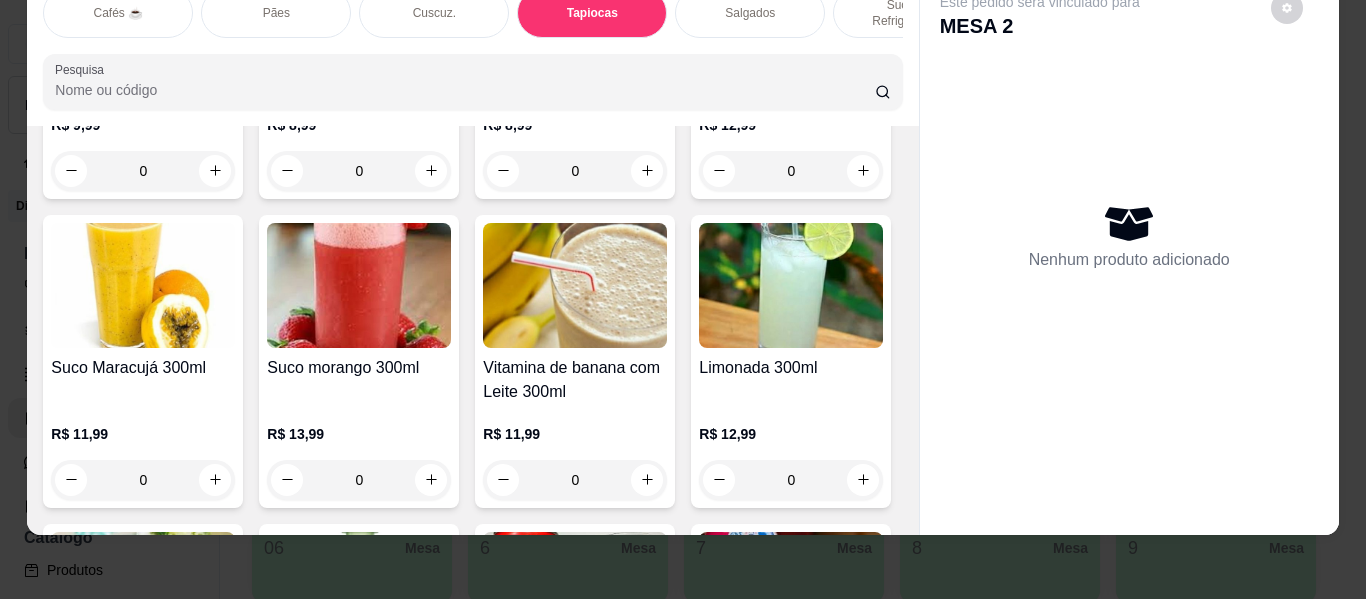 click 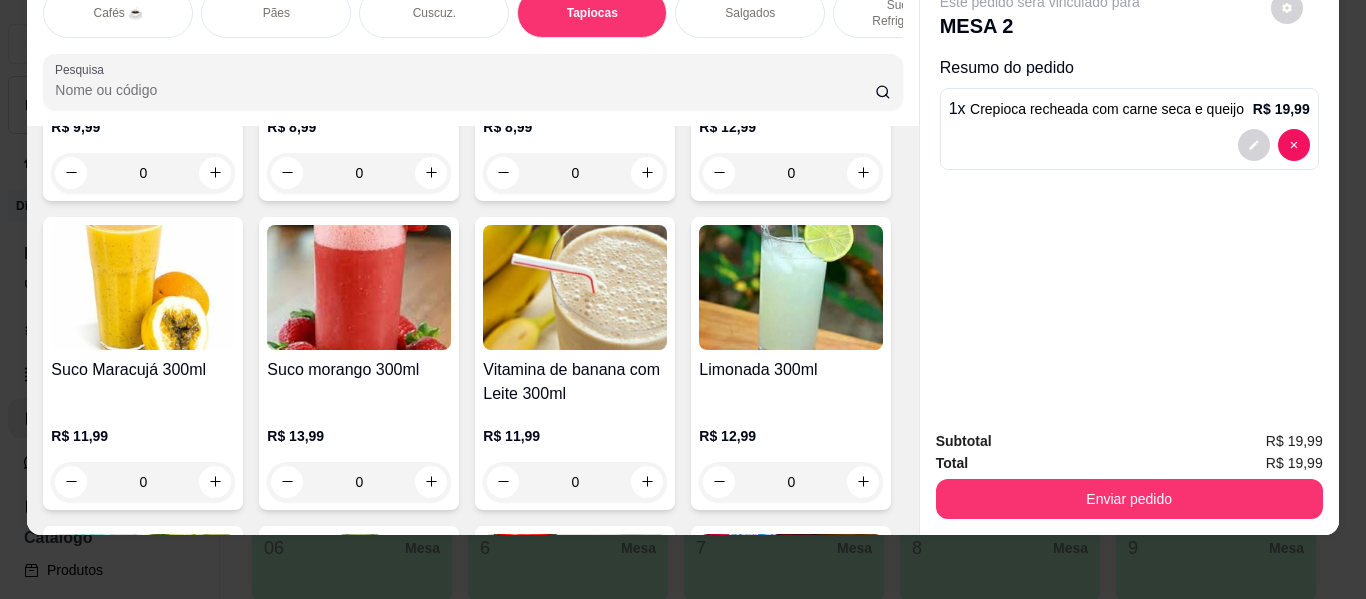 click 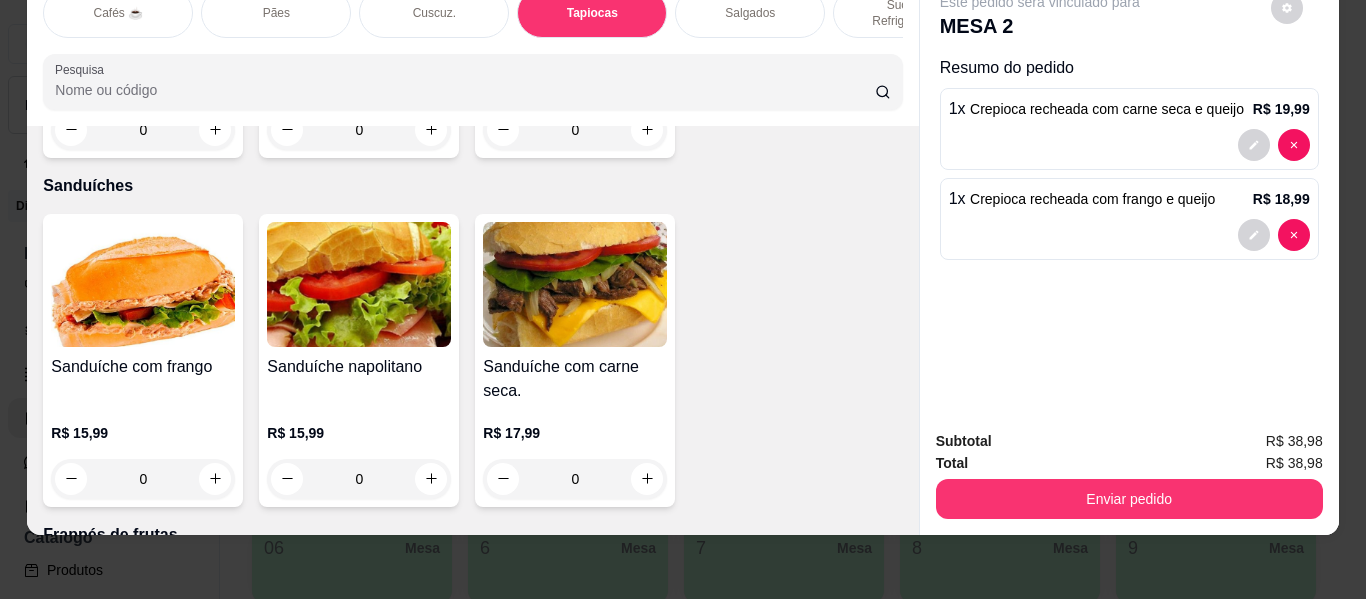 scroll, scrollTop: 9634, scrollLeft: 0, axis: vertical 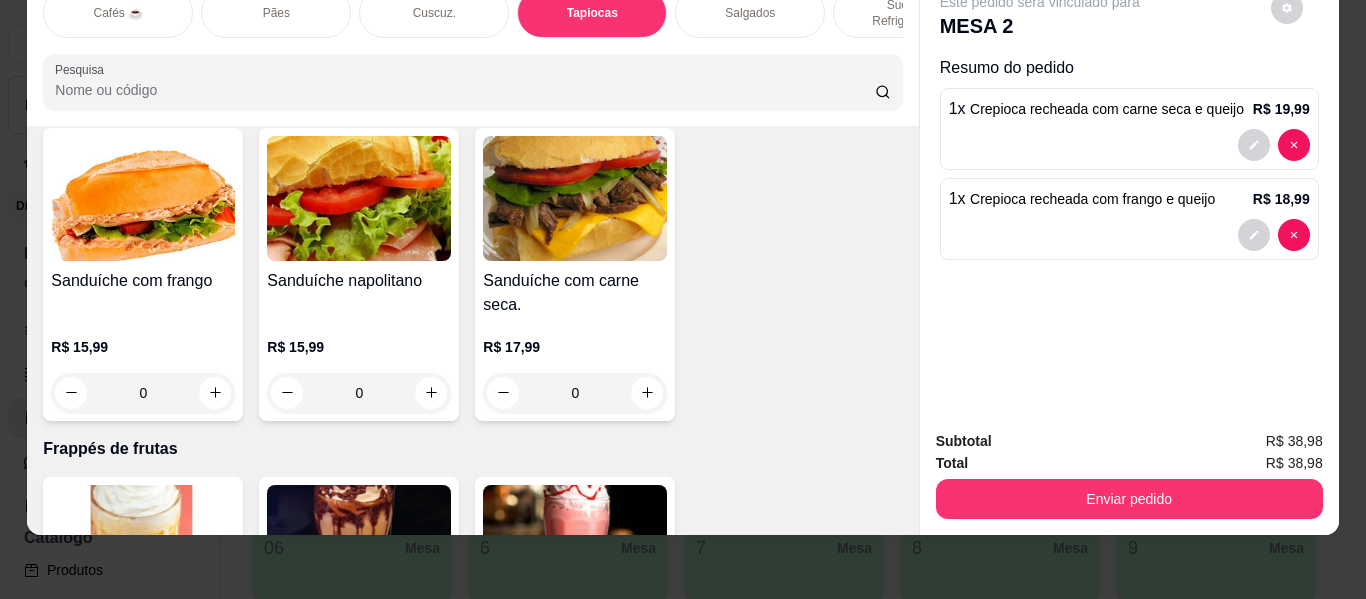 click 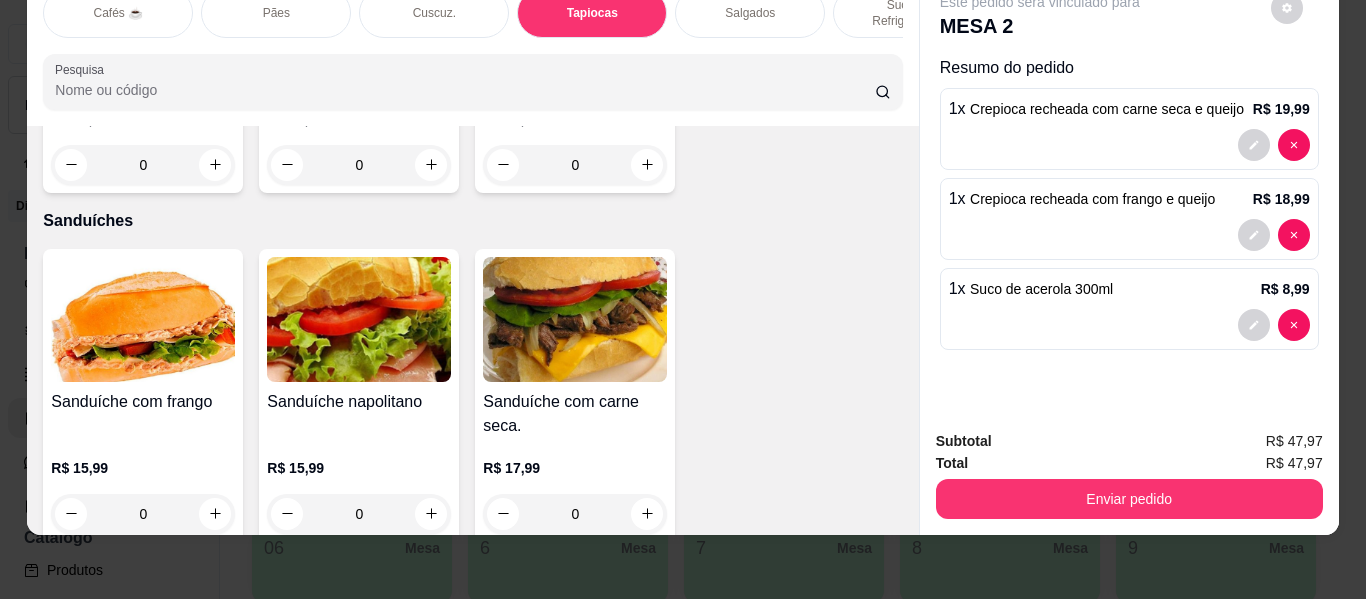 scroll, scrollTop: 9534, scrollLeft: 0, axis: vertical 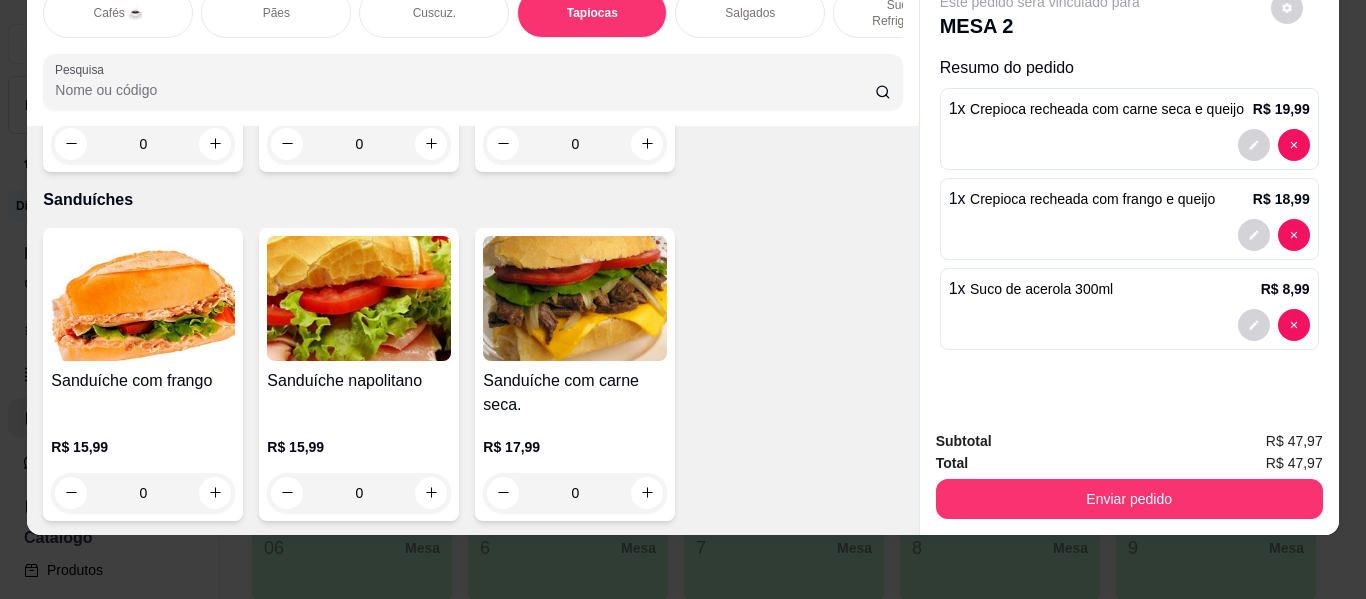 click at bounding box center [215, -1726] 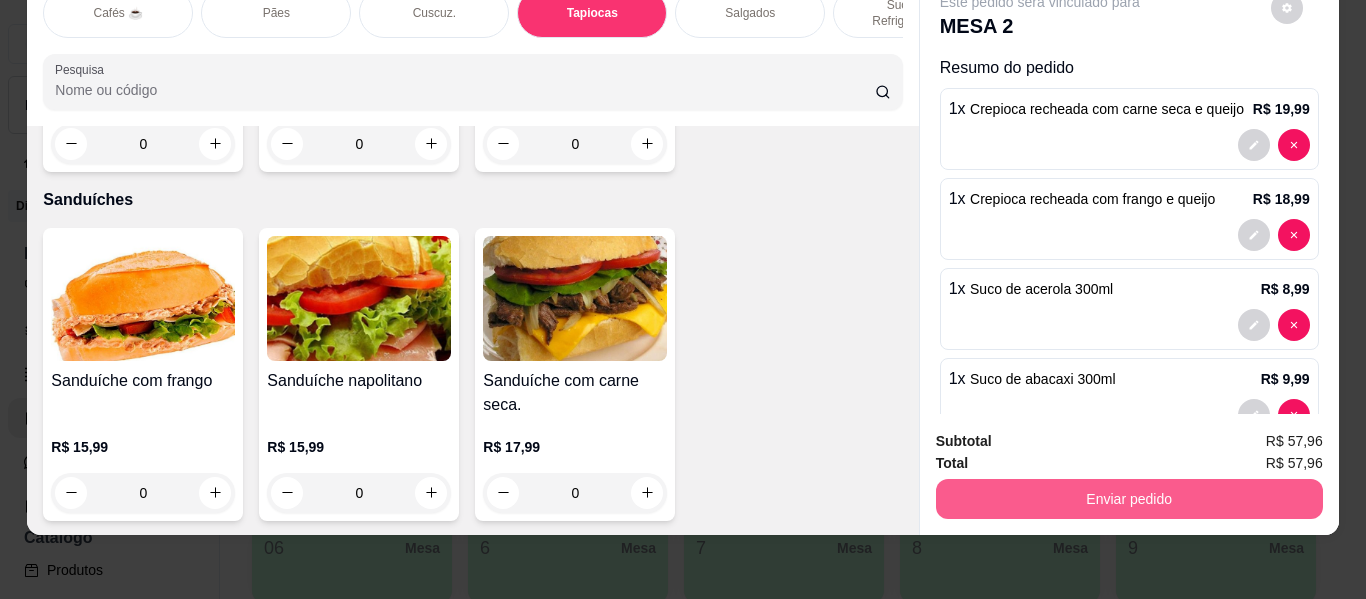 click on "Enviar pedido" at bounding box center [1129, 499] 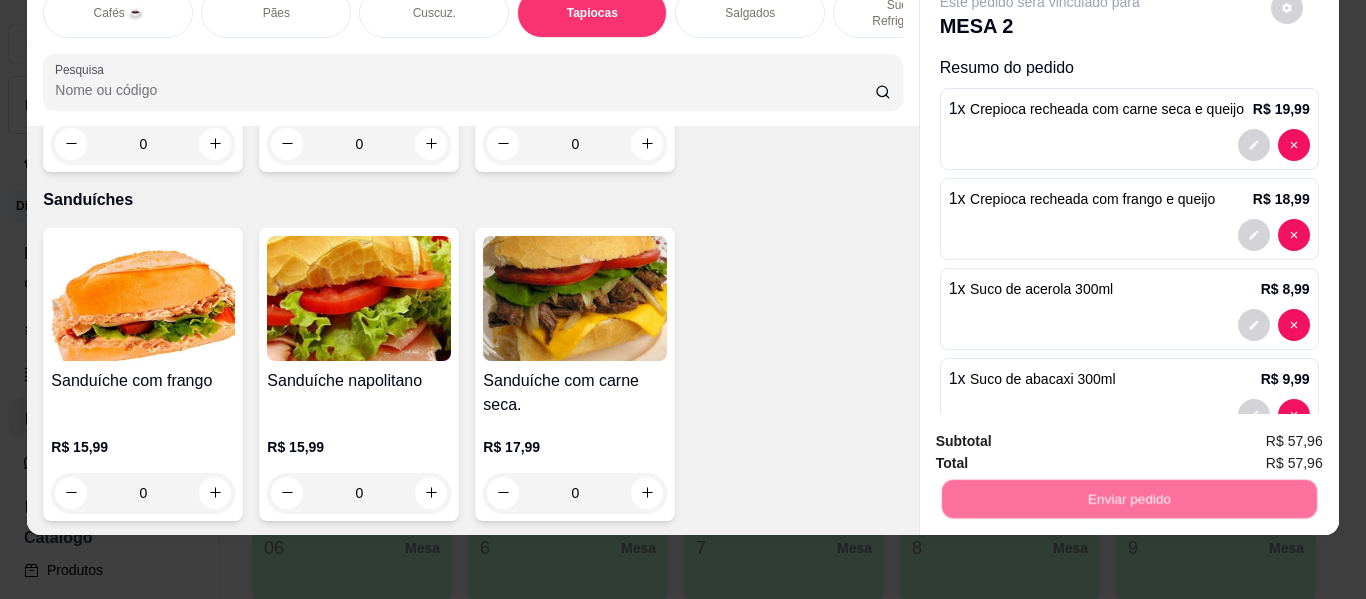 click on "Não registrar e enviar pedido" at bounding box center (1063, 433) 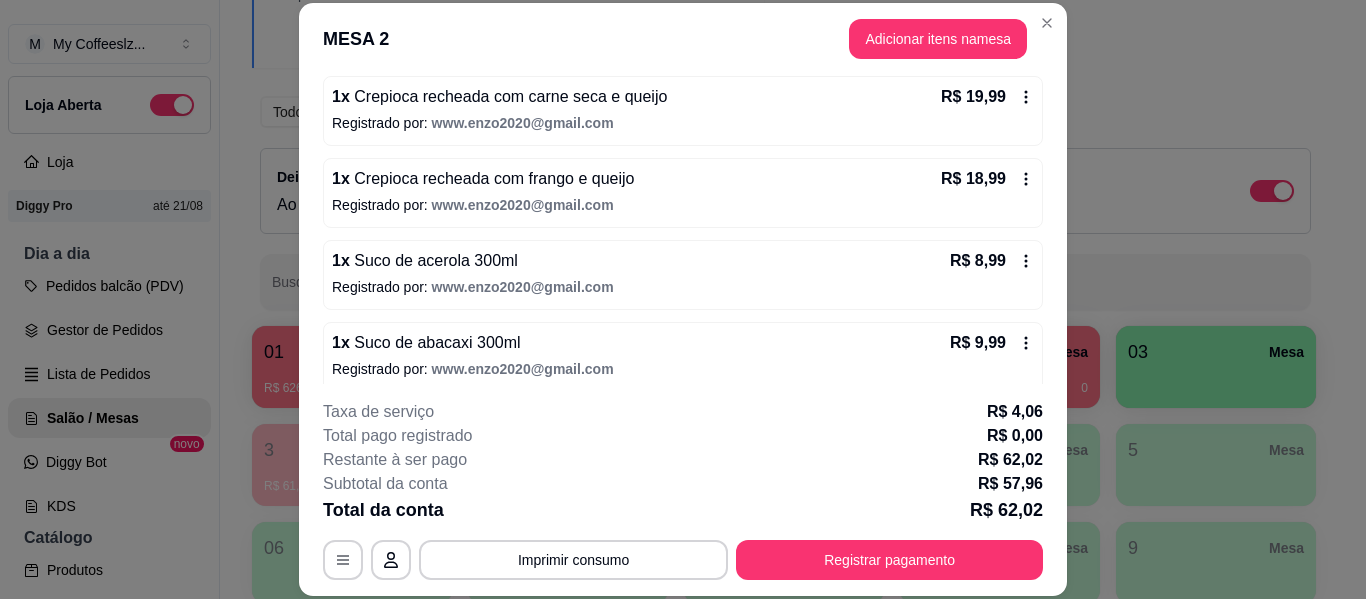 scroll, scrollTop: 204, scrollLeft: 0, axis: vertical 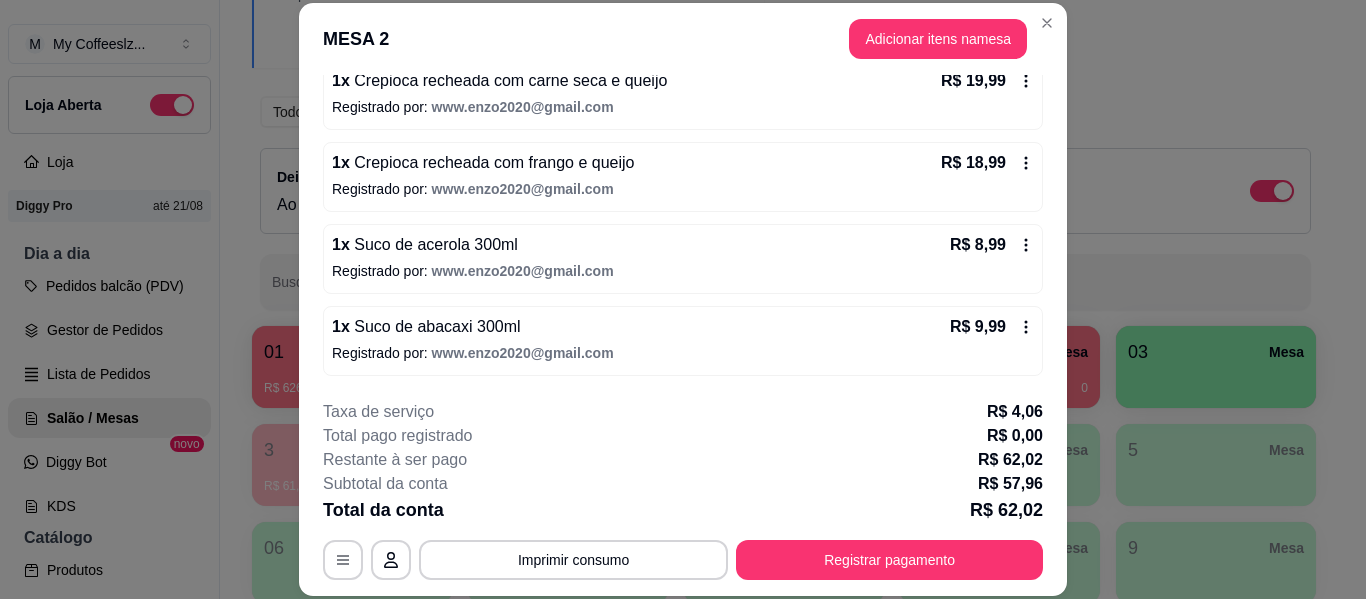 drag, startPoint x: 932, startPoint y: 373, endPoint x: 1176, endPoint y: 328, distance: 248.1149 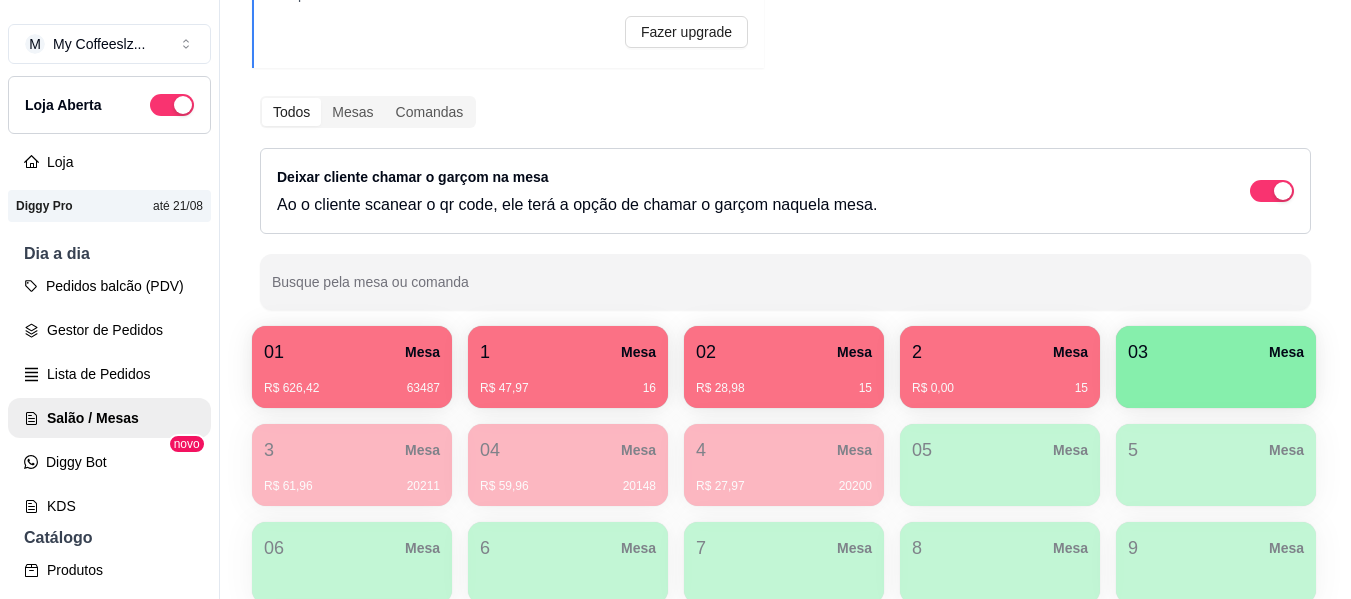 click on "2 Mesa" at bounding box center (1000, 352) 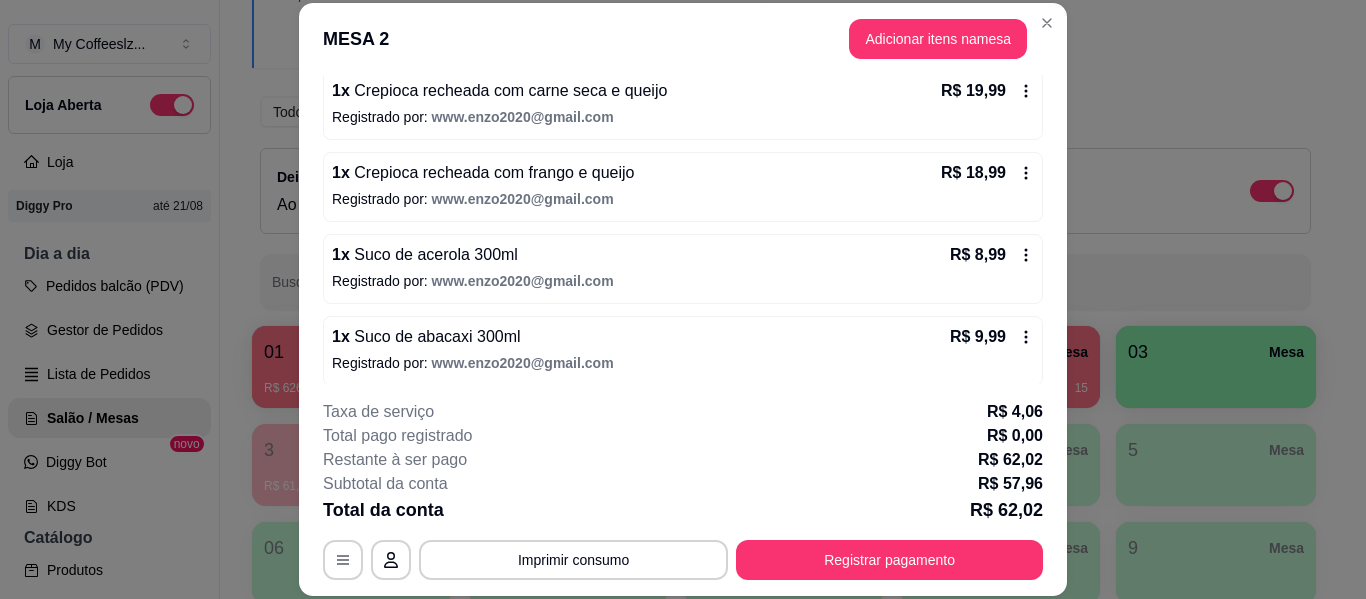 scroll, scrollTop: 204, scrollLeft: 0, axis: vertical 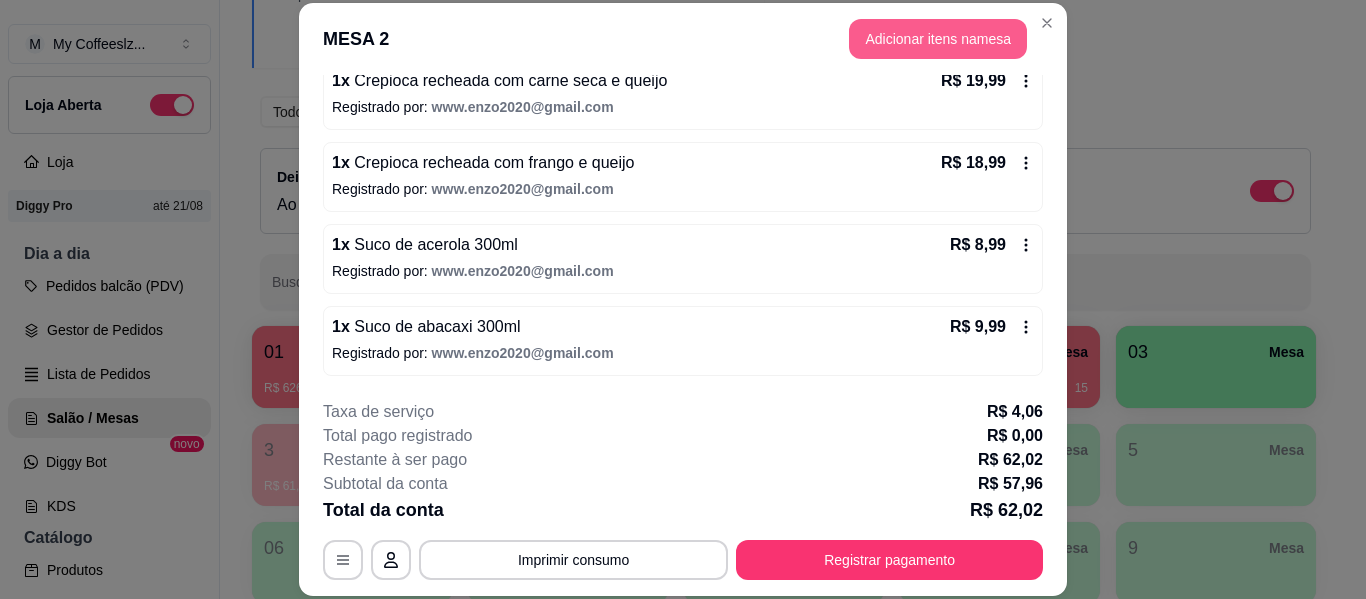 click on "Adicionar itens na  mesa" at bounding box center (938, 39) 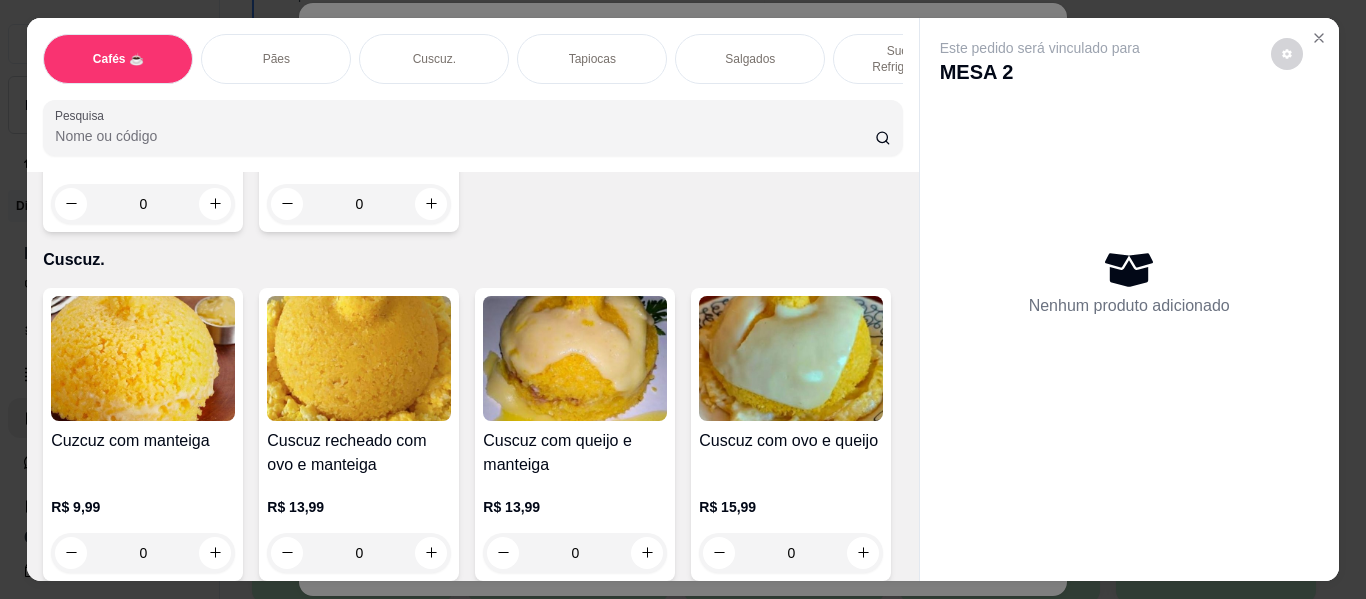 scroll, scrollTop: 3900, scrollLeft: 0, axis: vertical 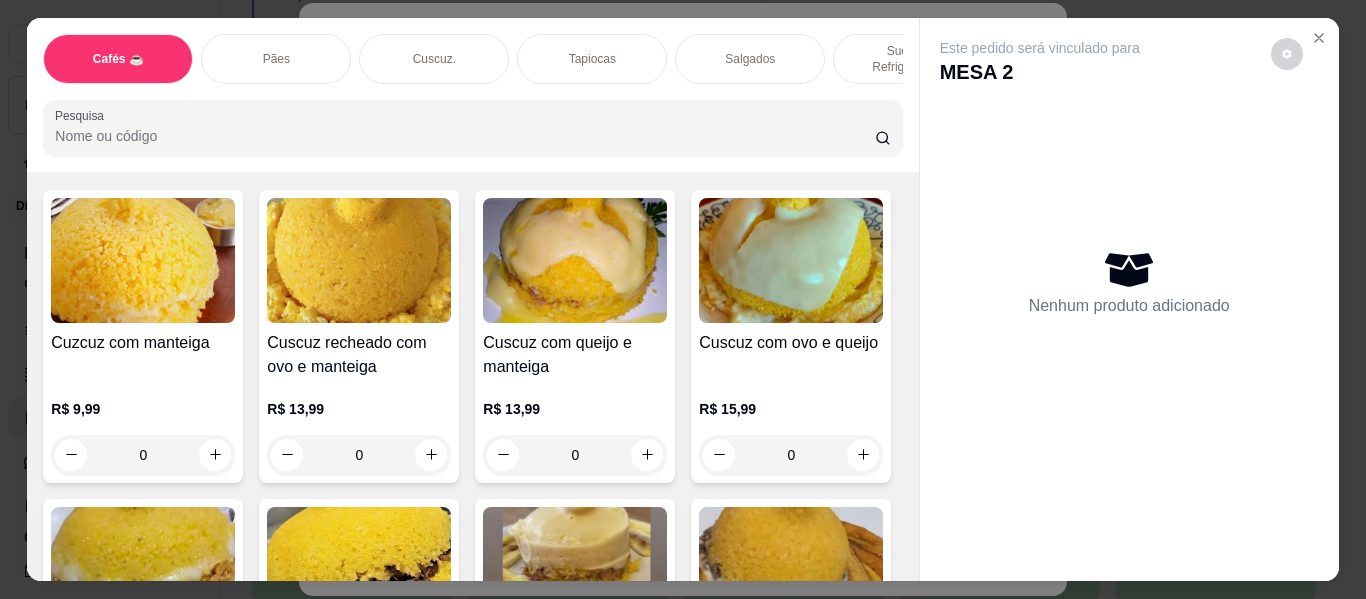 click 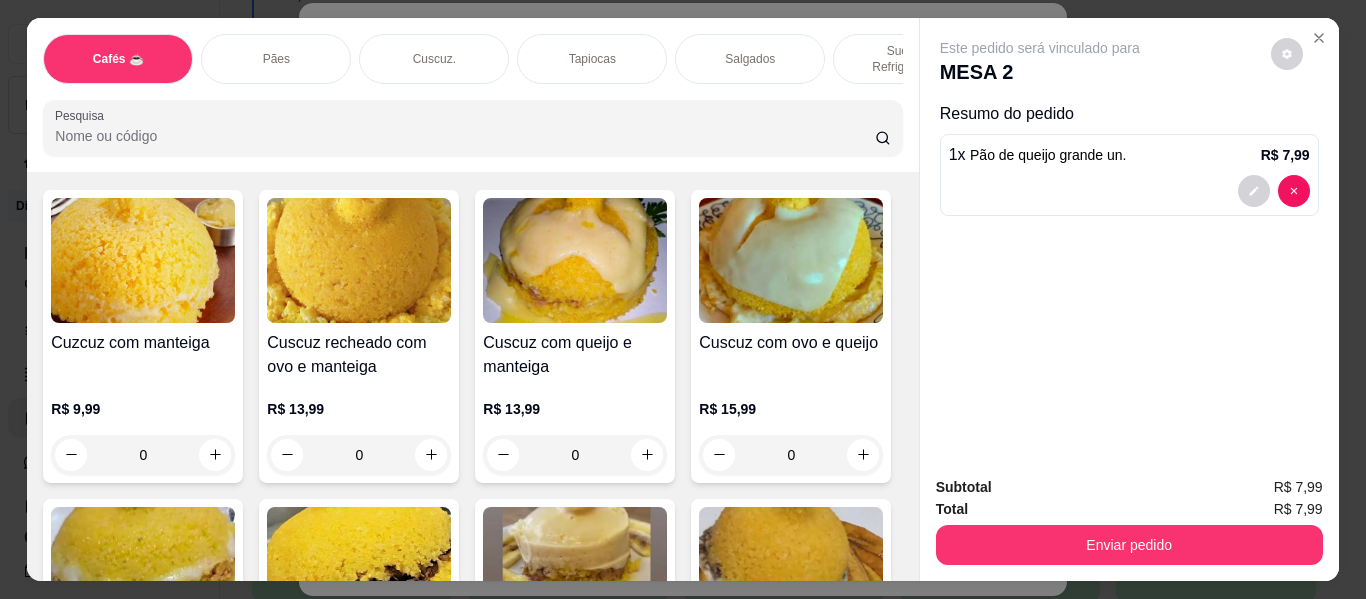type on "1" 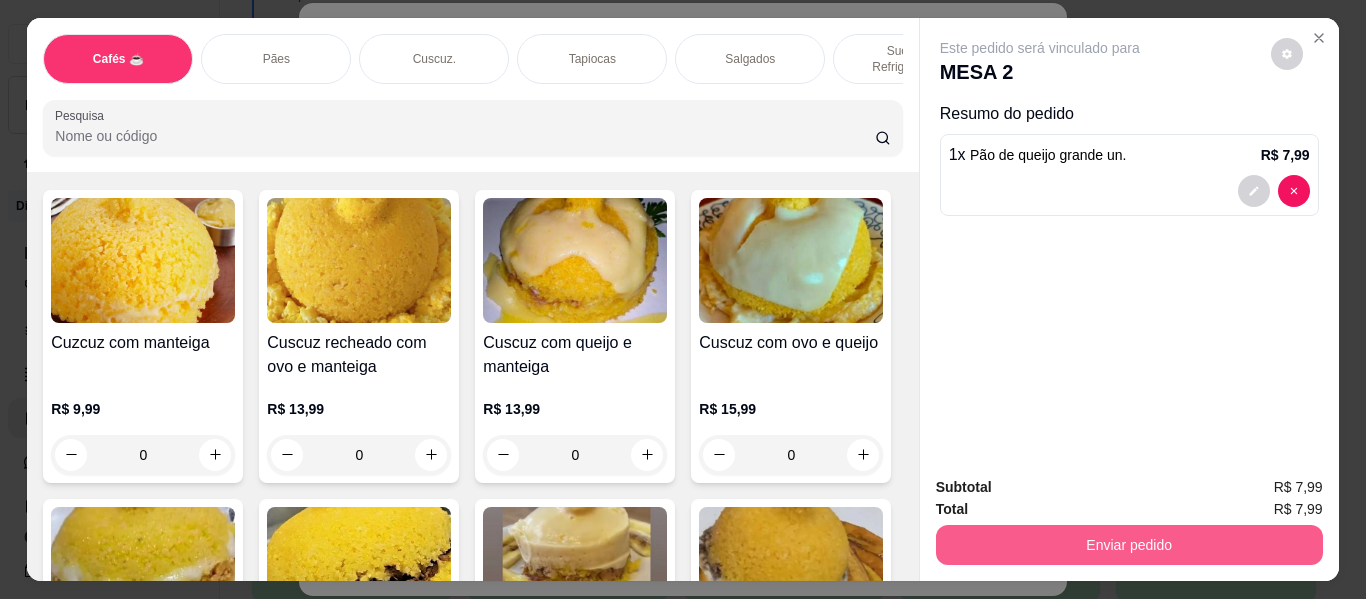 click on "Enviar pedido" at bounding box center [1129, 545] 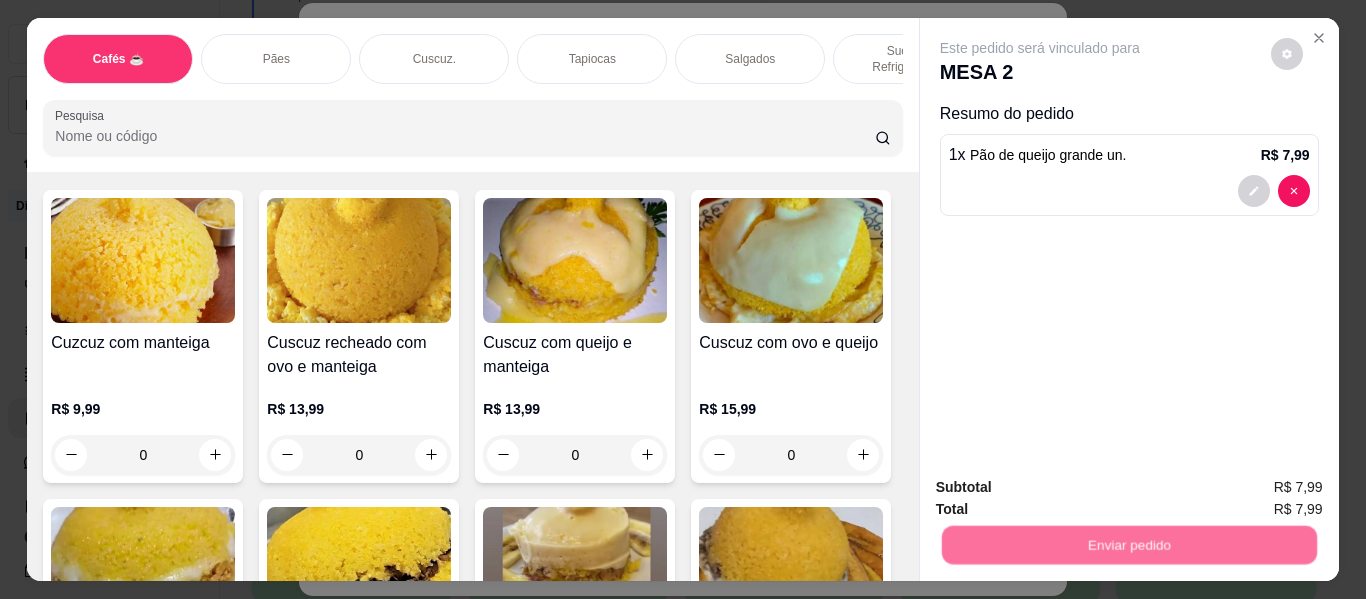 click on "Não registrar e enviar pedido" at bounding box center [1063, 487] 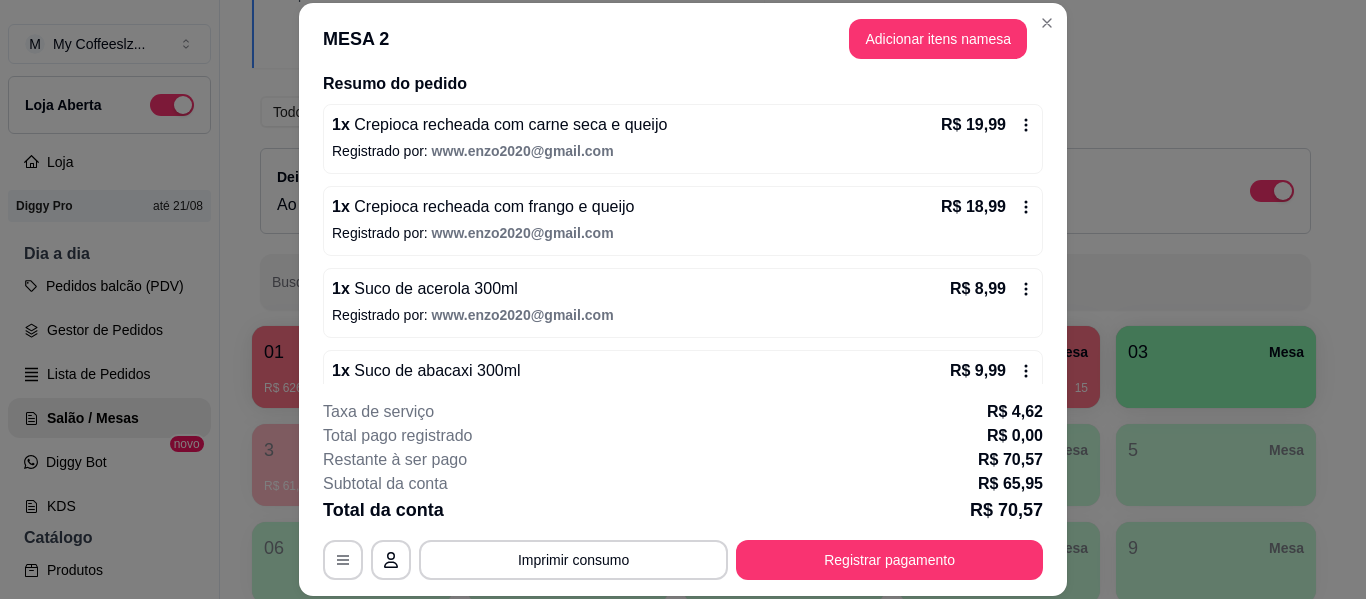 scroll, scrollTop: 286, scrollLeft: 0, axis: vertical 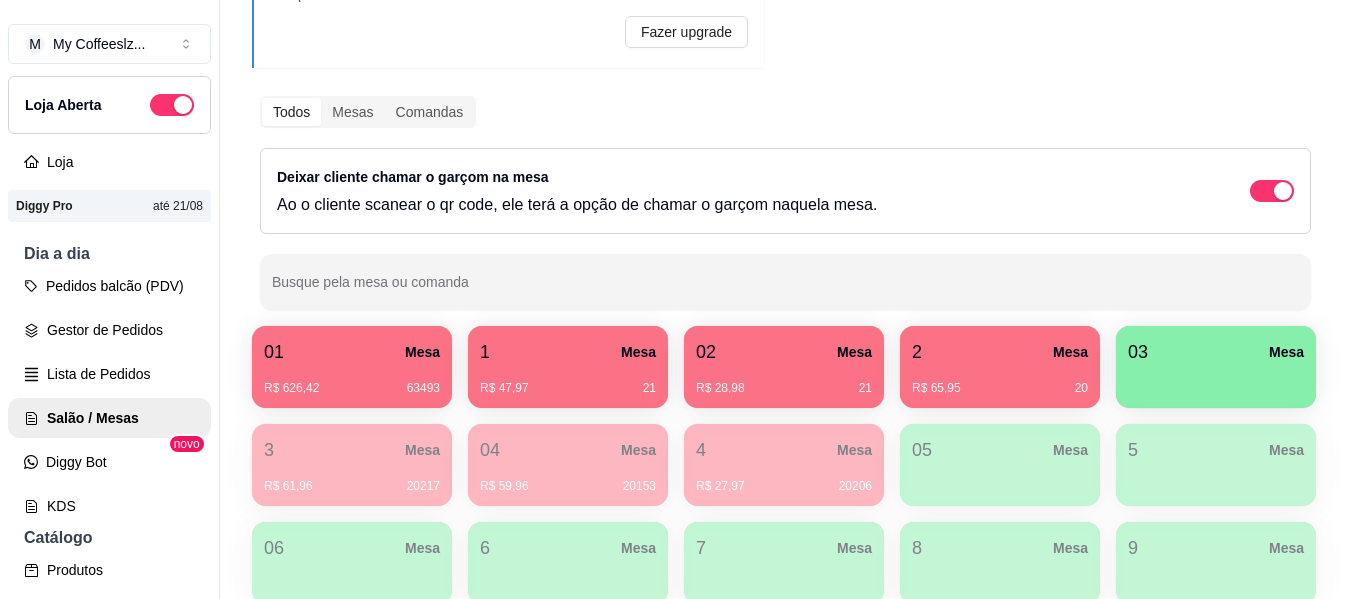 click on "1 Mesa" at bounding box center (568, 352) 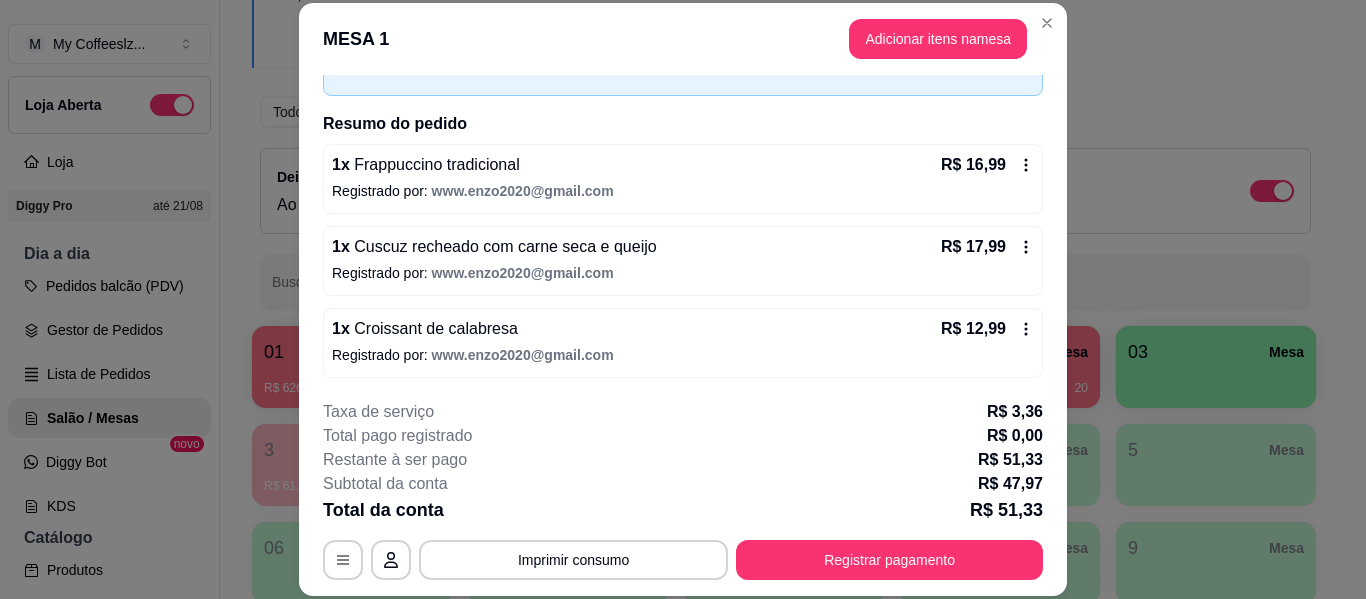 scroll, scrollTop: 122, scrollLeft: 0, axis: vertical 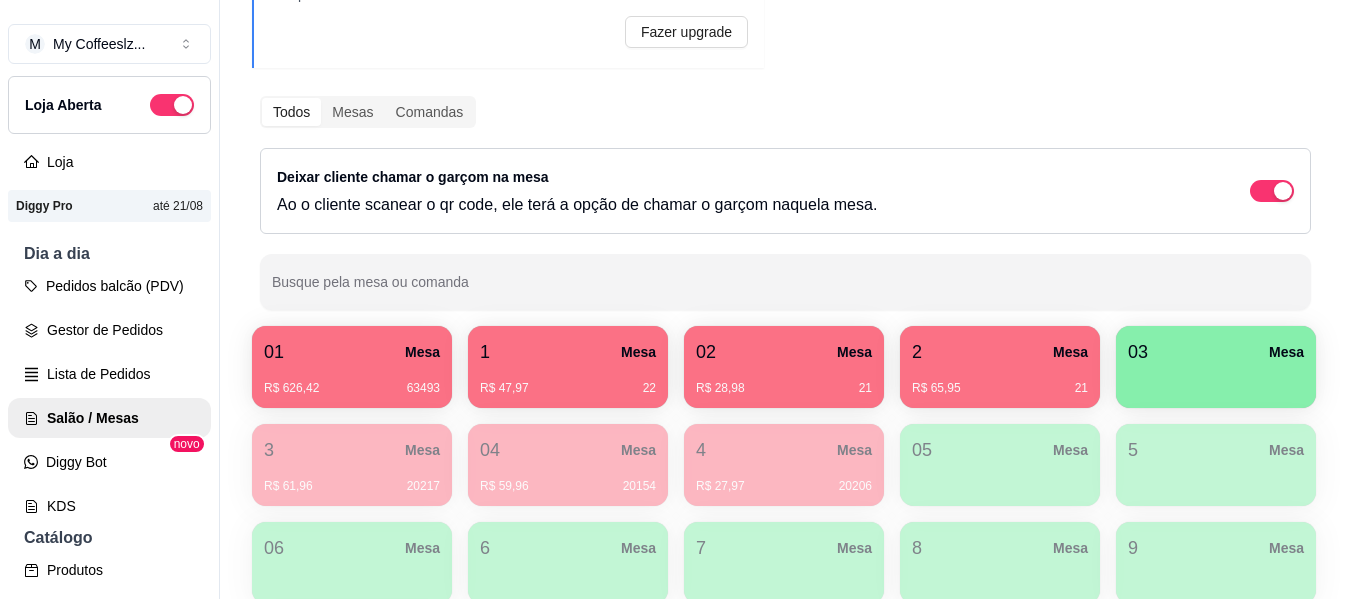 click on "R$ 28,98 21" at bounding box center (784, 381) 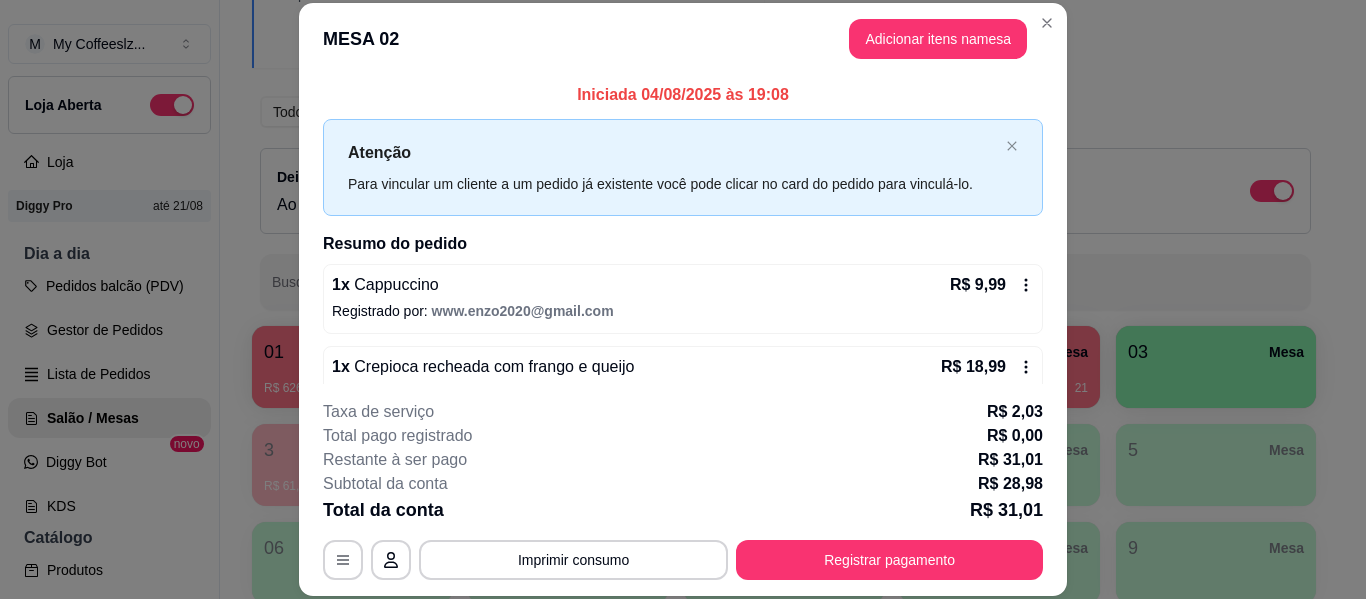 scroll, scrollTop: 40, scrollLeft: 0, axis: vertical 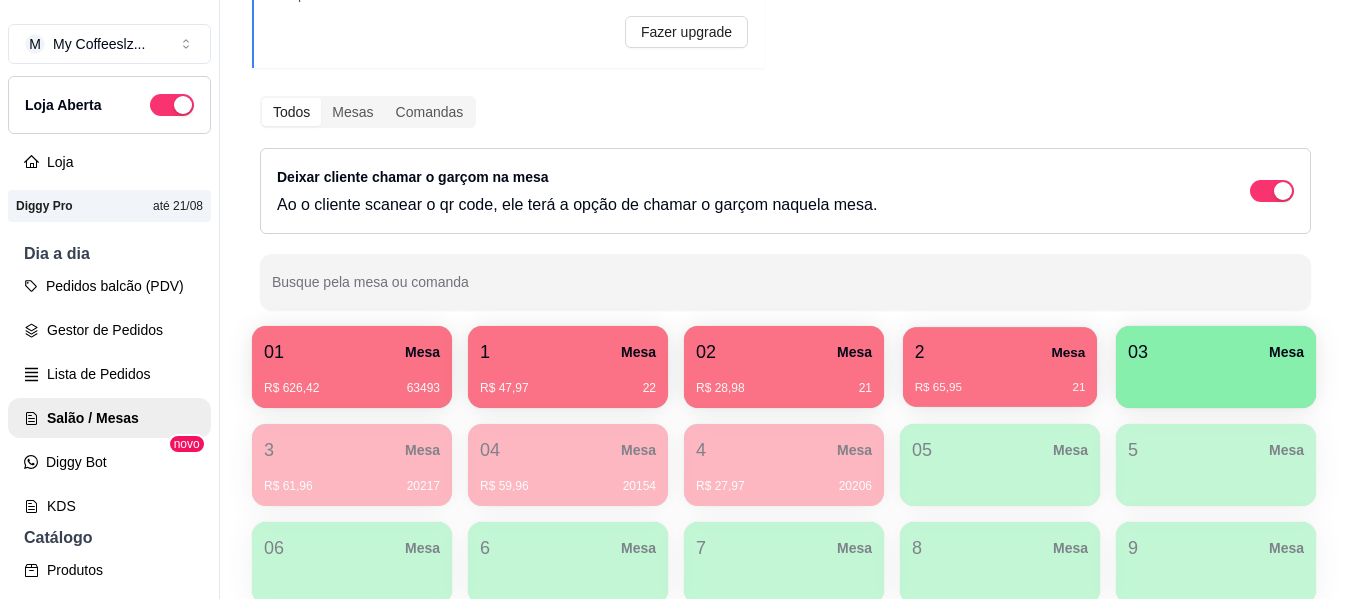 click on "2 Mesa" at bounding box center (1000, 352) 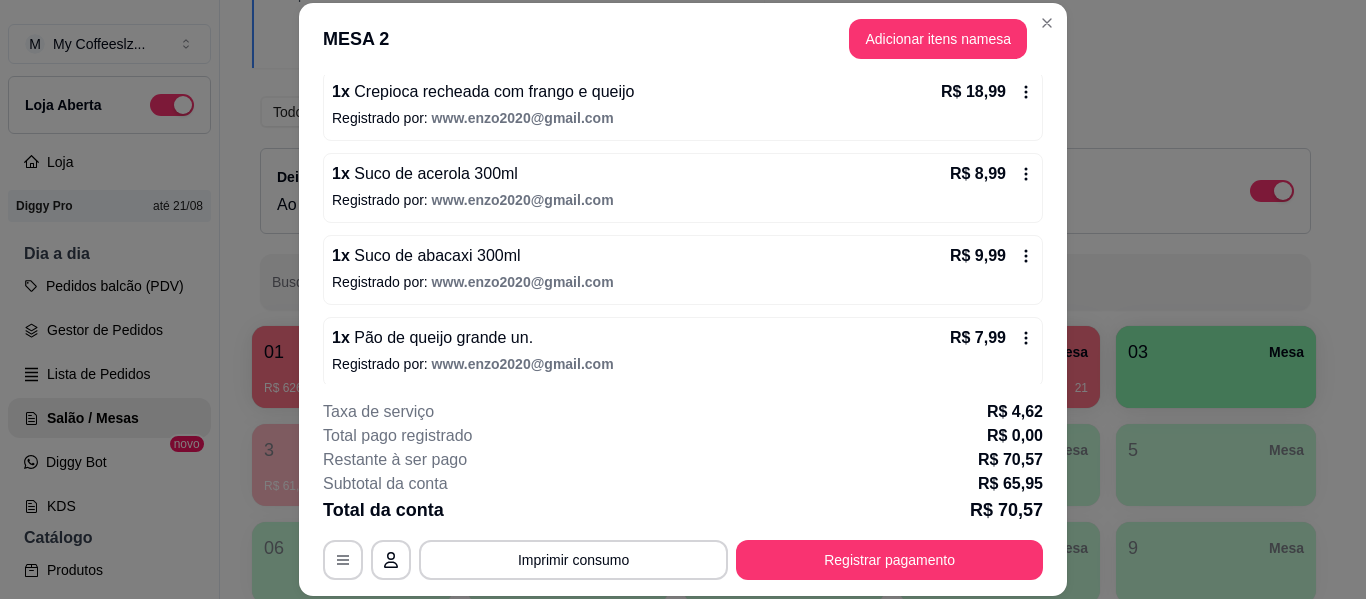 scroll, scrollTop: 286, scrollLeft: 0, axis: vertical 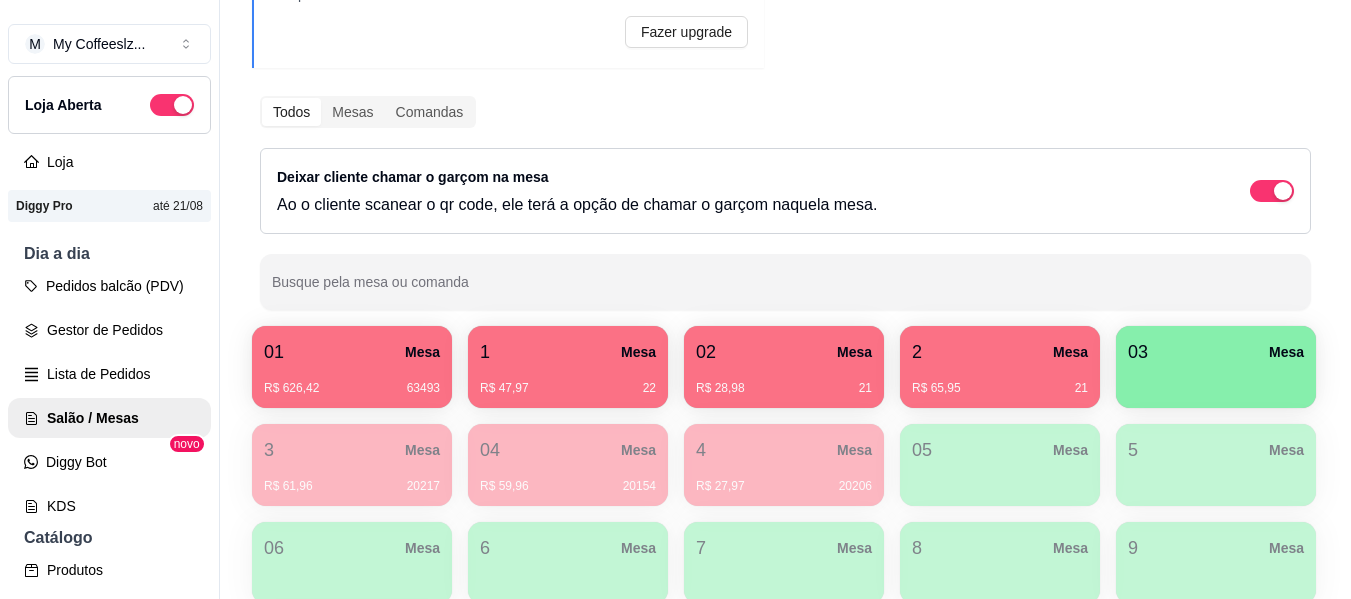 drag, startPoint x: 410, startPoint y: 7, endPoint x: 530, endPoint y: 124, distance: 167.59773 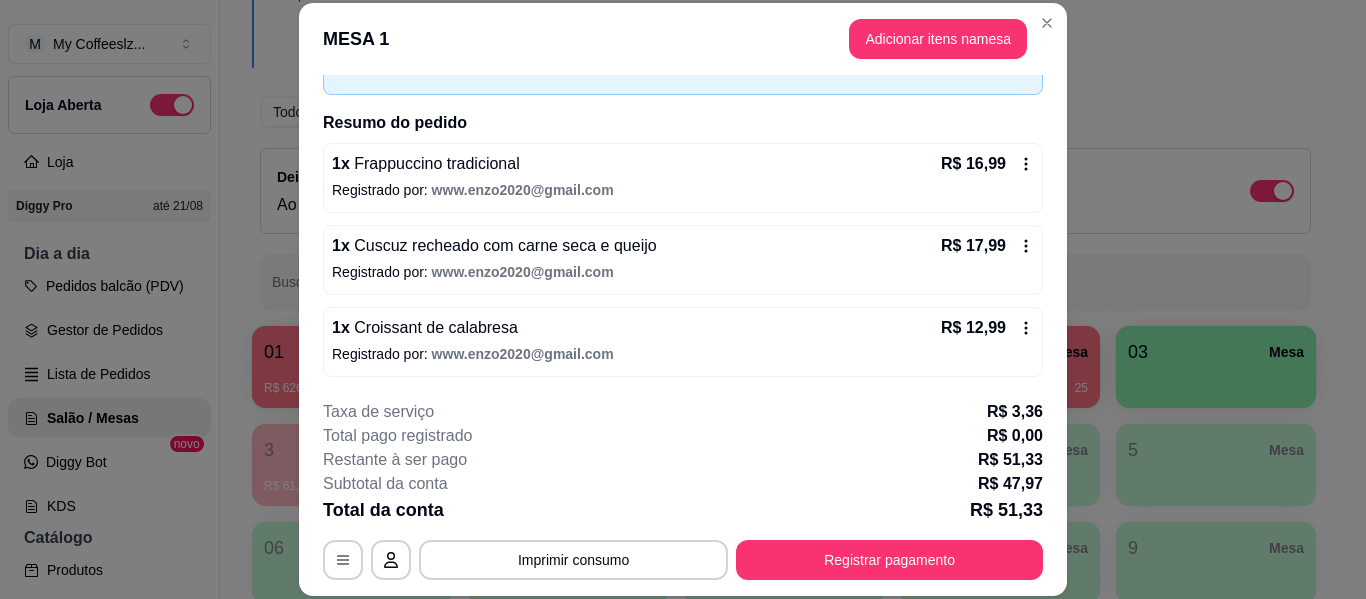 scroll, scrollTop: 122, scrollLeft: 0, axis: vertical 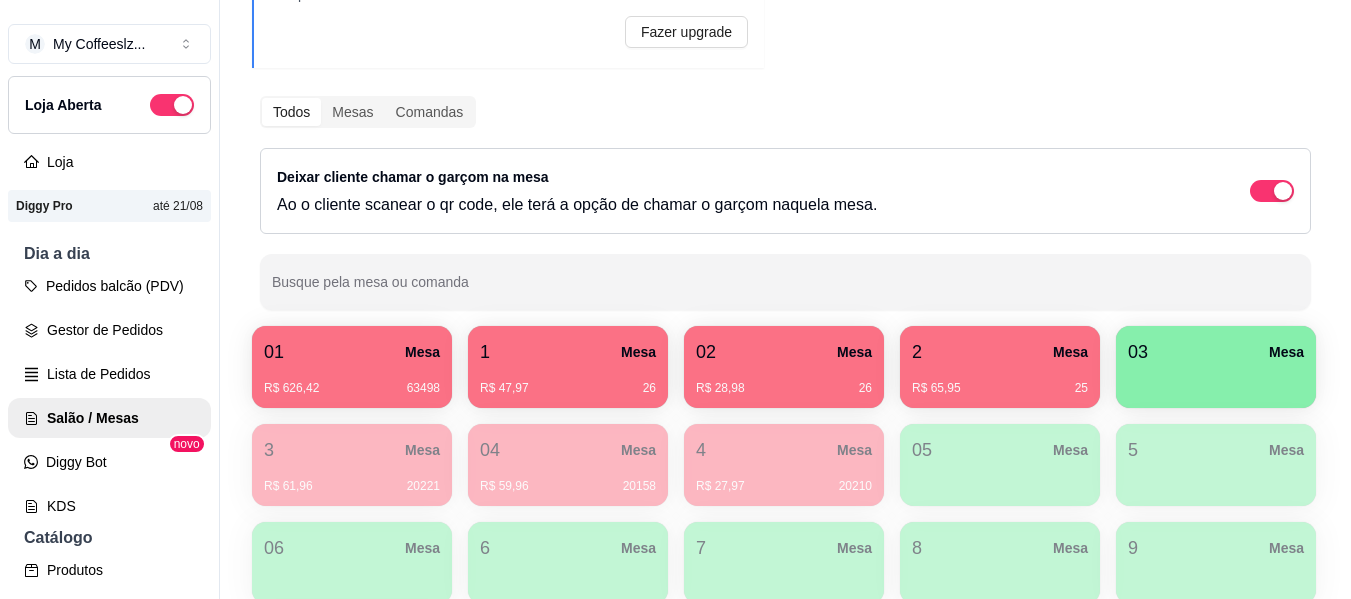 click on "R$ 65,95 25" at bounding box center [1000, 381] 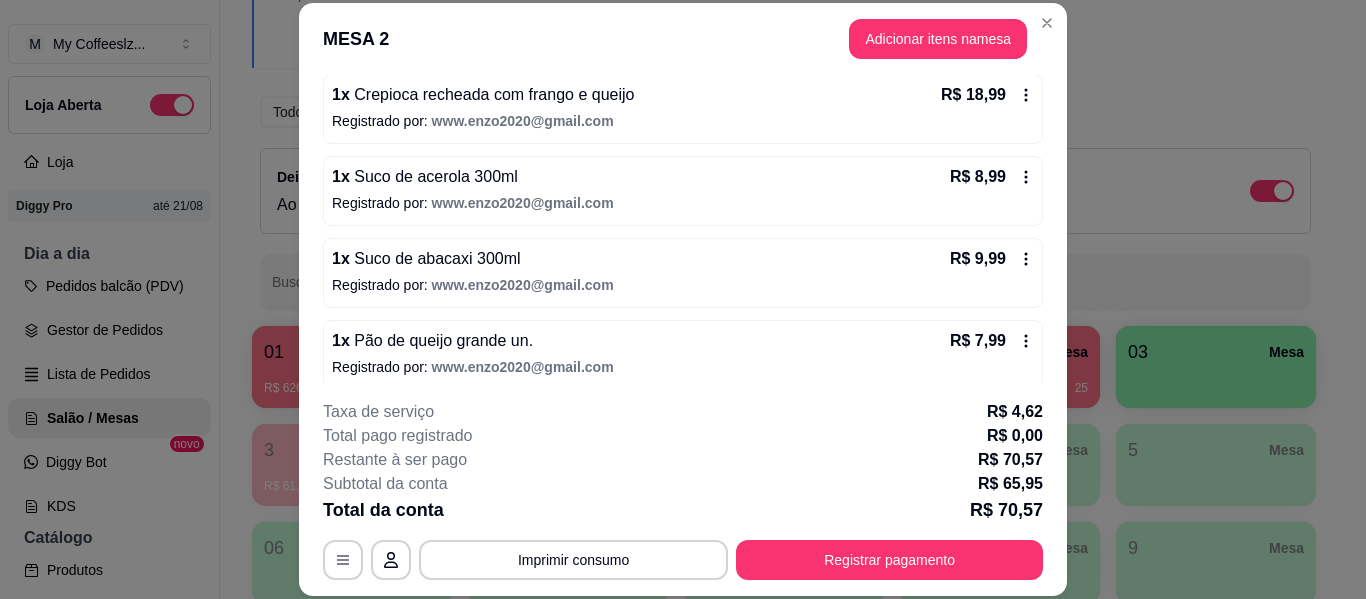 scroll, scrollTop: 286, scrollLeft: 0, axis: vertical 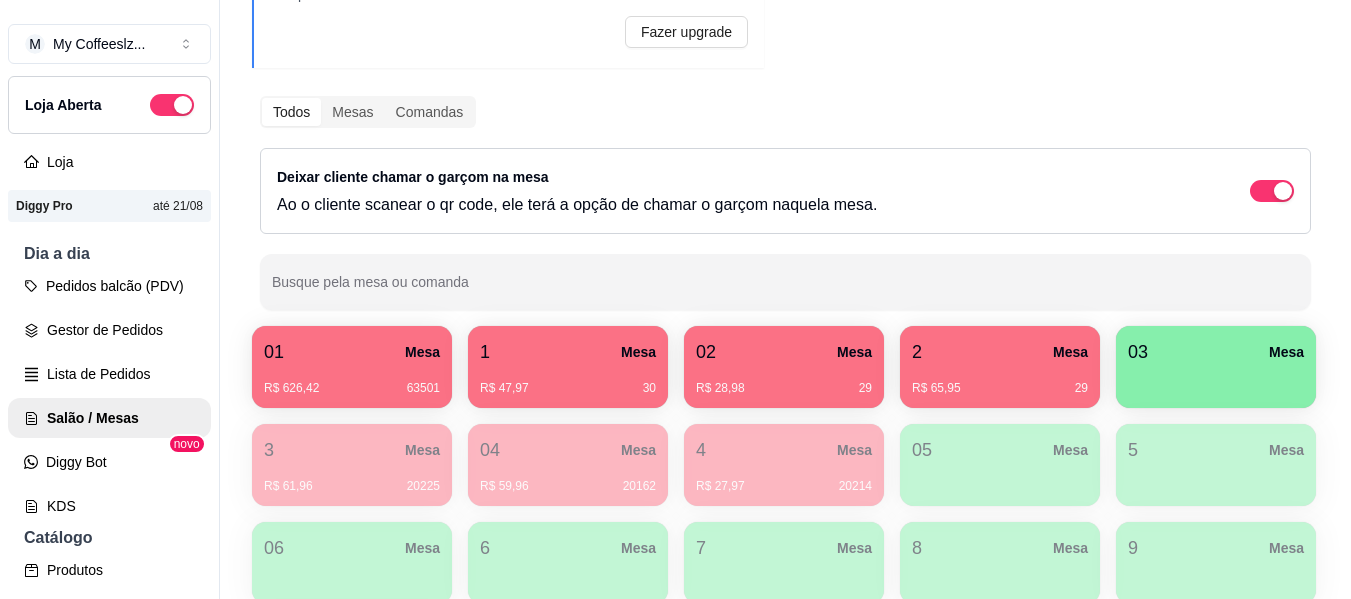 click on "R$ 65,95 29" at bounding box center [1000, 381] 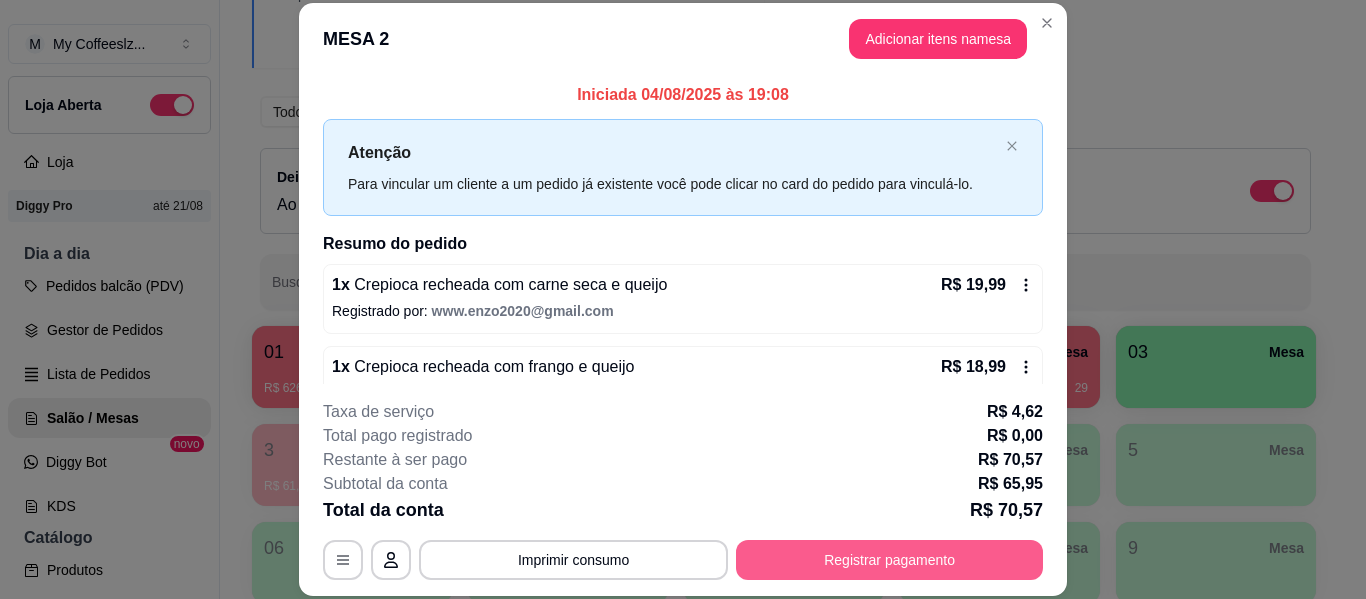 click on "Registrar pagamento" at bounding box center (889, 560) 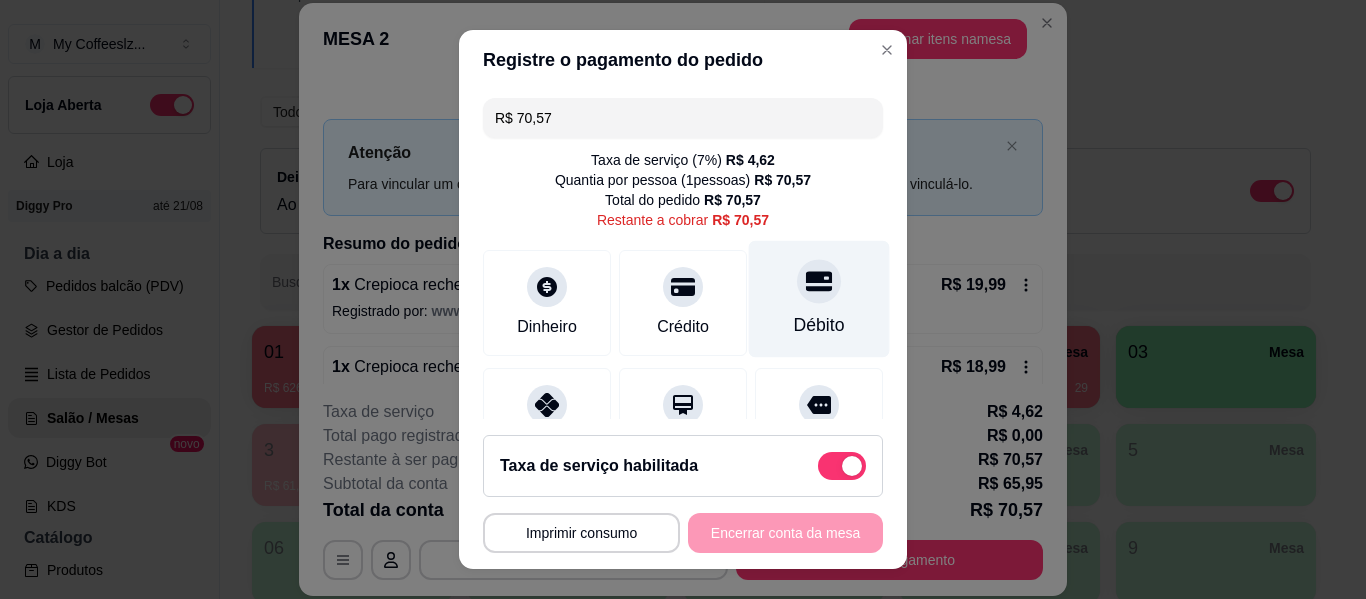 click on "Débito" at bounding box center [819, 299] 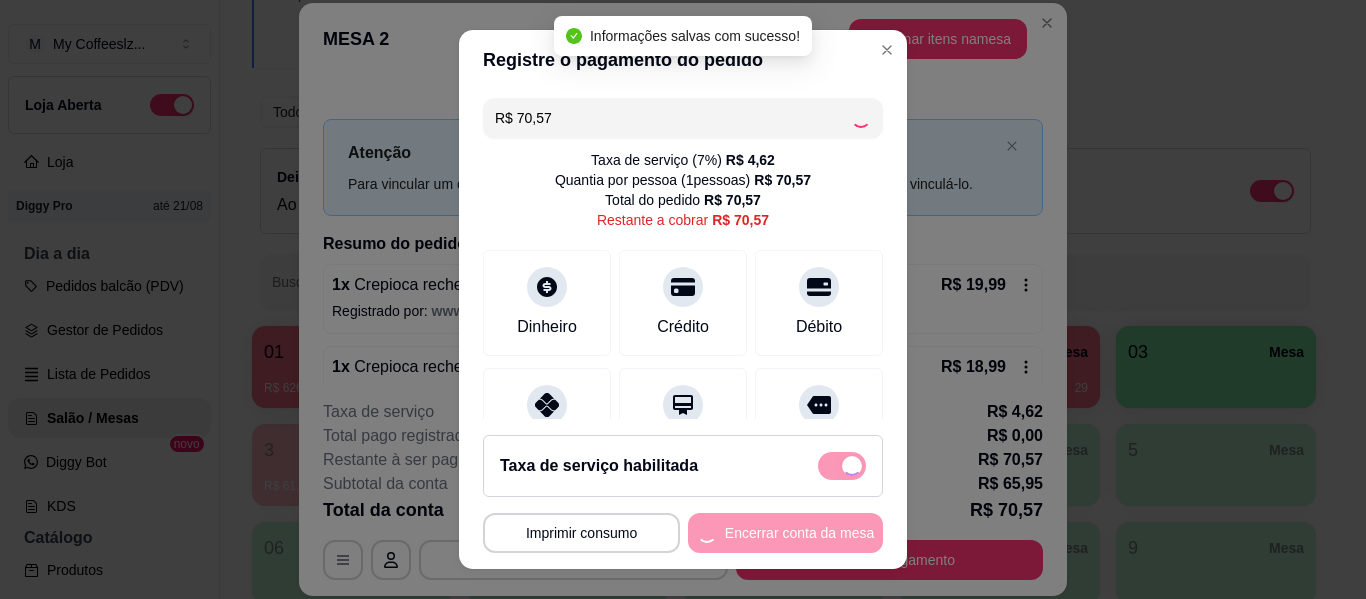type on "R$ 0,00" 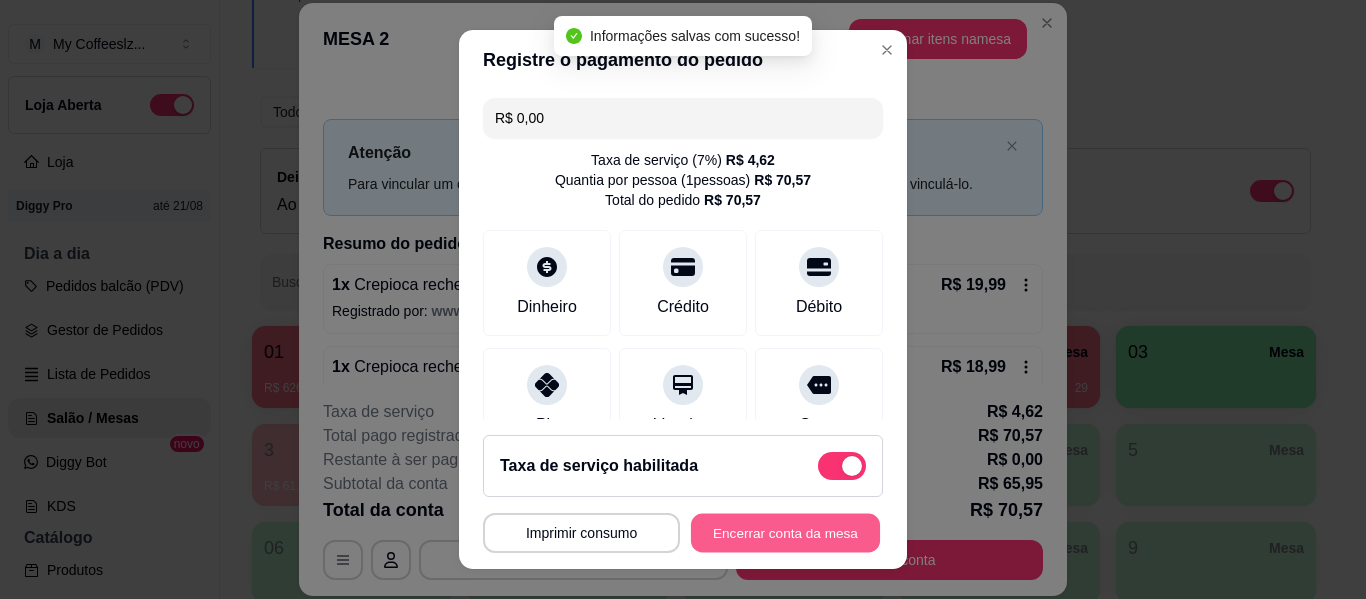 click on "Encerrar conta da mesa" at bounding box center [785, 533] 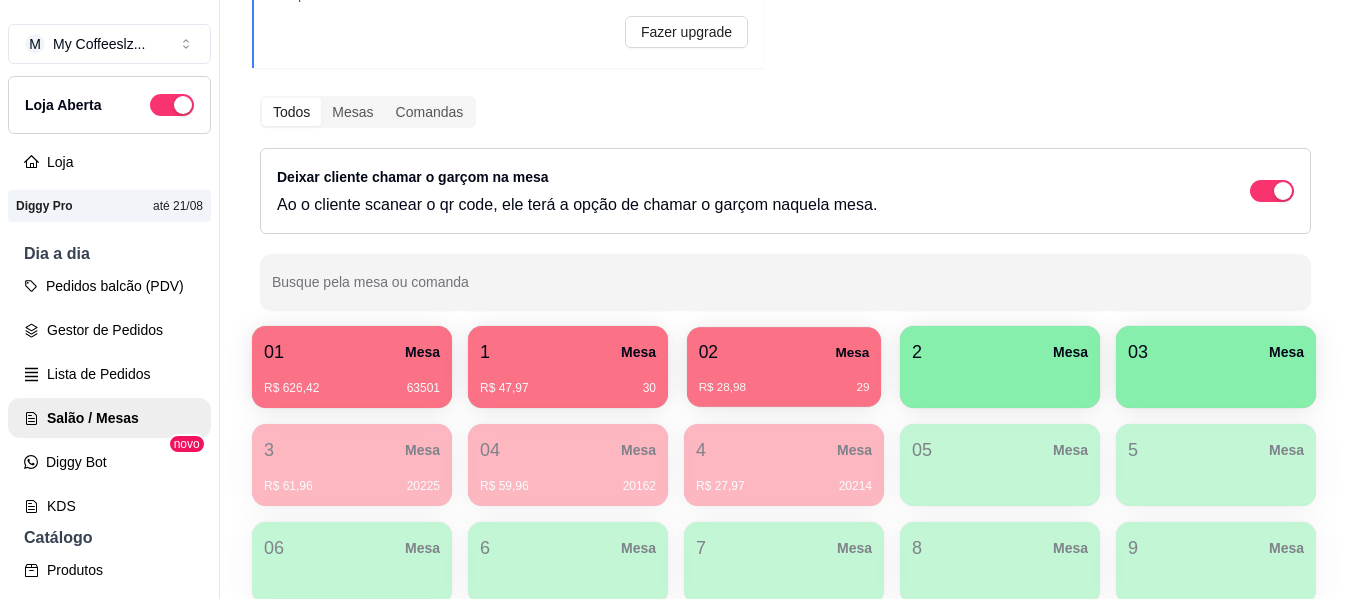 click on "02" at bounding box center [708, 352] 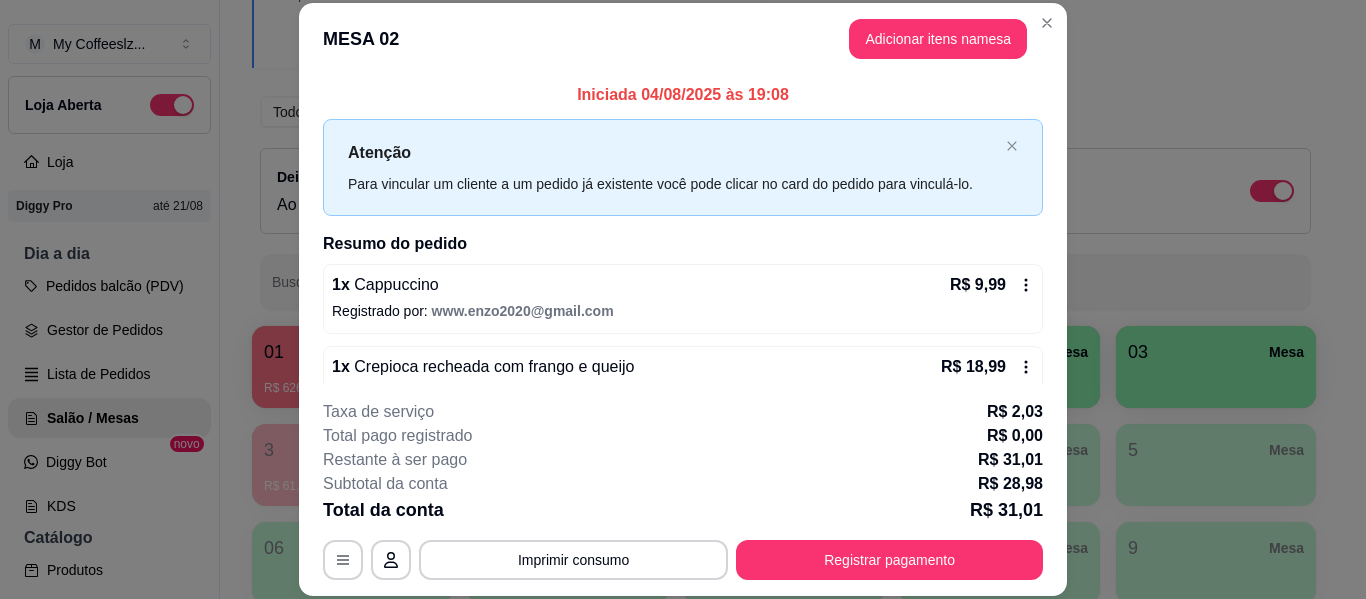scroll, scrollTop: 40, scrollLeft: 0, axis: vertical 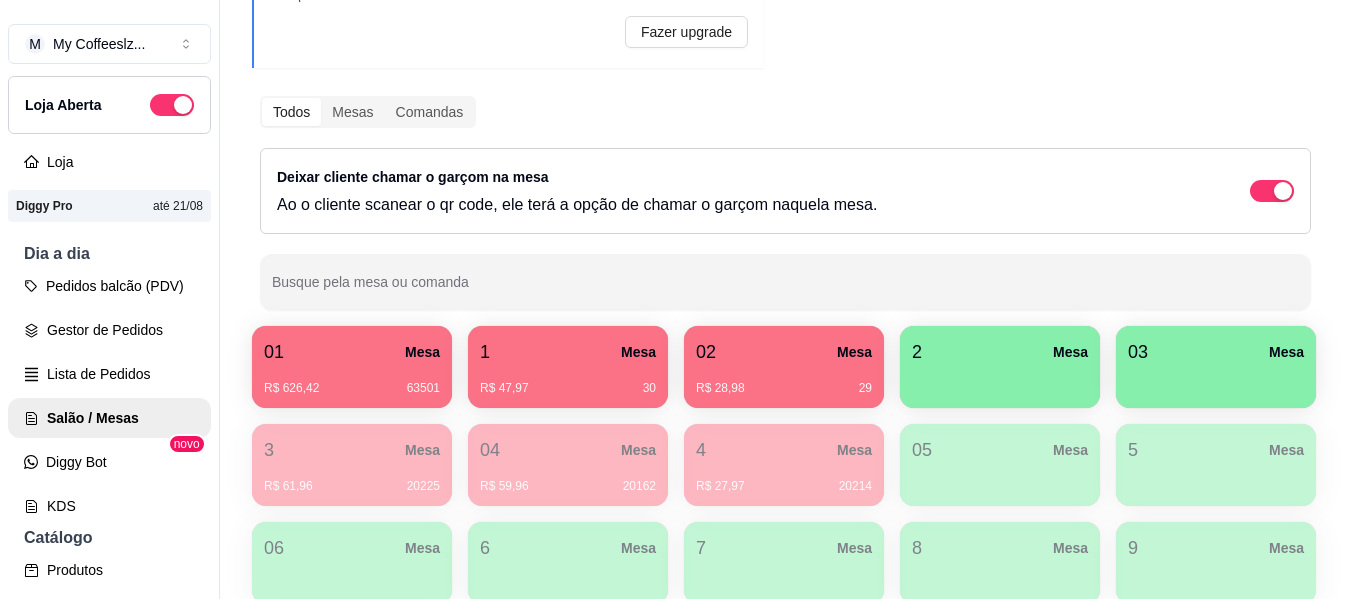 click on "R$ 28,98 29" at bounding box center [784, 381] 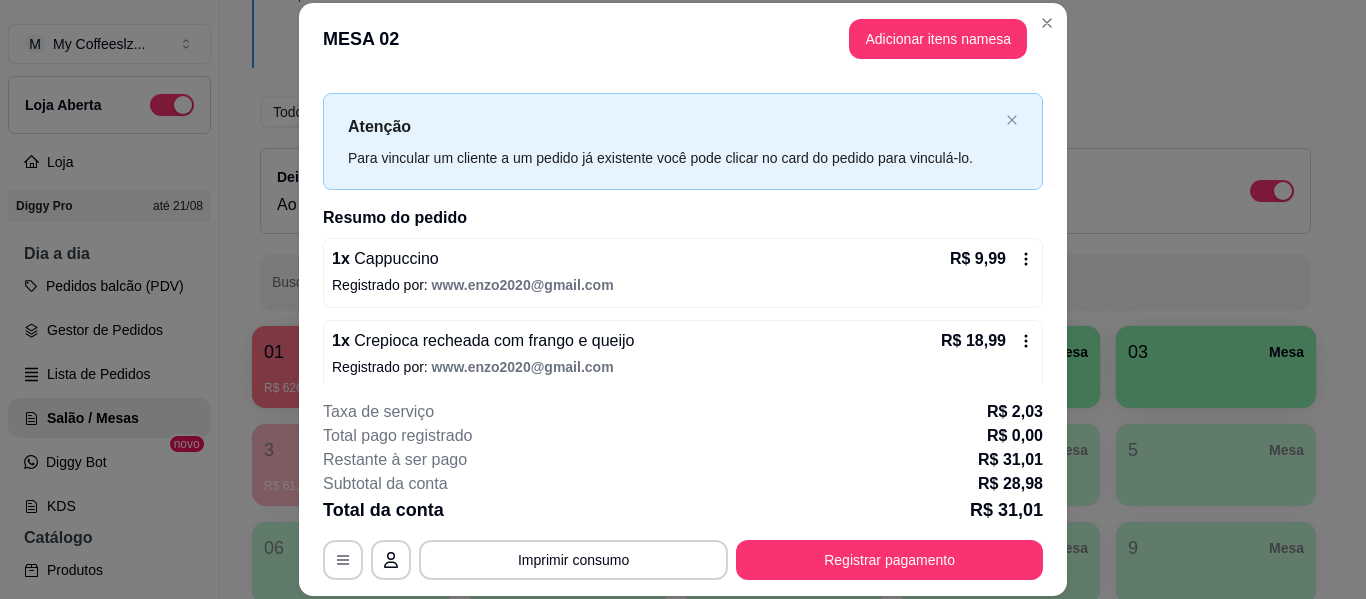 scroll, scrollTop: 40, scrollLeft: 0, axis: vertical 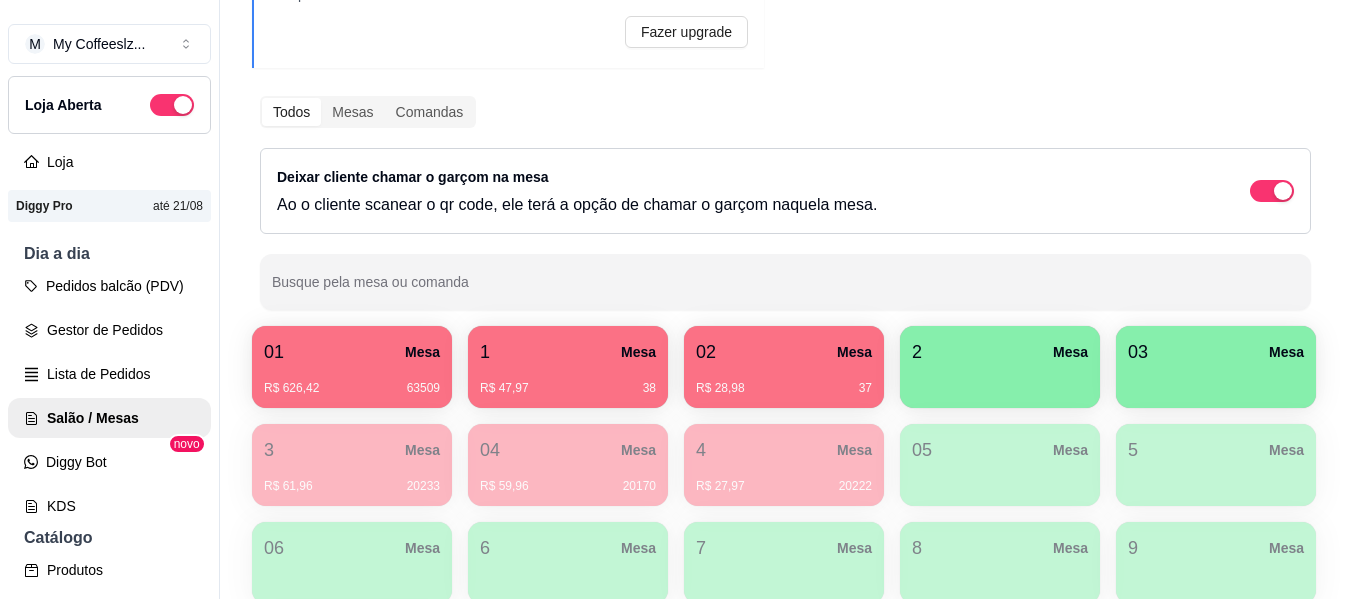 click on "1 Mesa" at bounding box center [568, 352] 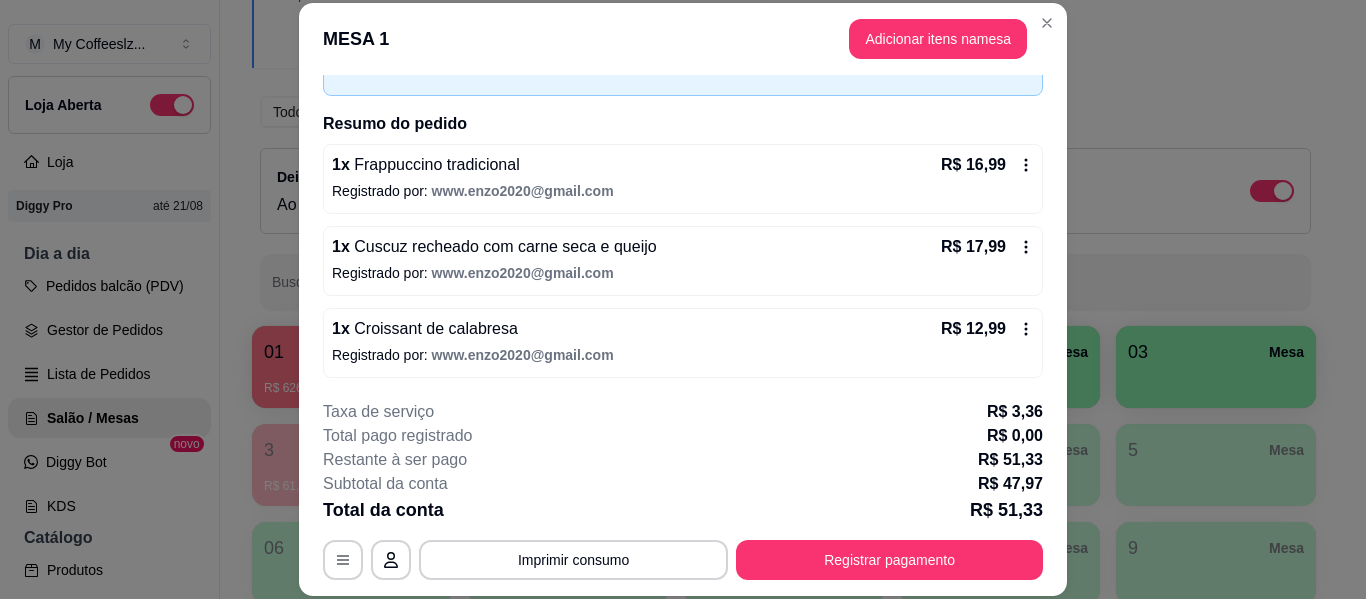 scroll, scrollTop: 122, scrollLeft: 0, axis: vertical 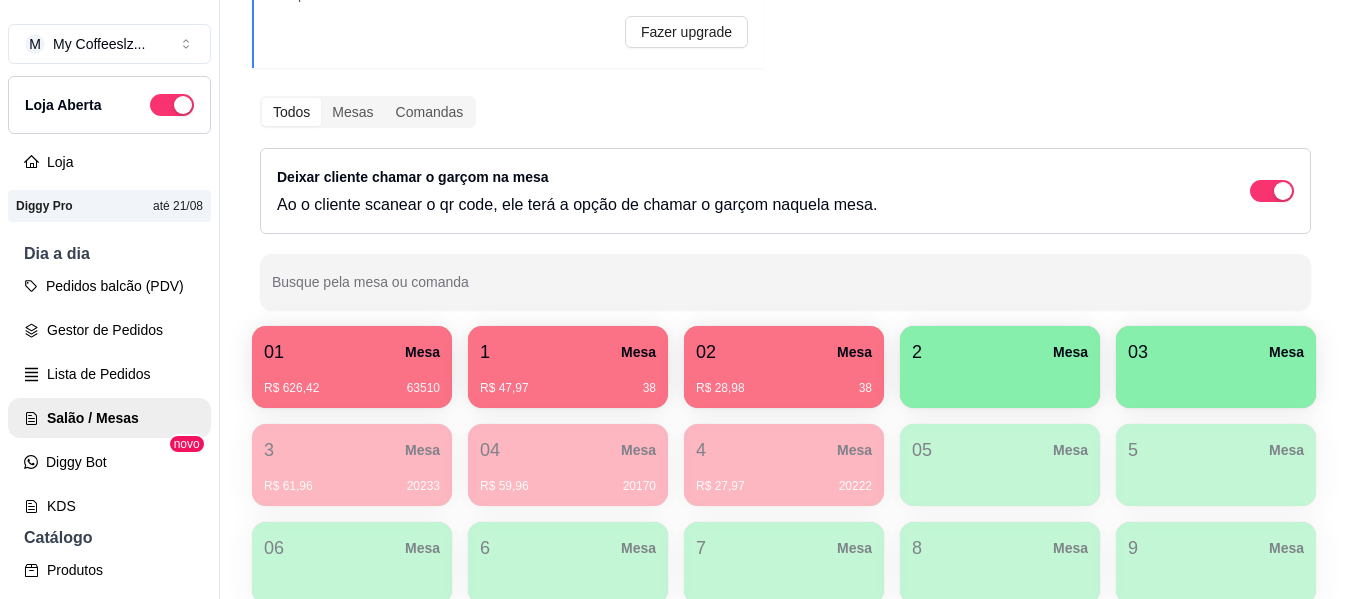 click on "1 Mesa" at bounding box center (568, 352) 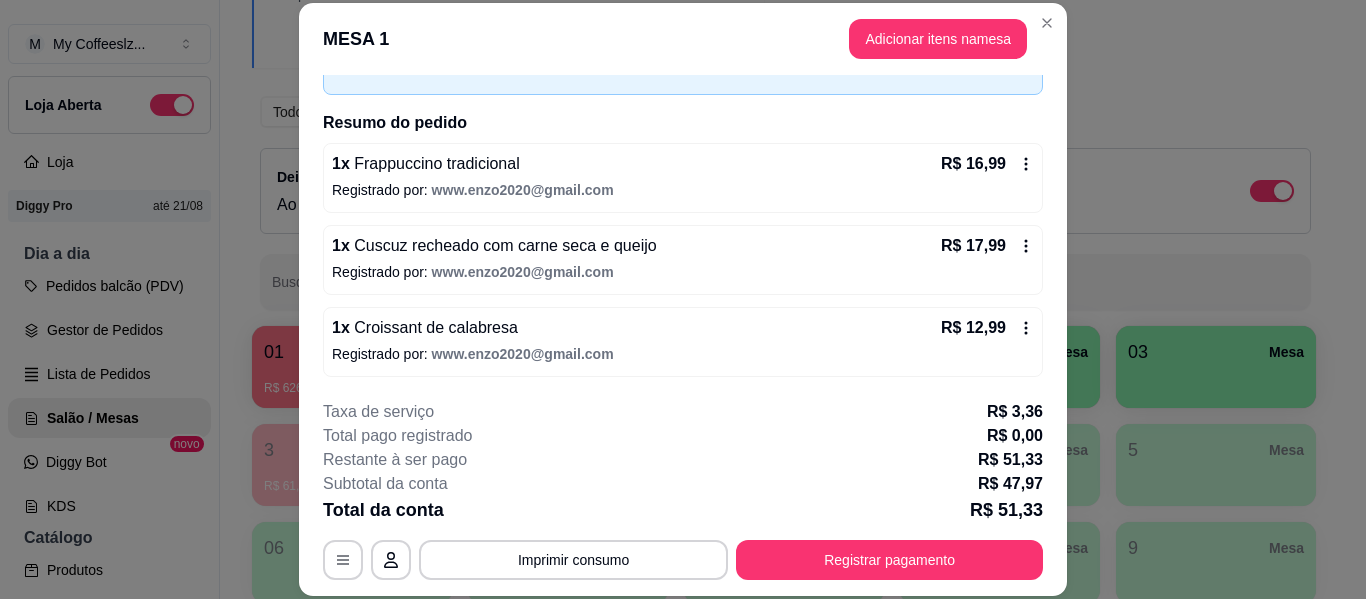 scroll, scrollTop: 122, scrollLeft: 0, axis: vertical 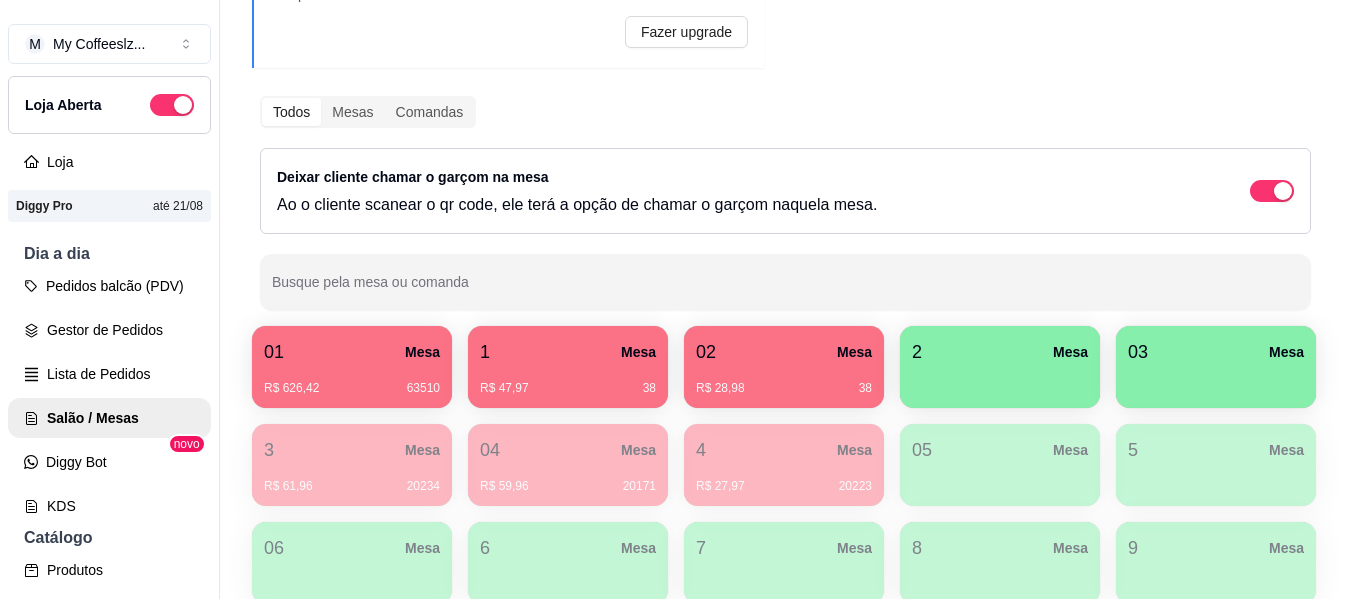 click on "R$ 28,98 38" at bounding box center [784, 381] 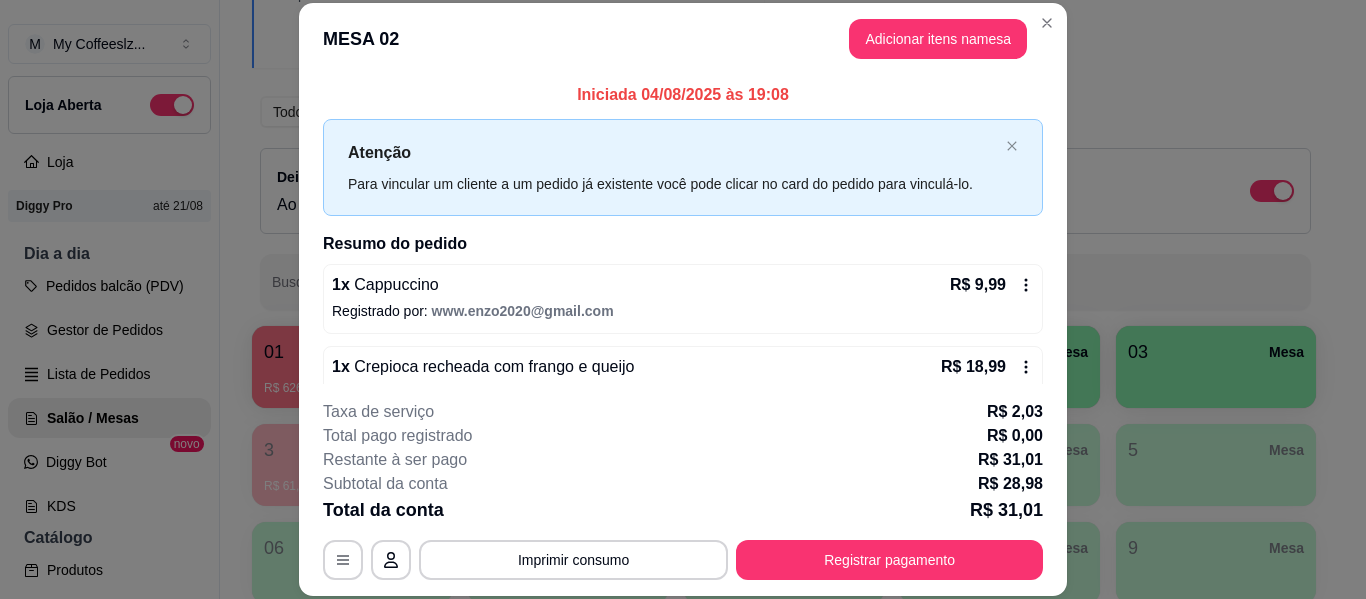 scroll, scrollTop: 40, scrollLeft: 0, axis: vertical 